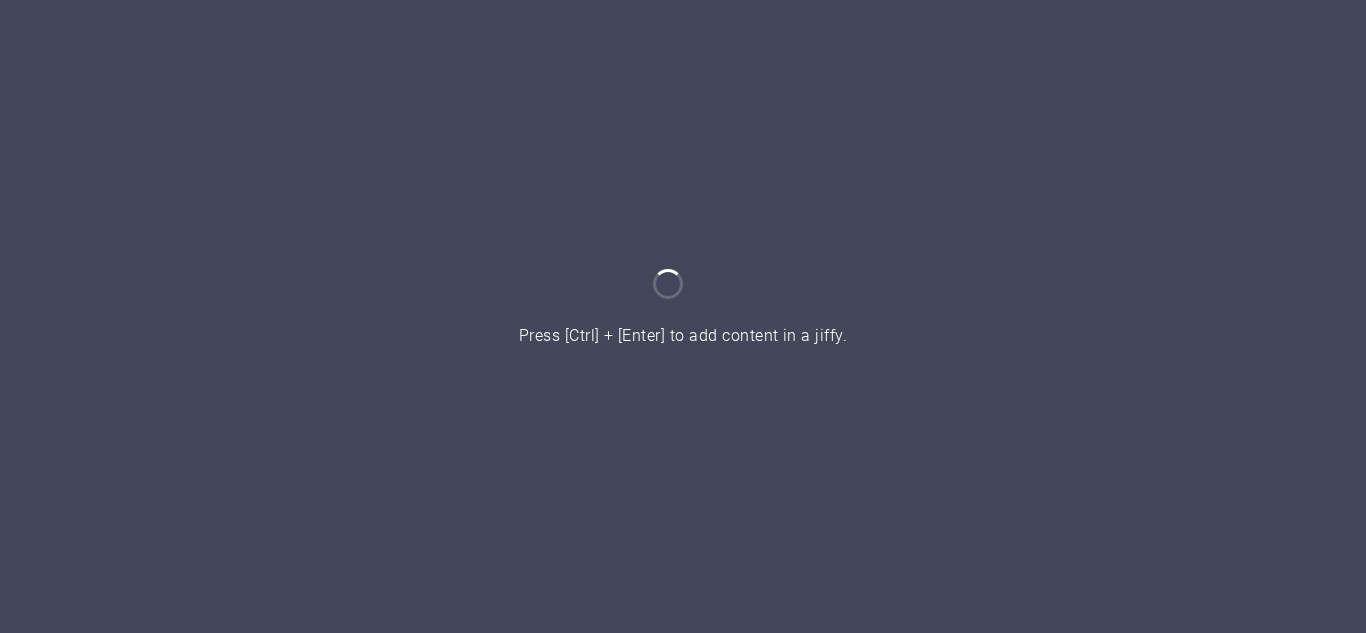 scroll, scrollTop: 0, scrollLeft: 0, axis: both 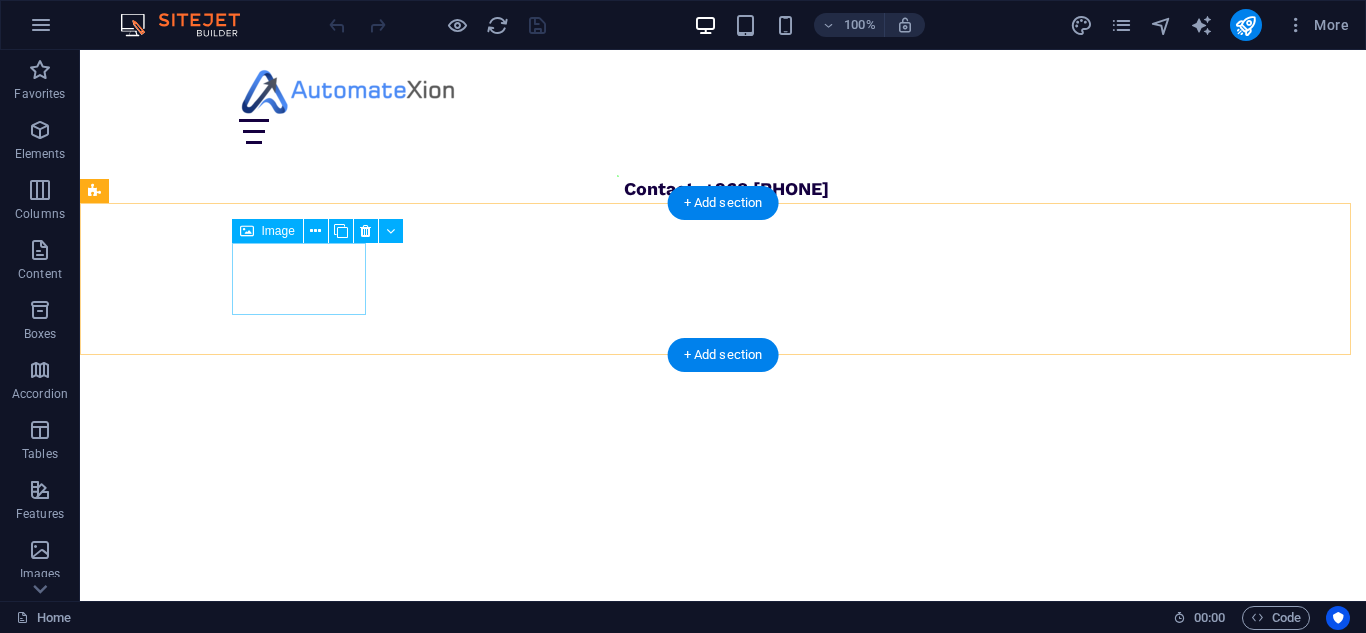 click at bounding box center [163, 1456] 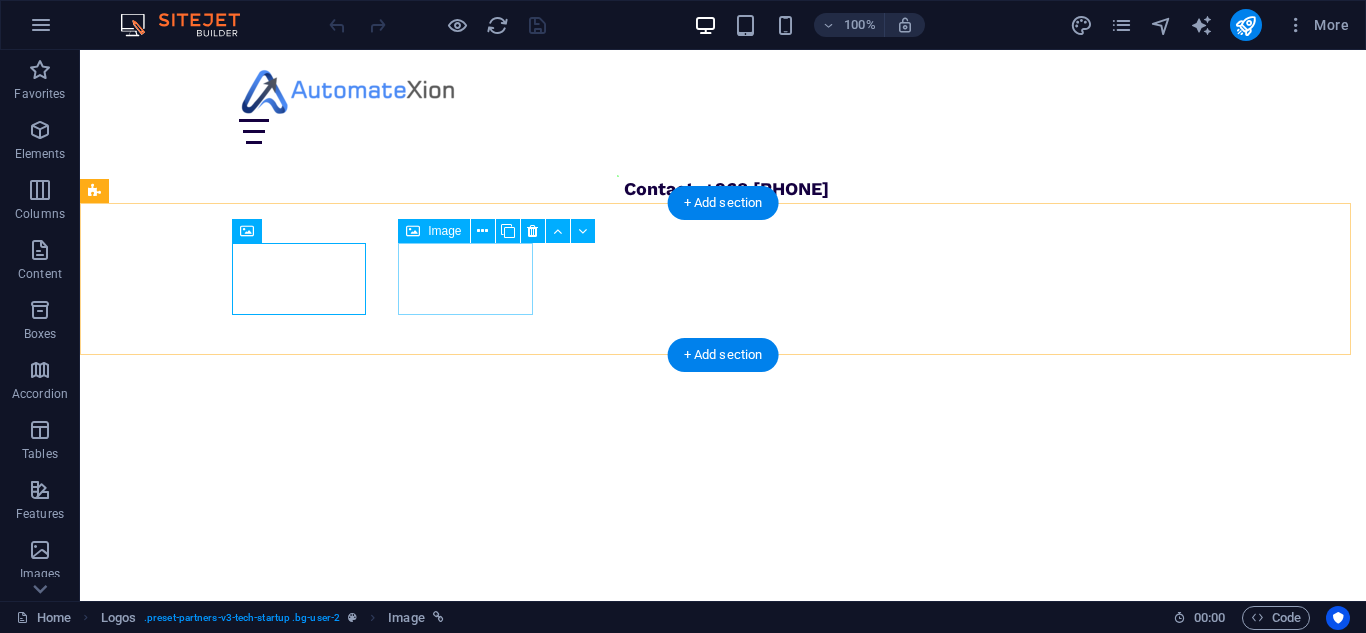 click at bounding box center [163, 1544] 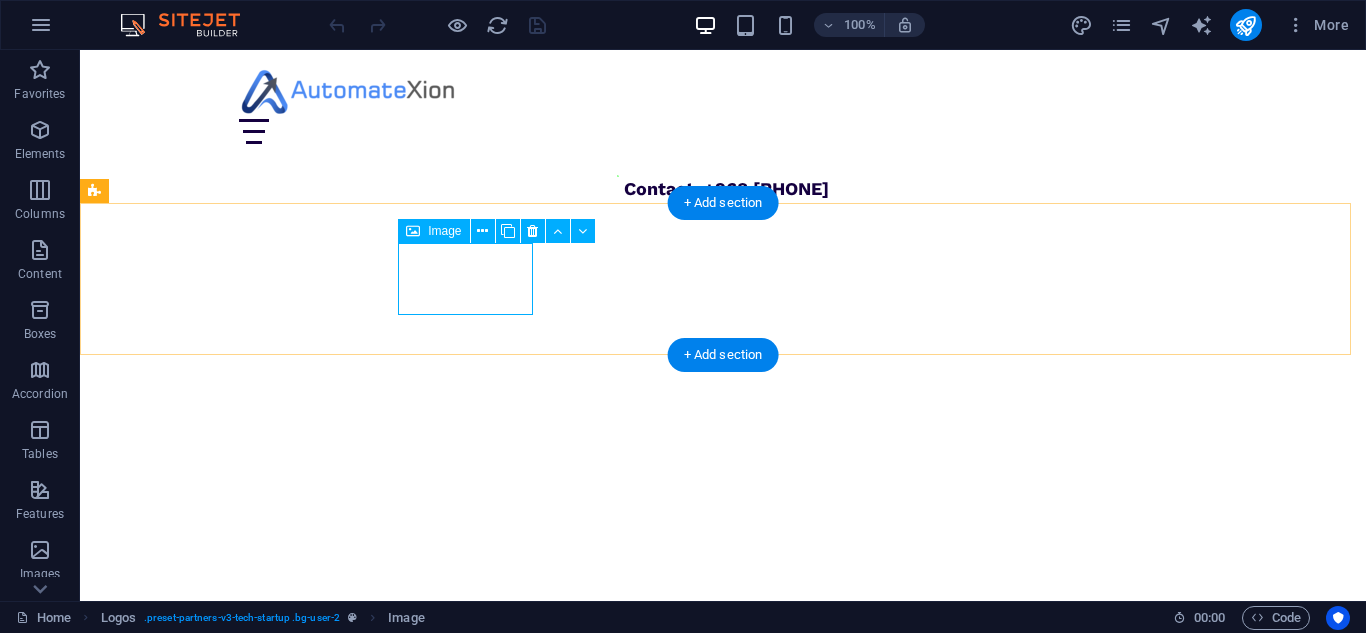 click at bounding box center [163, 1544] 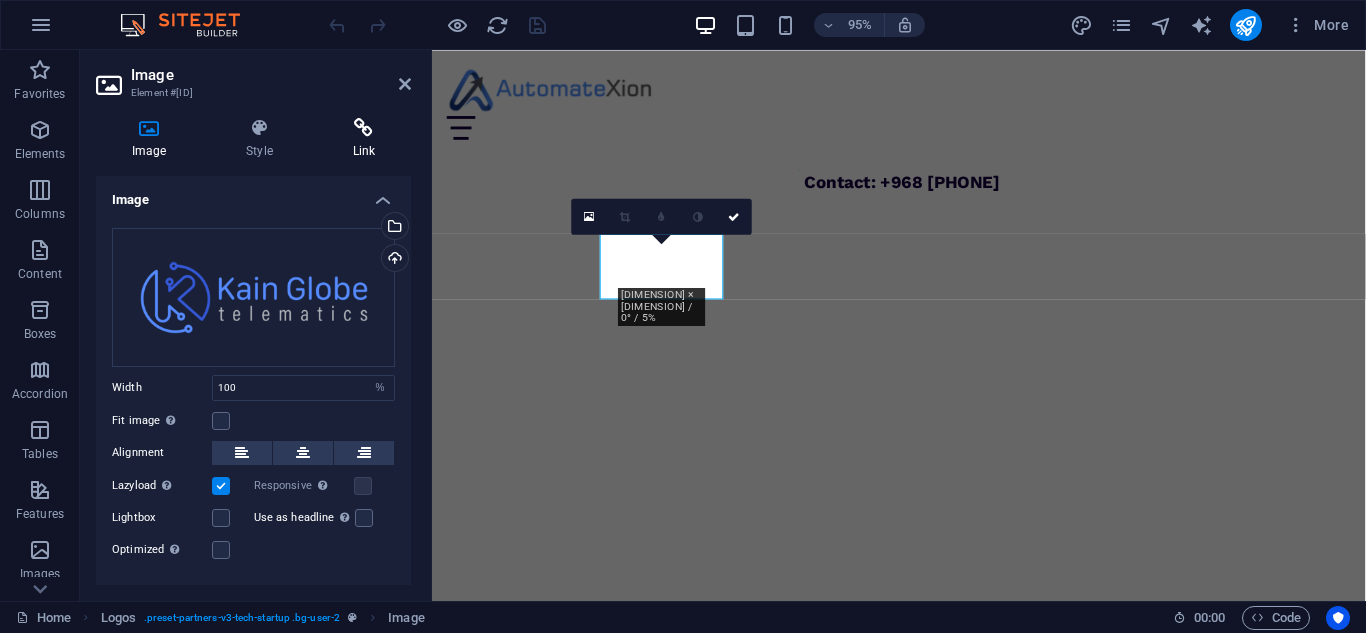 click on "Link" at bounding box center [364, 139] 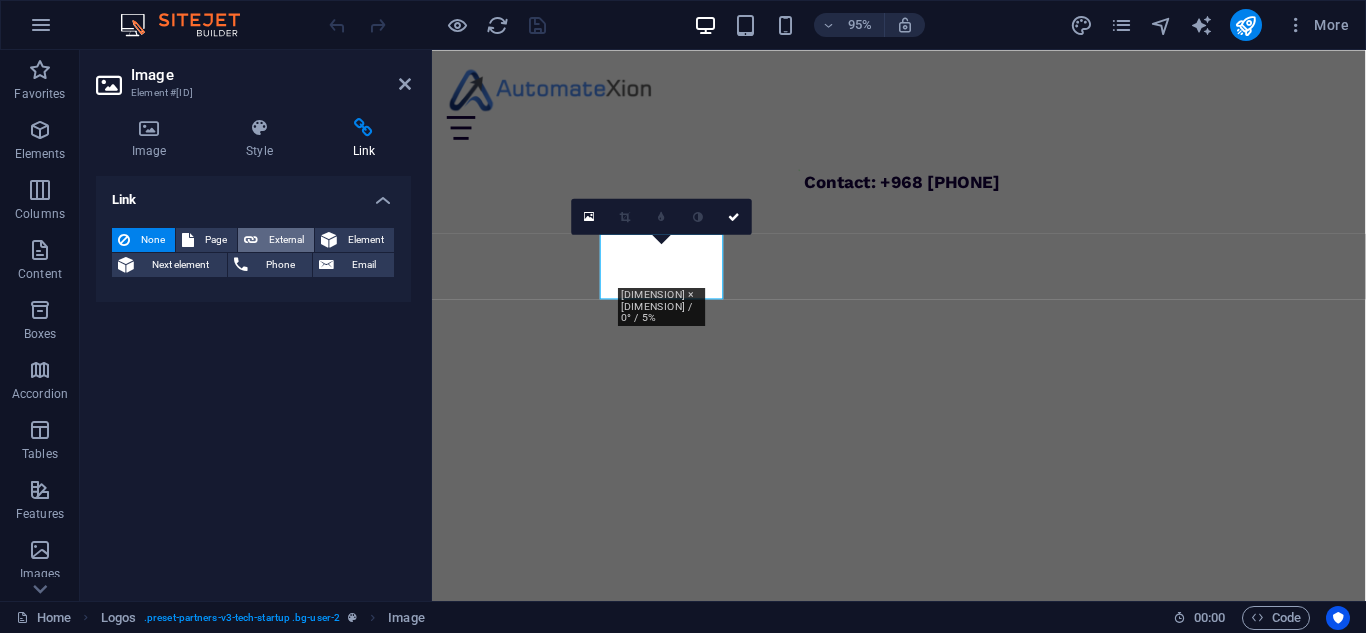 click on "External" at bounding box center [286, 240] 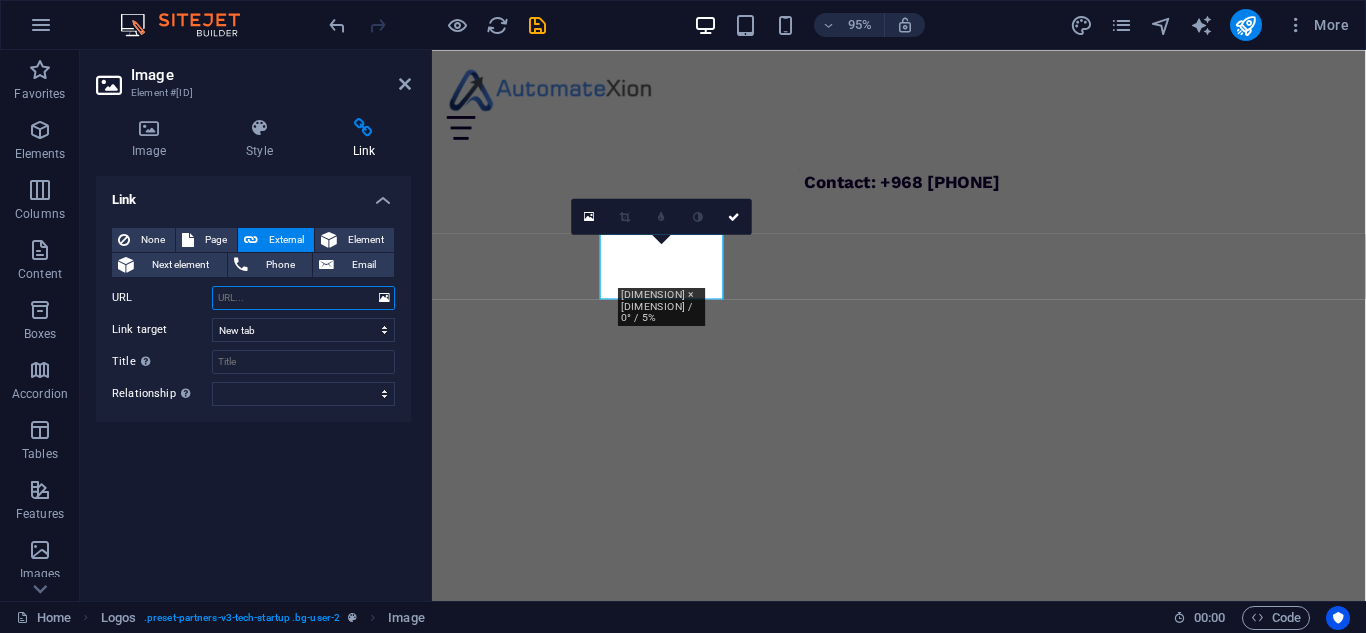 click on "URL" at bounding box center [303, 298] 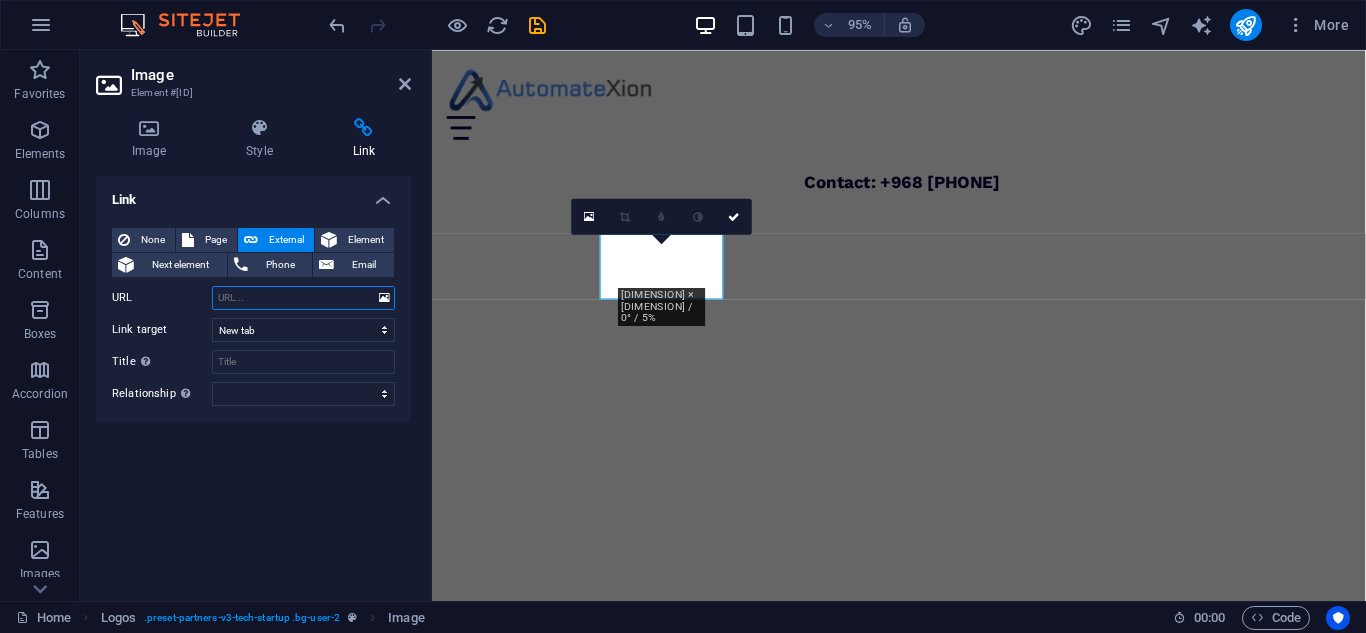 paste on "https://kainglobe.com/" 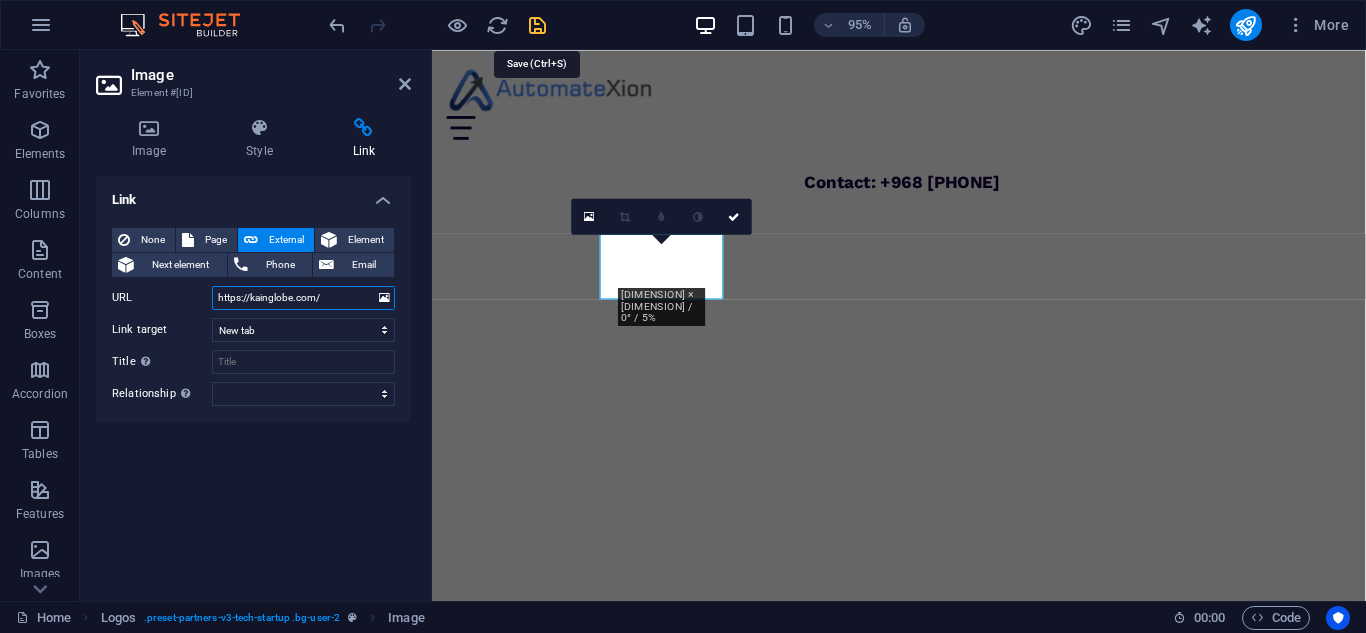 type on "https://kainglobe.com/" 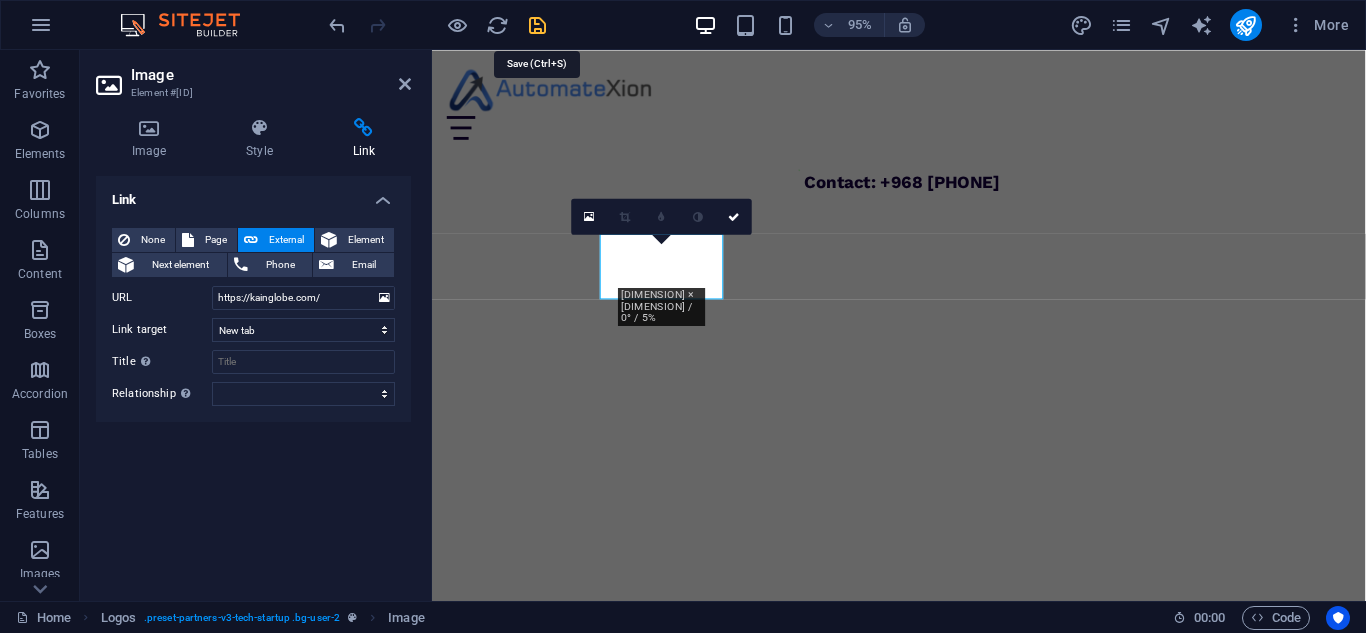 click at bounding box center (537, 25) 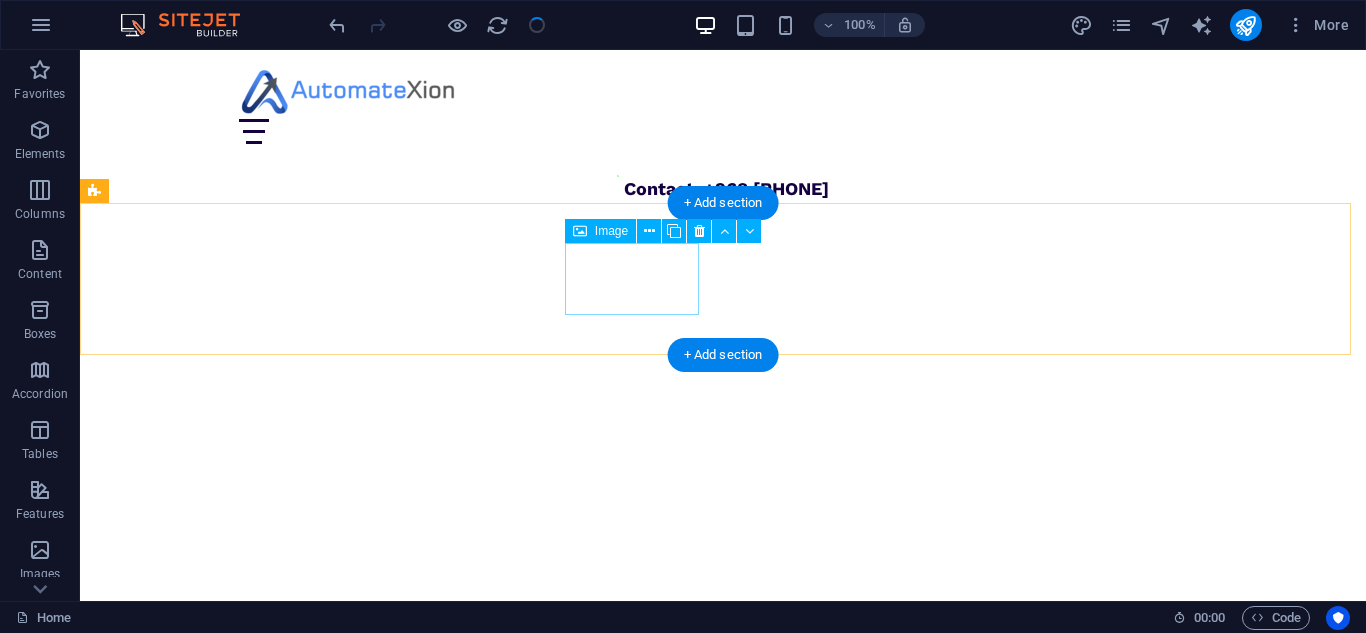 click at bounding box center (163, 1632) 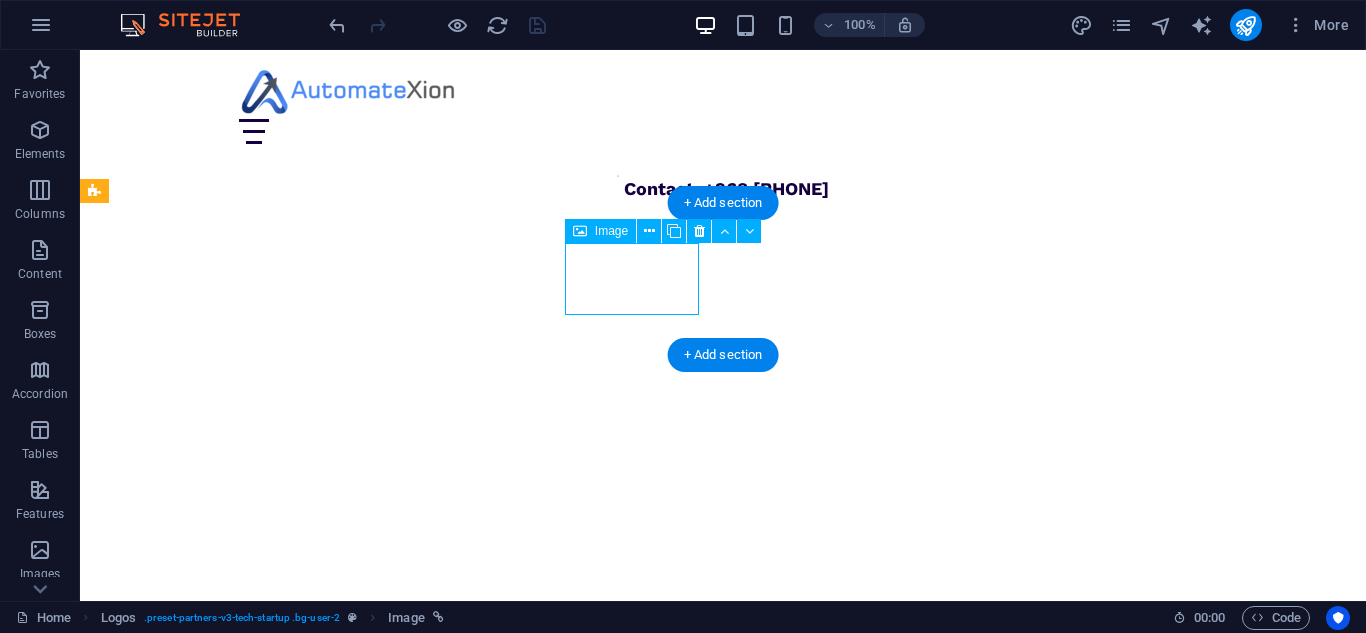 click at bounding box center [163, 1632] 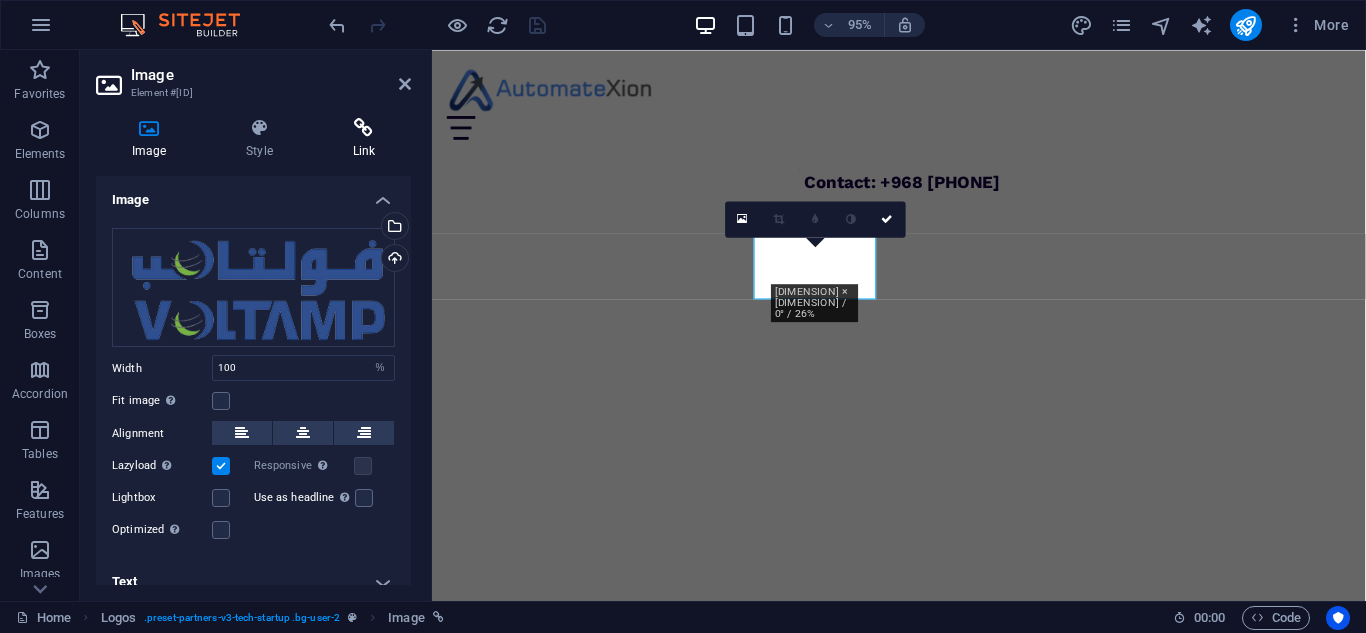click on "Link" at bounding box center (364, 139) 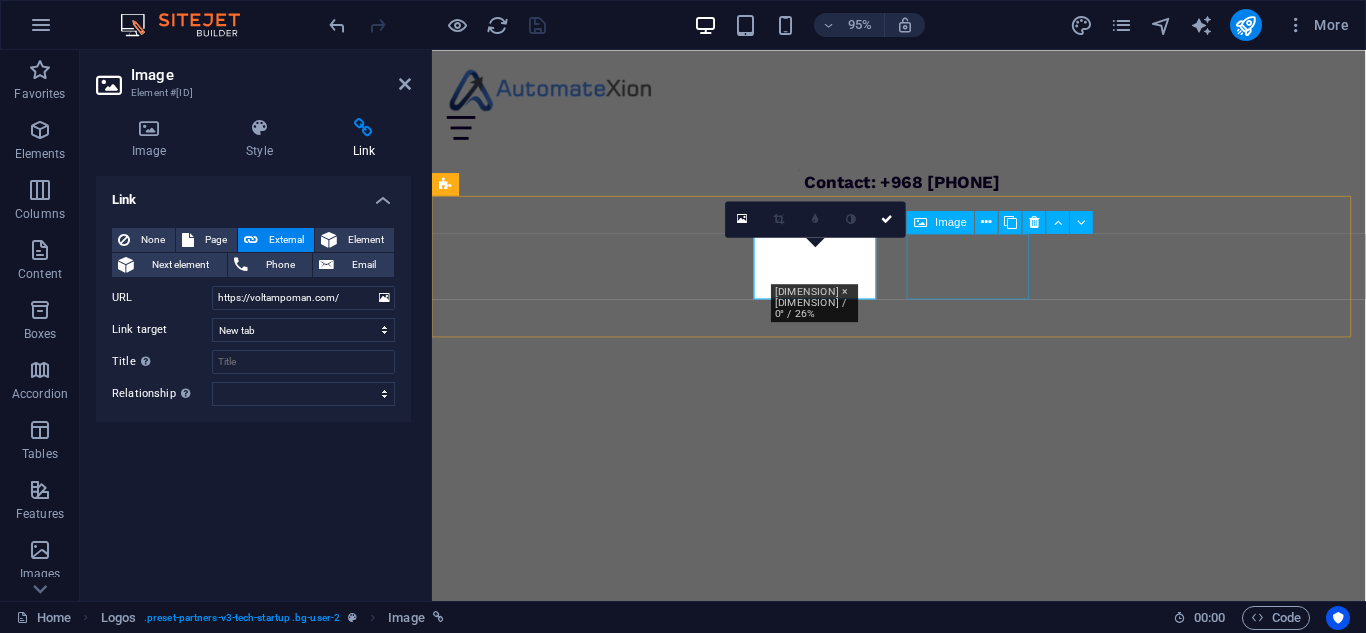 click at bounding box center [514, 1714] 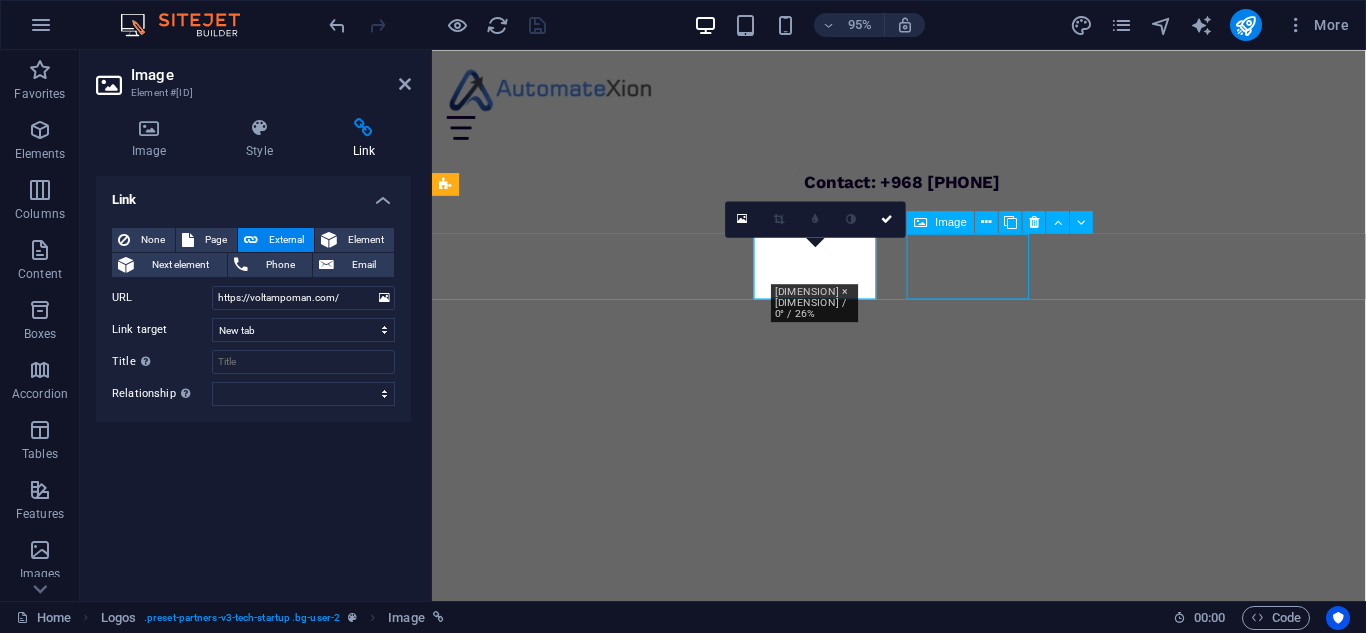 click at bounding box center [514, 1714] 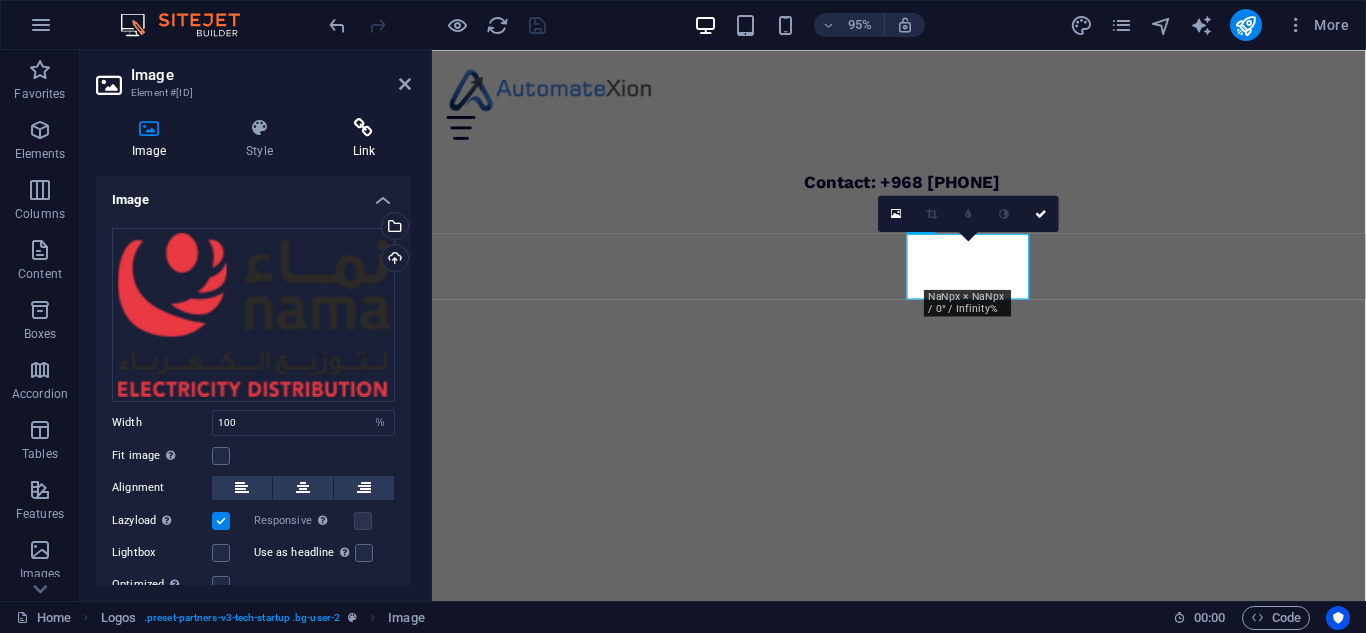 click at bounding box center [364, 128] 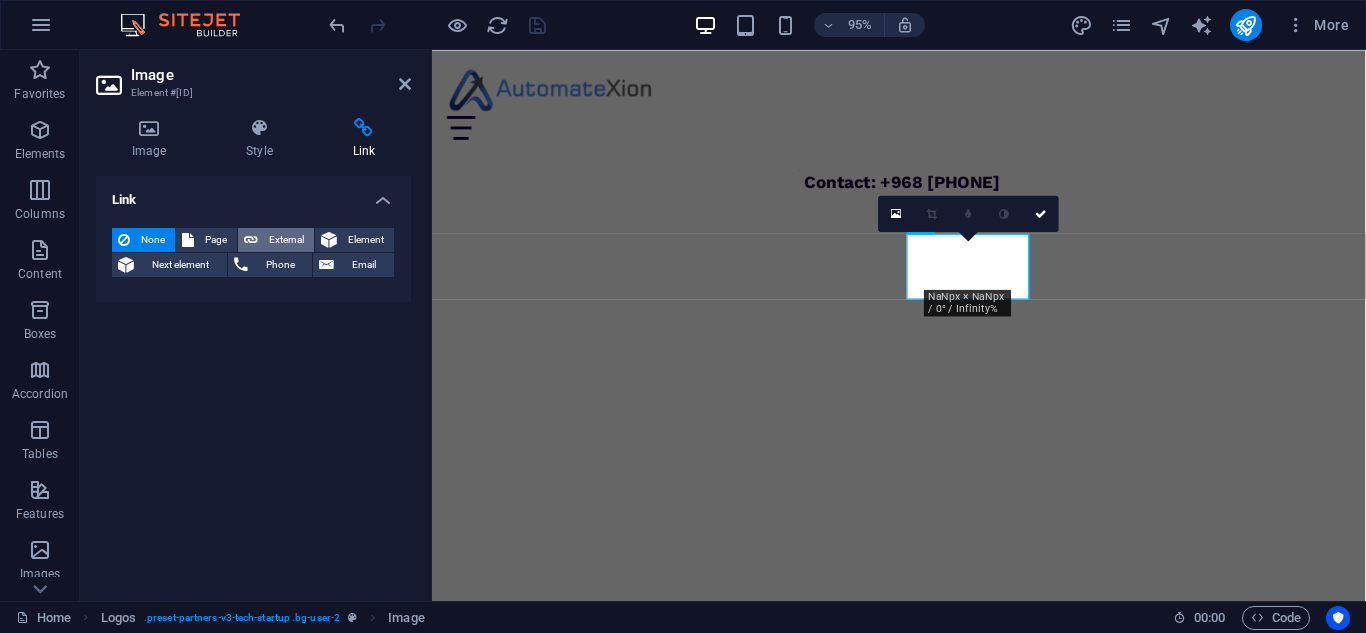 click on "External" at bounding box center (276, 240) 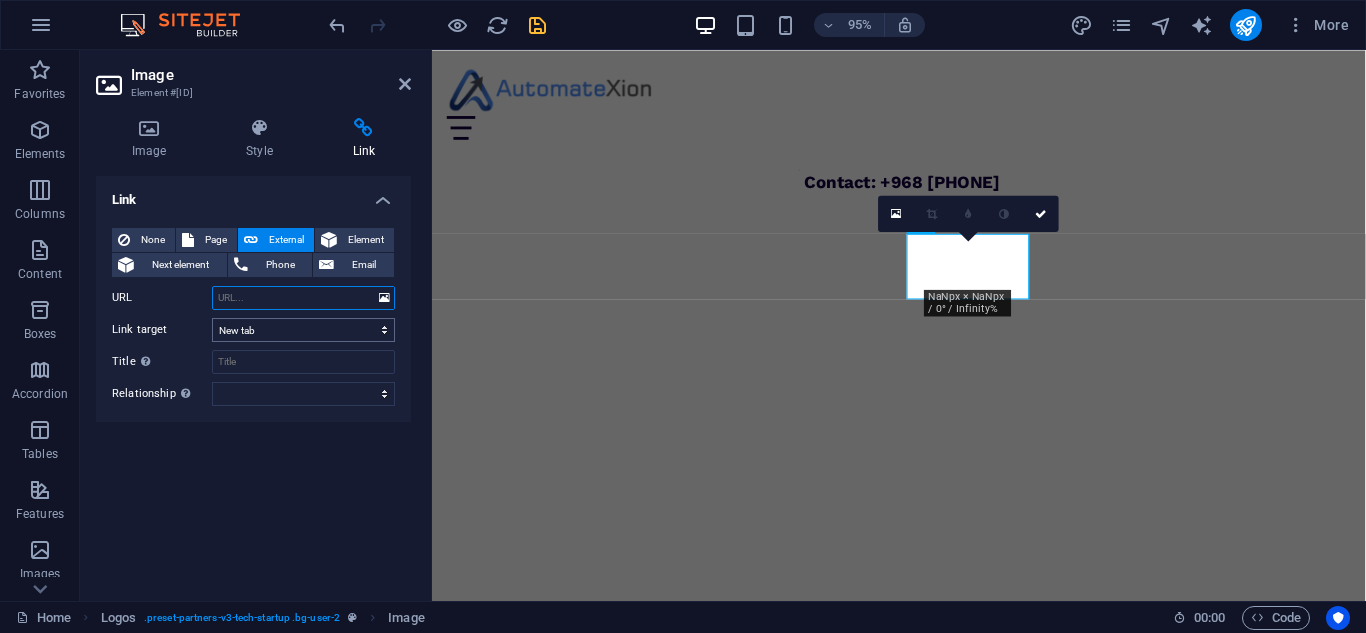 paste on "https://www.namaservices.om/index" 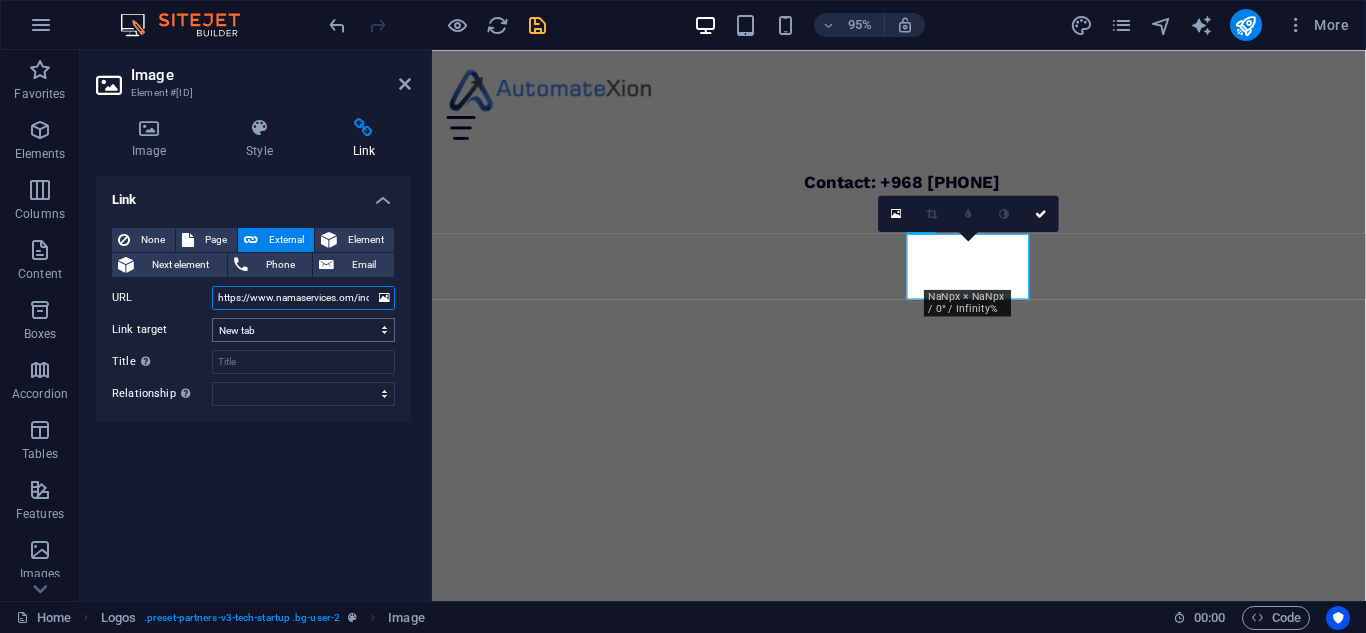 scroll, scrollTop: 0, scrollLeft: 13, axis: horizontal 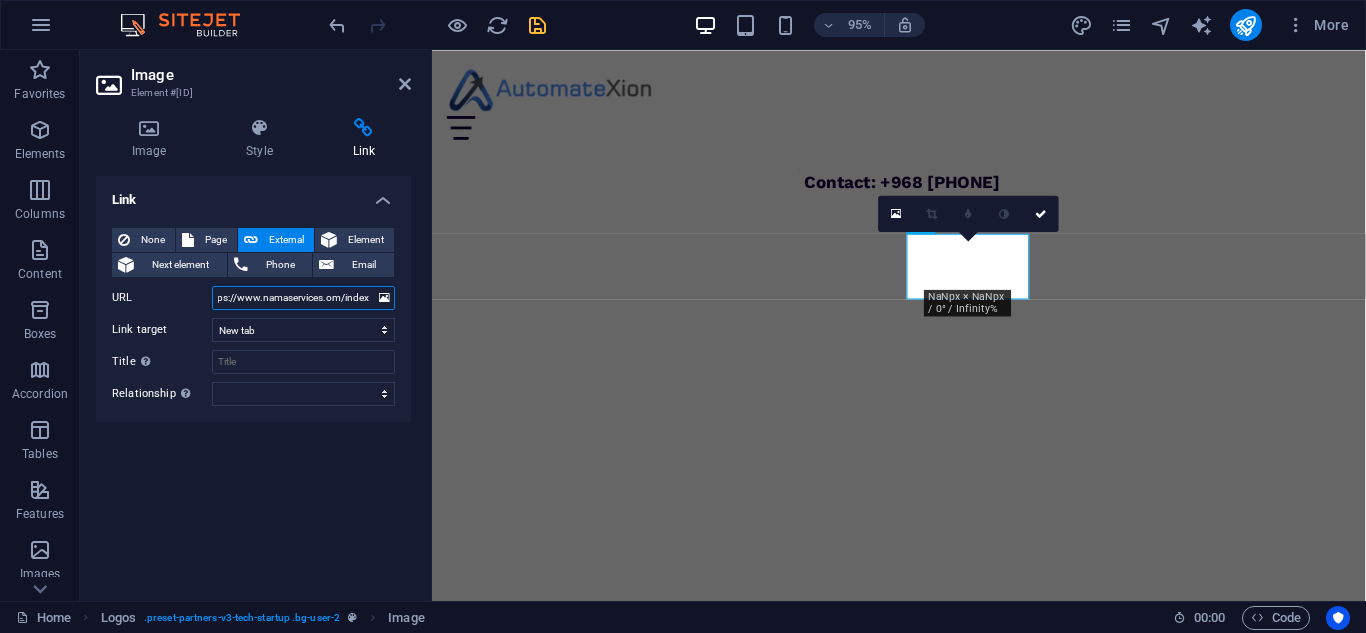 type on "https://www.namaservices.om/index" 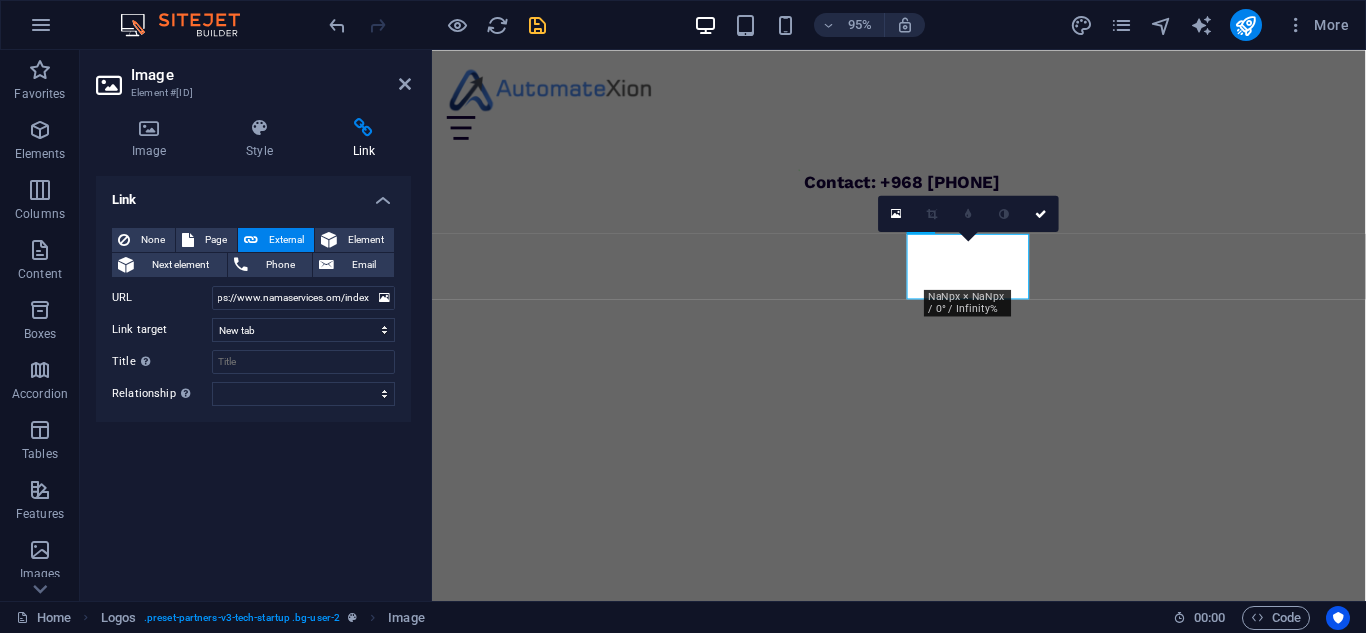 scroll, scrollTop: 0, scrollLeft: 0, axis: both 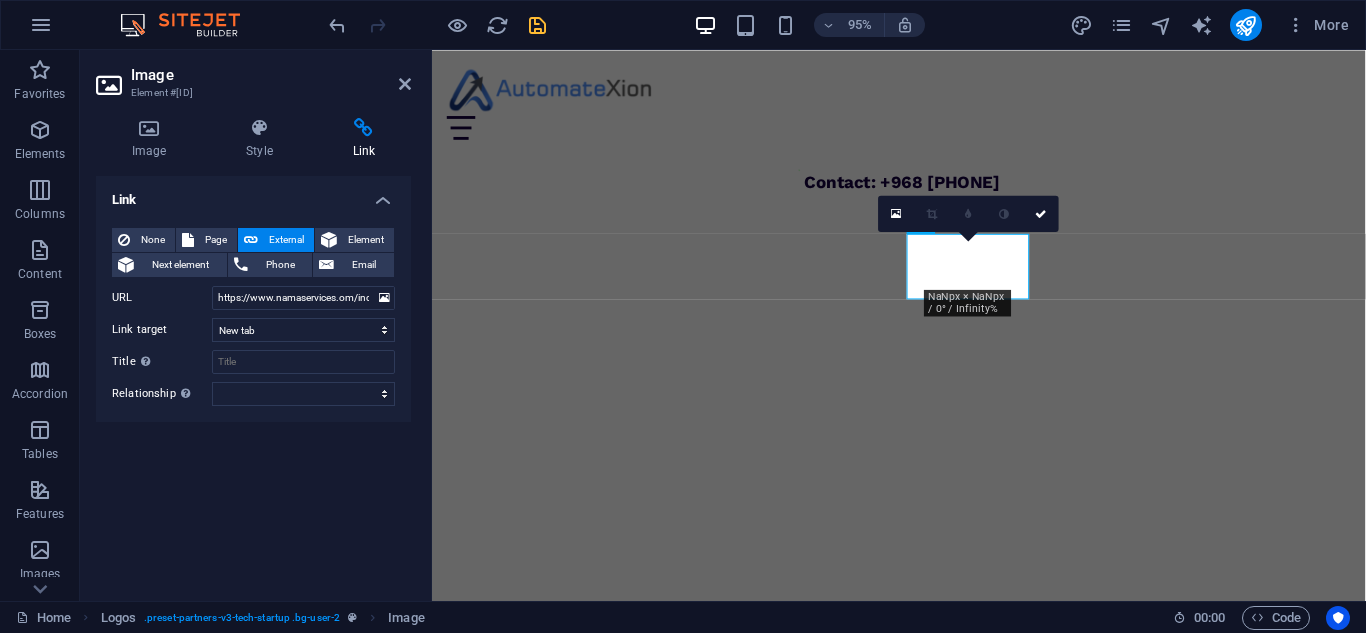 drag, startPoint x: 550, startPoint y: 22, endPoint x: 537, endPoint y: 23, distance: 13.038404 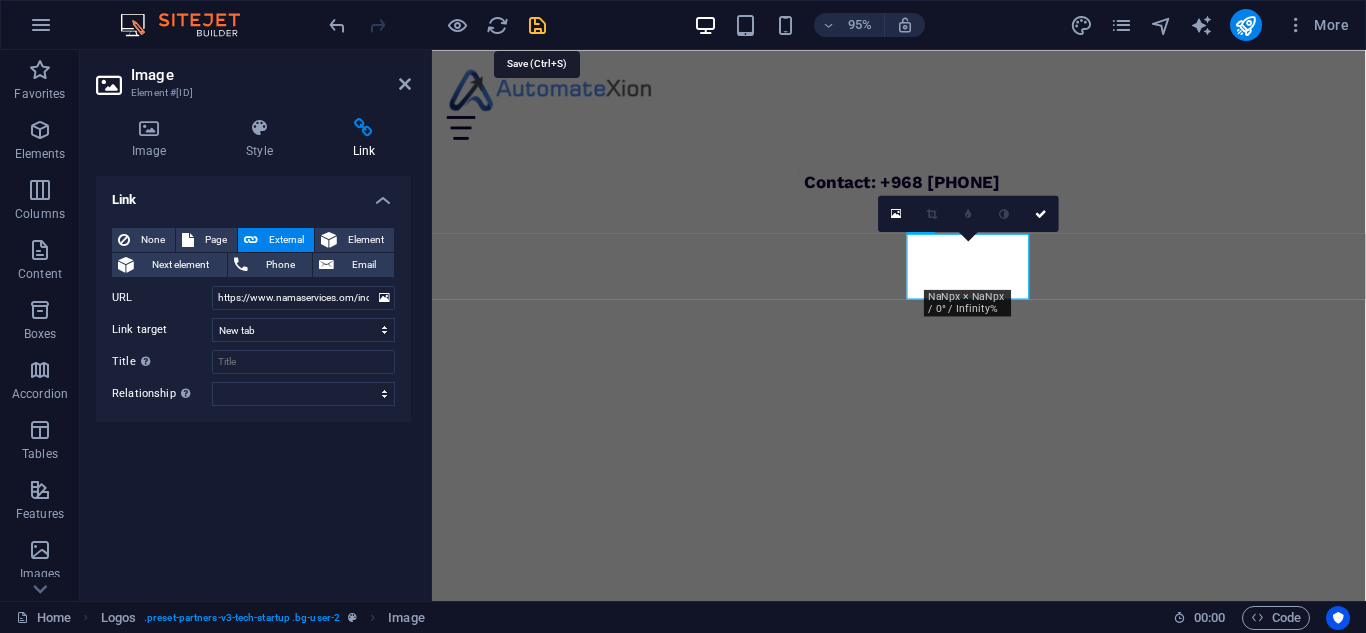 click at bounding box center [537, 25] 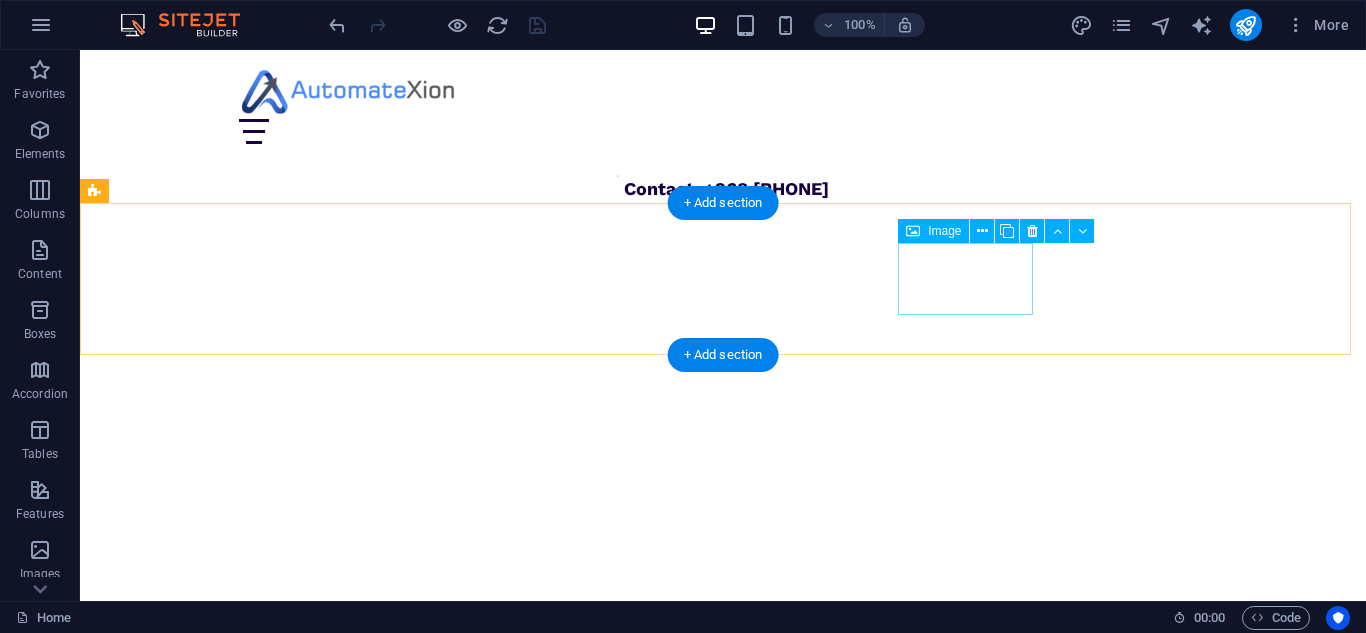 click at bounding box center (163, 1809) 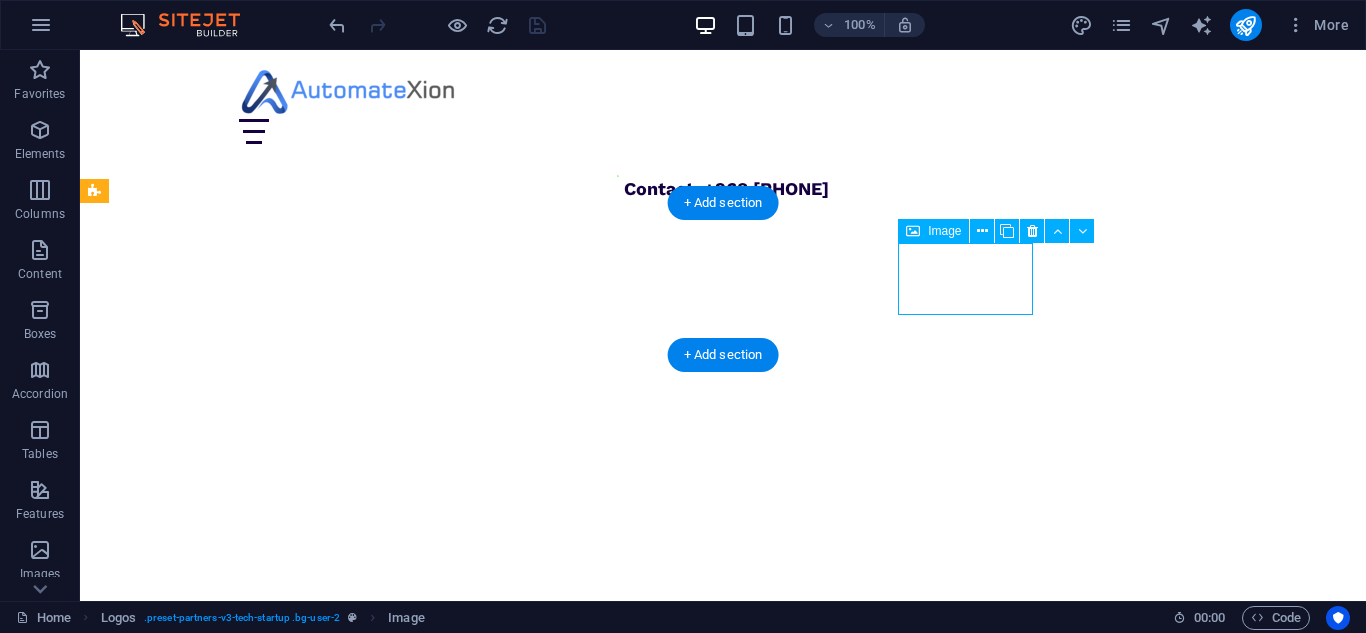 click at bounding box center (163, 1809) 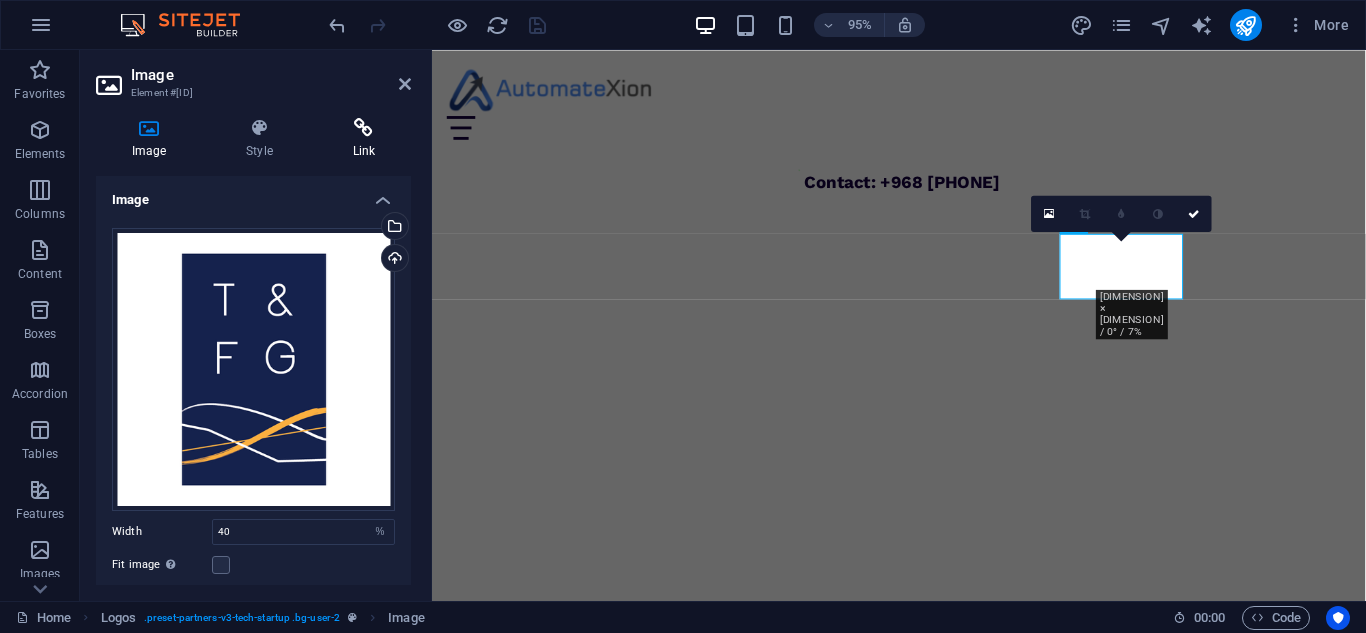 click at bounding box center (364, 128) 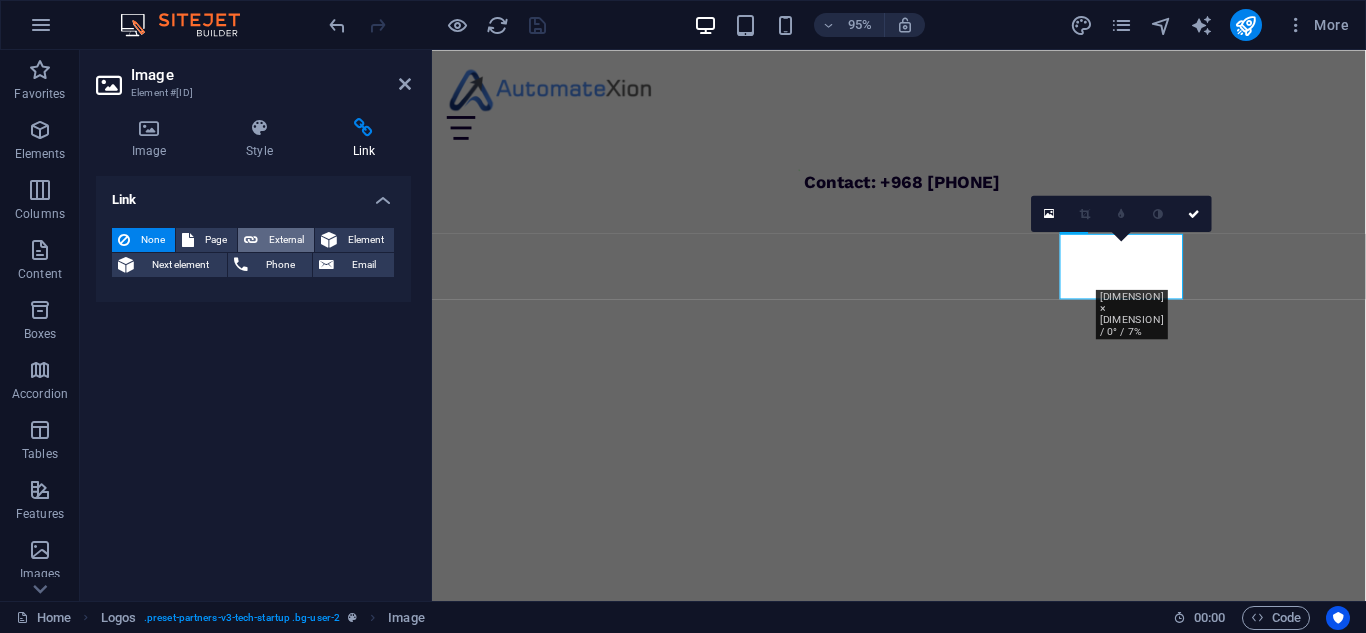 click on "External" at bounding box center [286, 240] 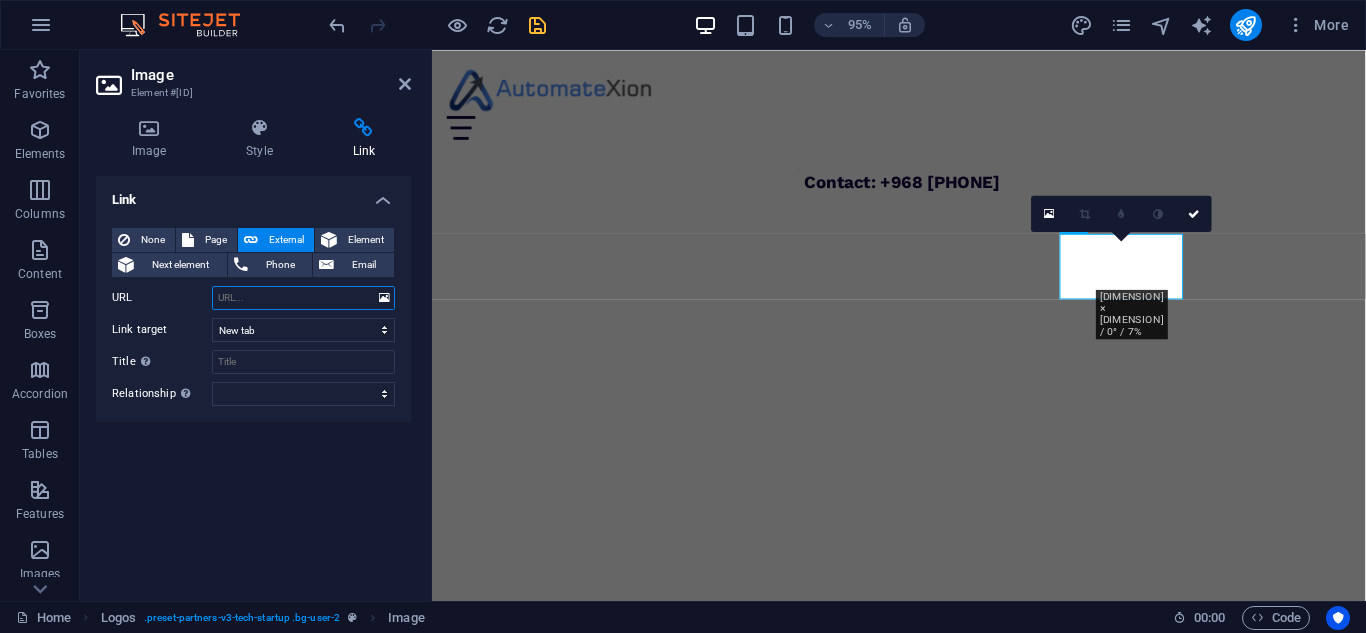 click on "URL" at bounding box center (303, 298) 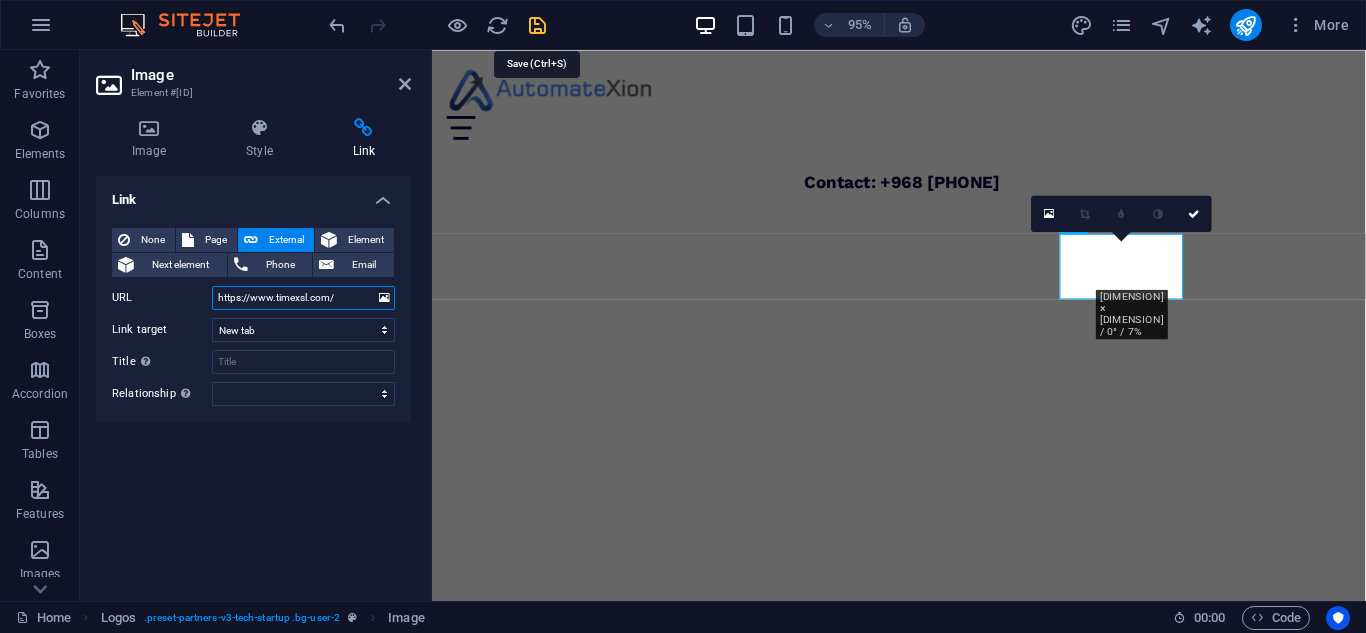 type on "https://www.timexsl.com/" 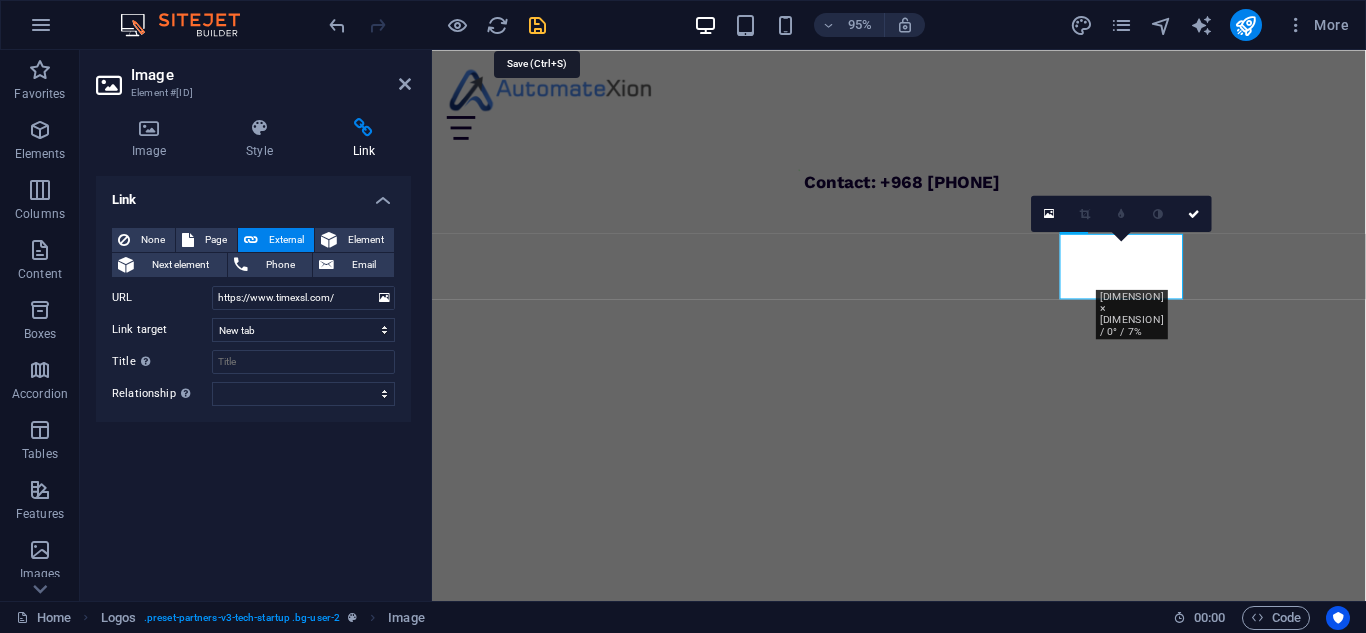 click at bounding box center [537, 25] 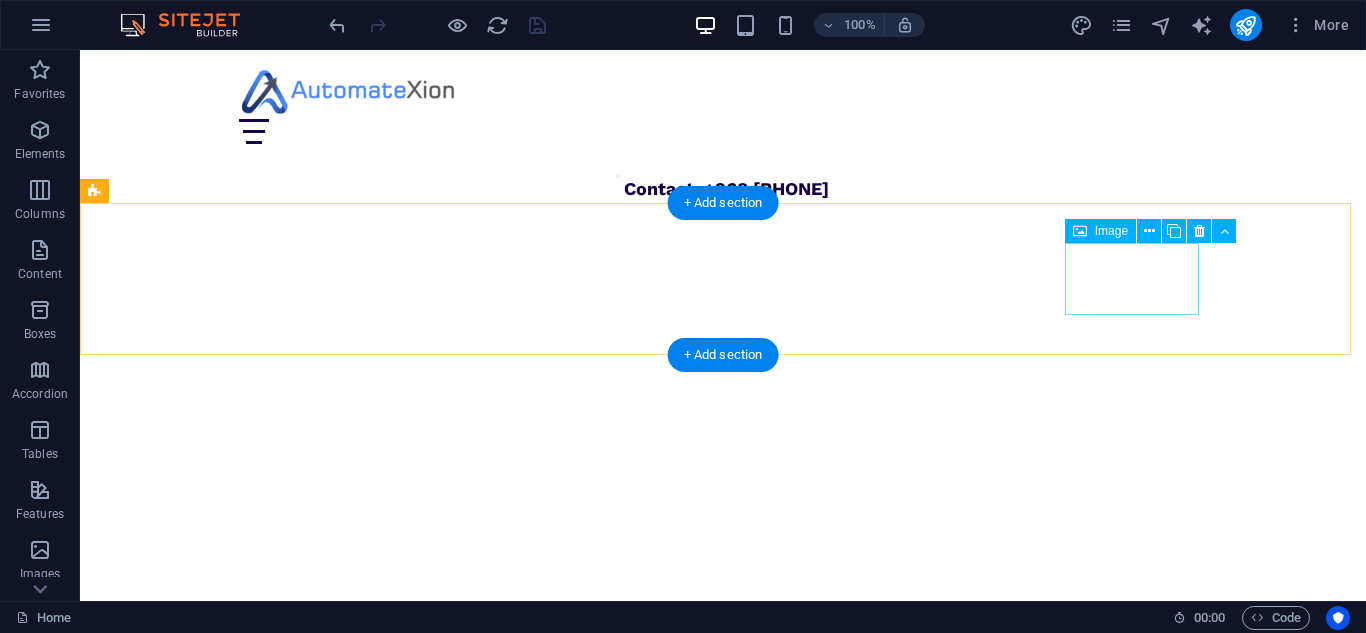 click at bounding box center [163, 1897] 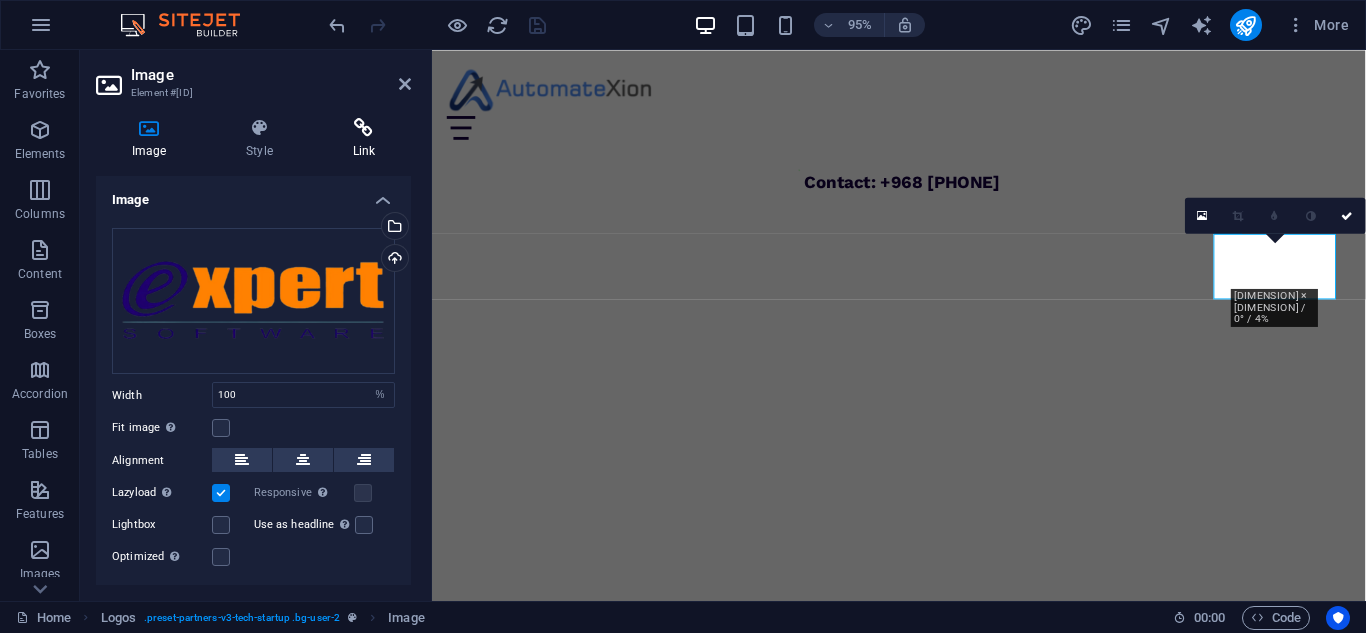 click at bounding box center (364, 128) 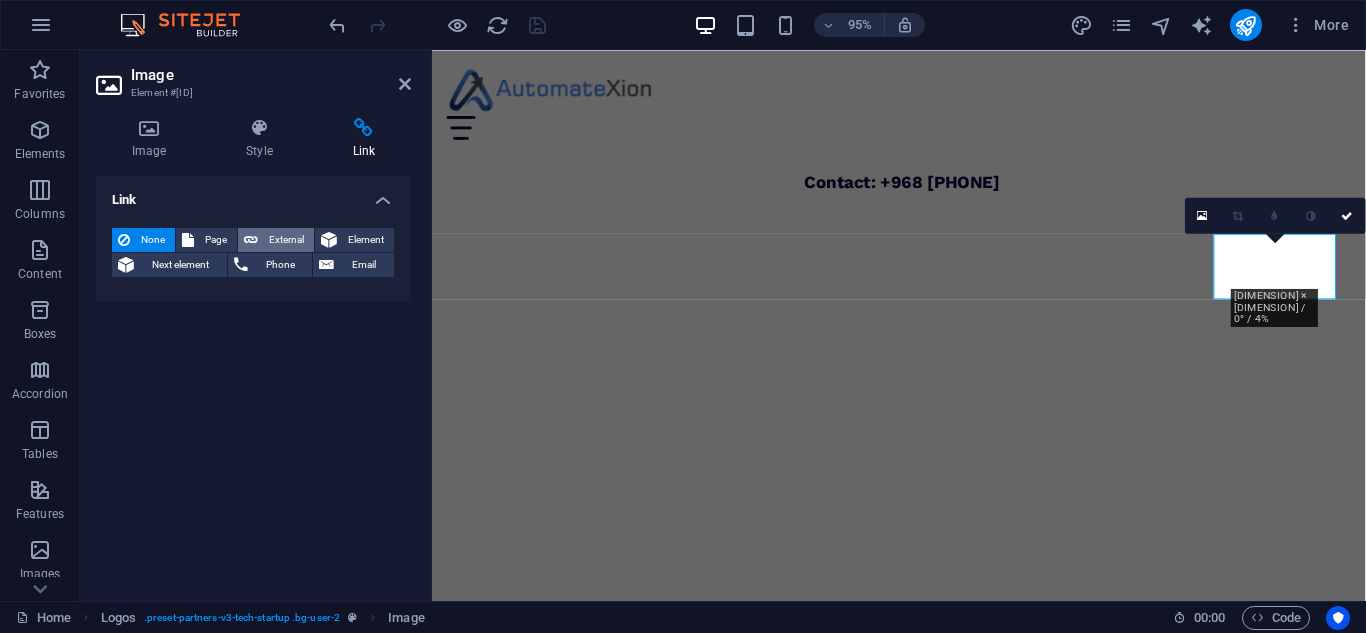click on "External" at bounding box center [286, 240] 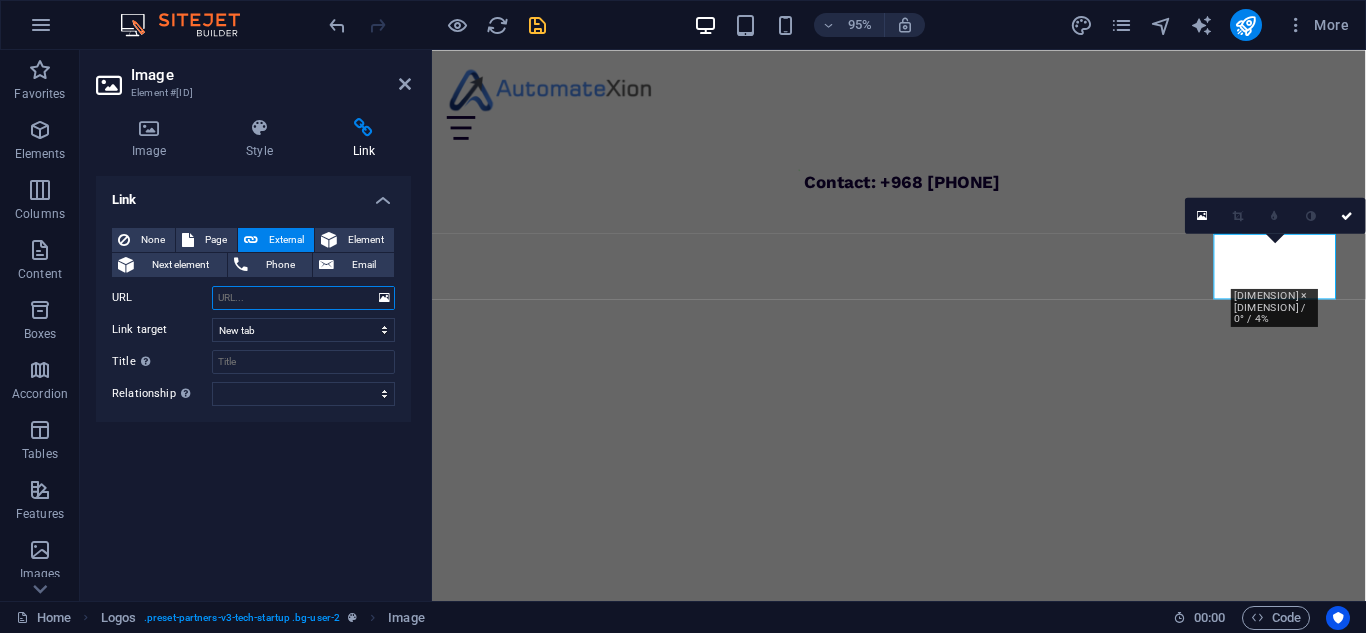 click on "URL" at bounding box center [303, 298] 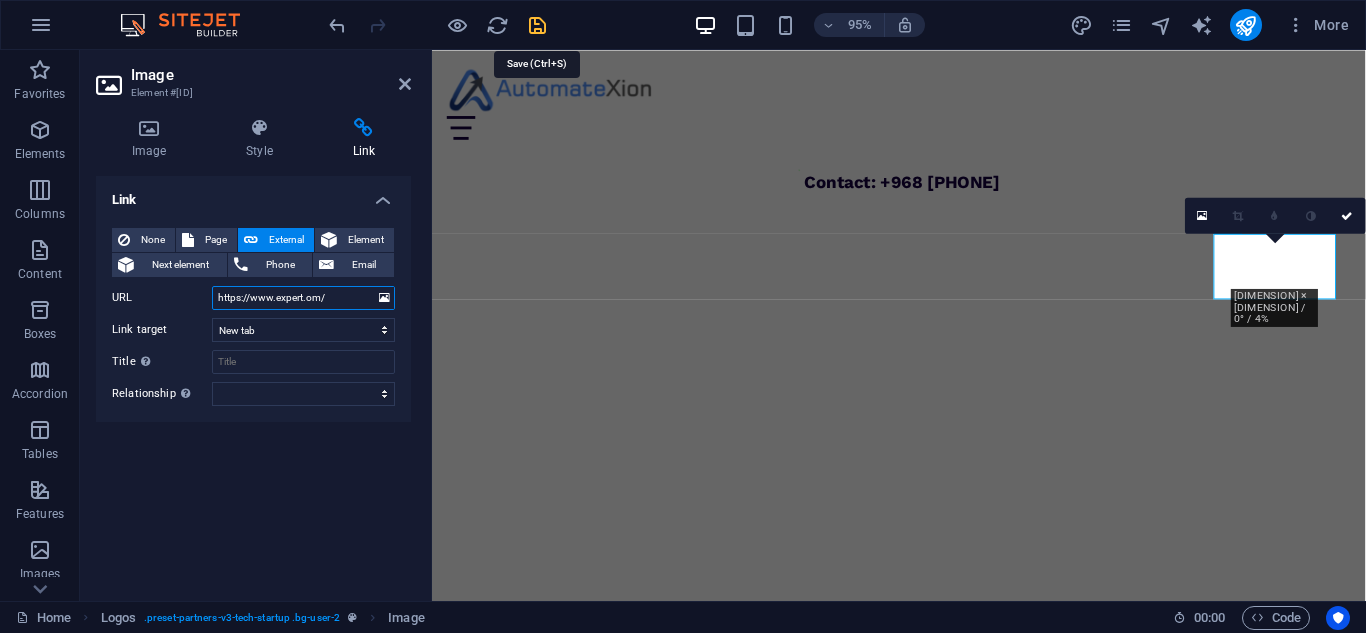type on "https://www.expert.om/" 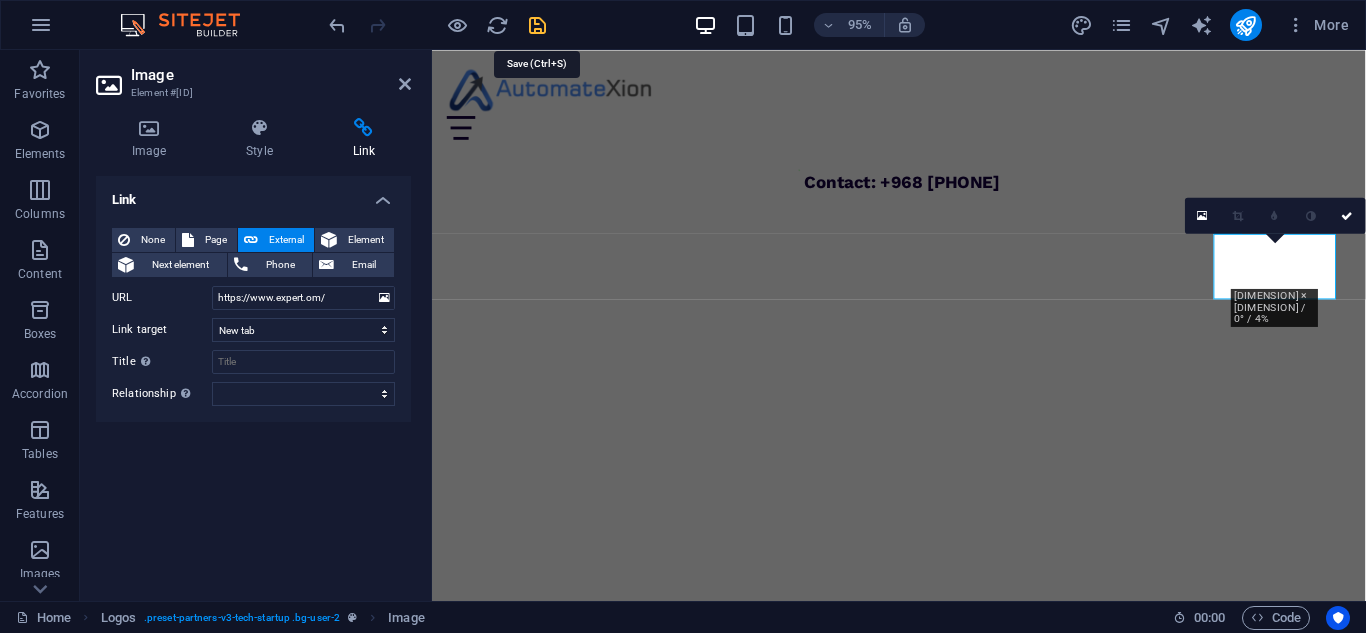 click at bounding box center [537, 25] 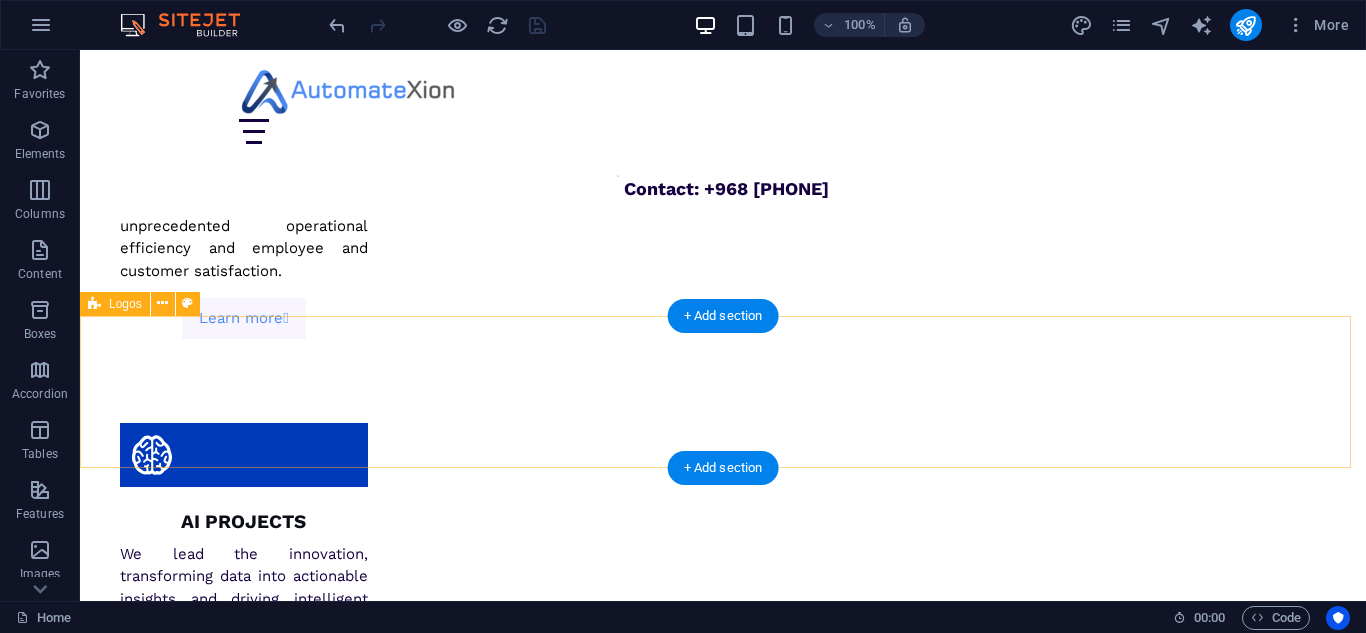 scroll, scrollTop: 5048, scrollLeft: 0, axis: vertical 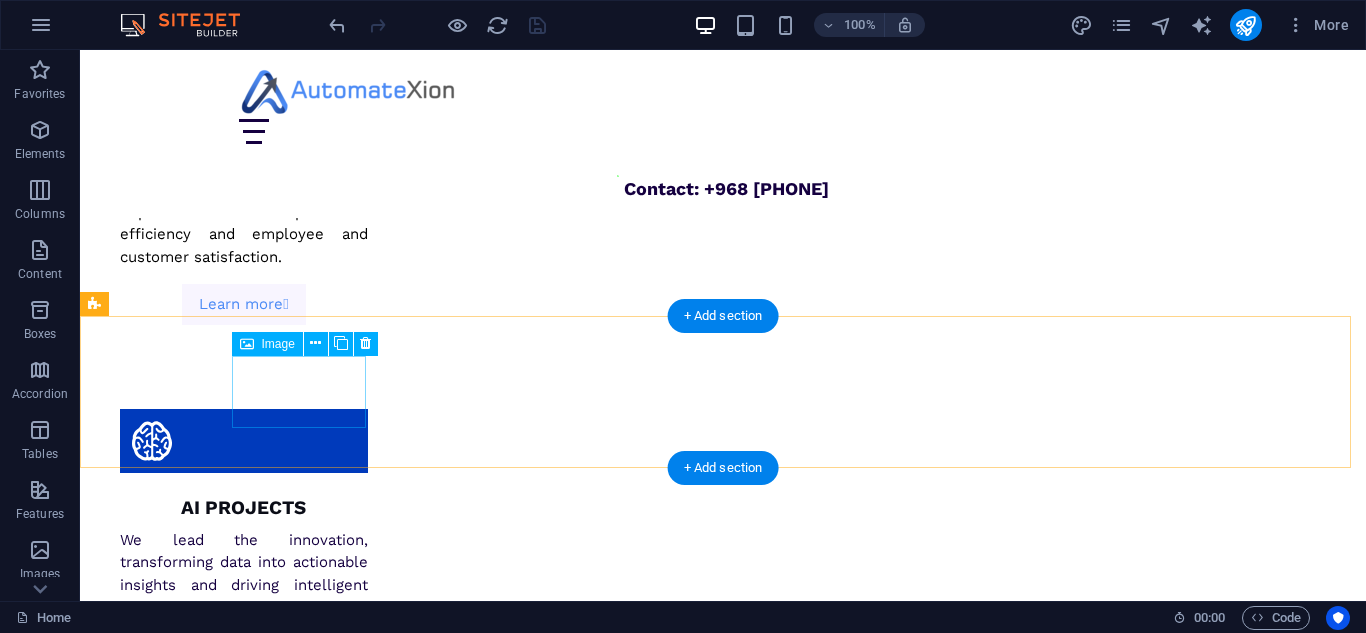click at bounding box center (163, 7907) 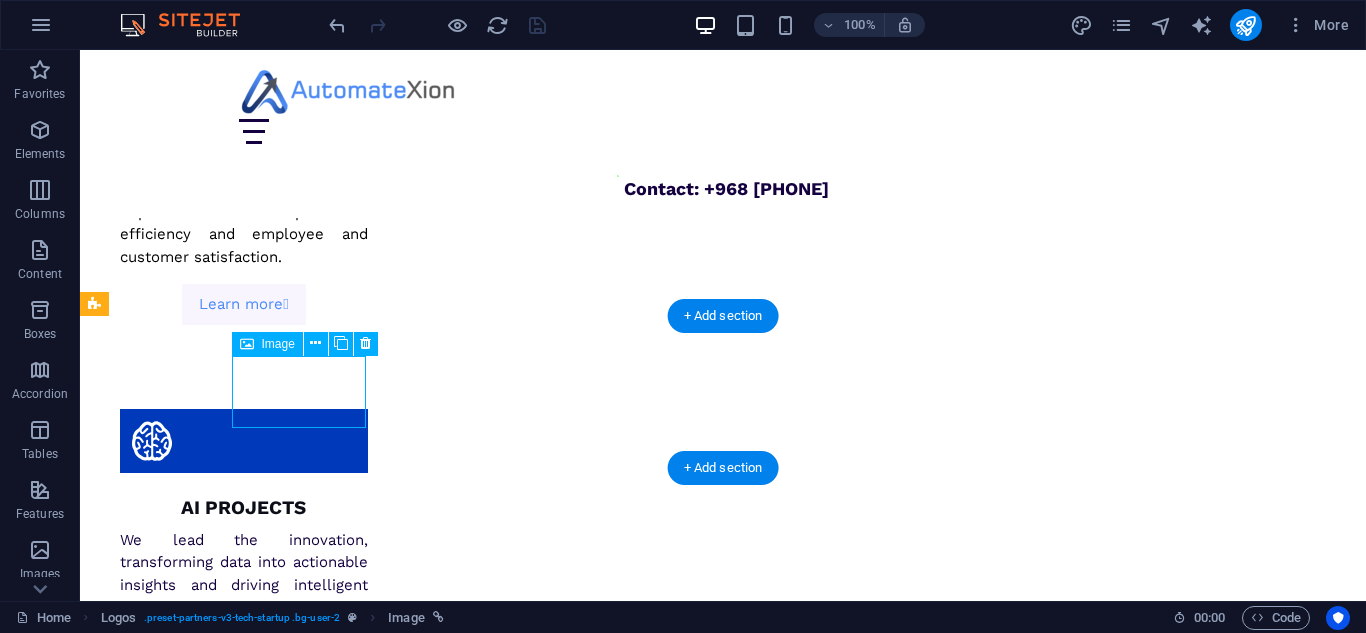 click at bounding box center [163, 7907] 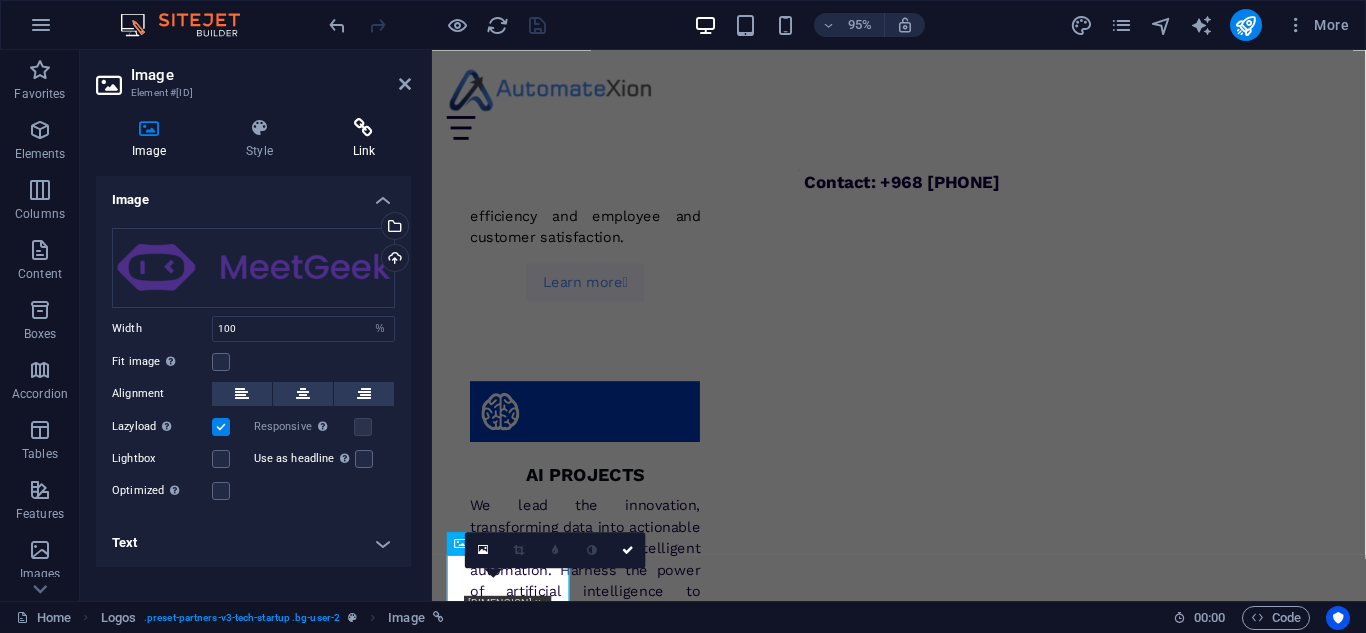 click at bounding box center [364, 128] 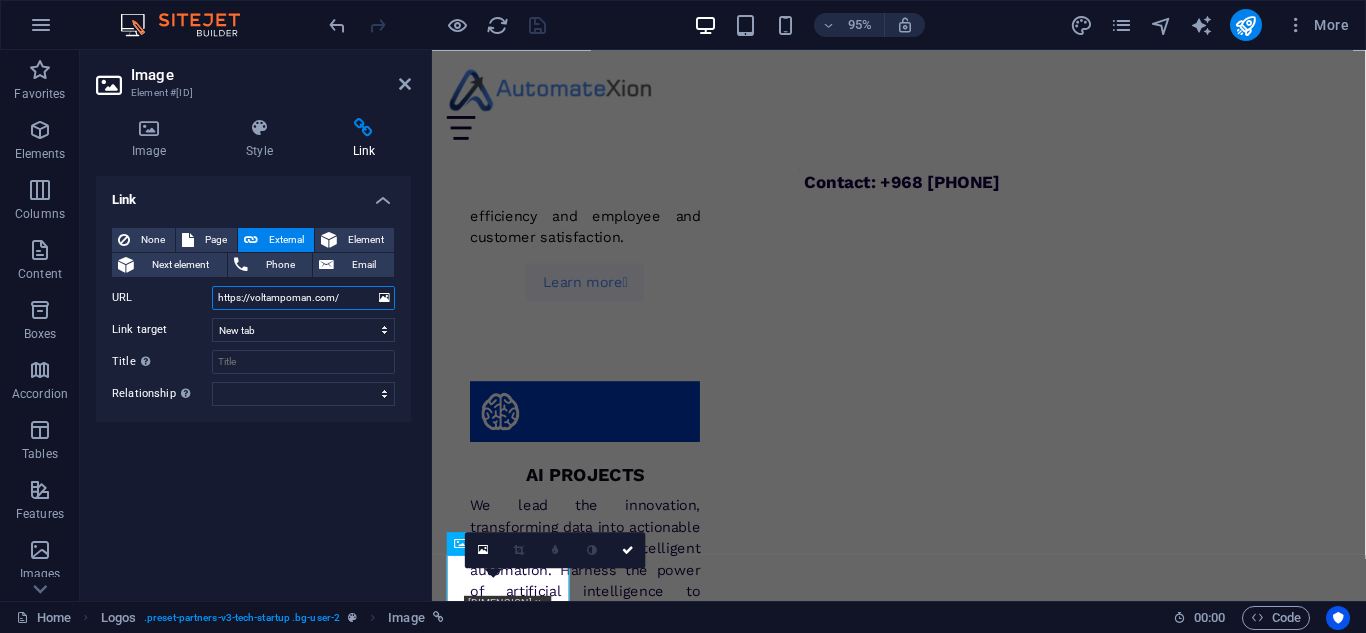 click on "https://voltampoman.com/" at bounding box center [303, 298] 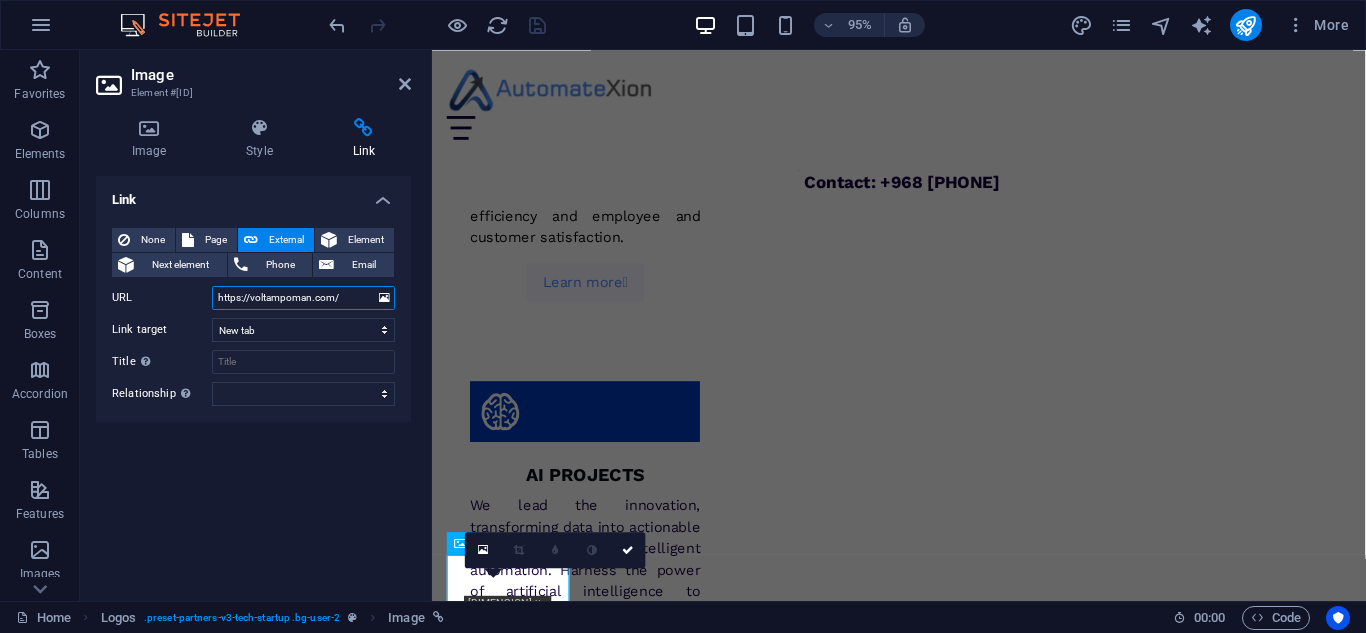 paste on "meetgeek.ai" 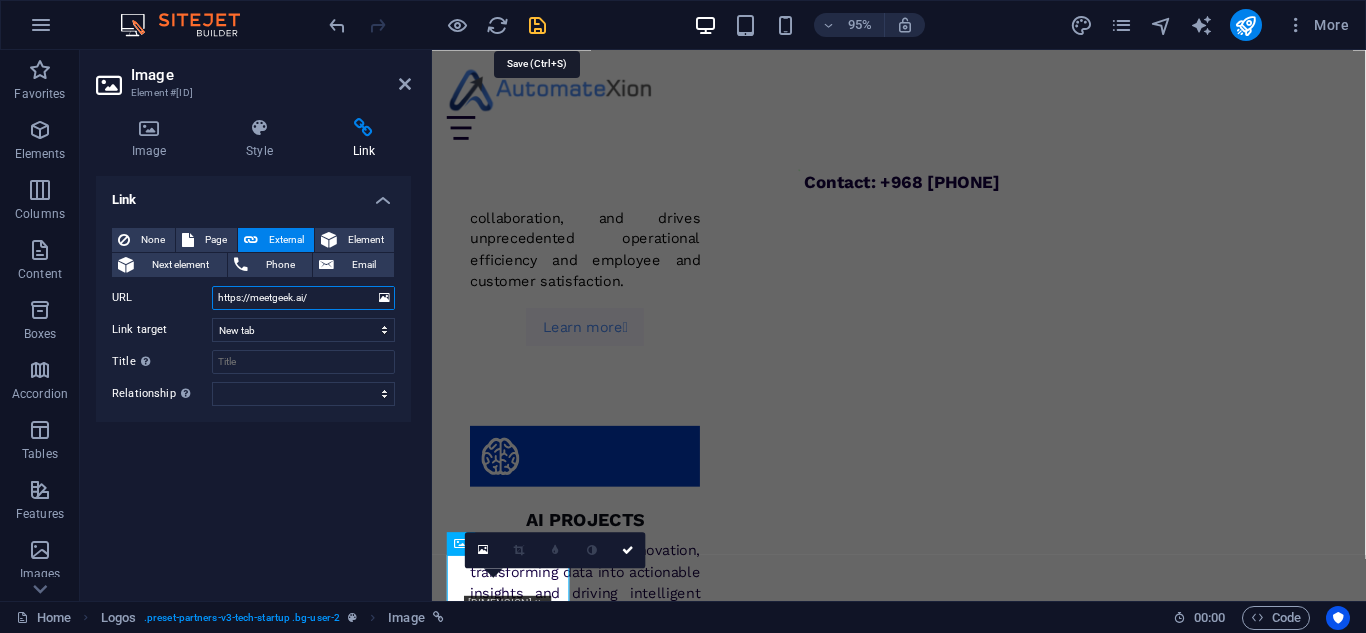 type on "https://meetgeek.ai/" 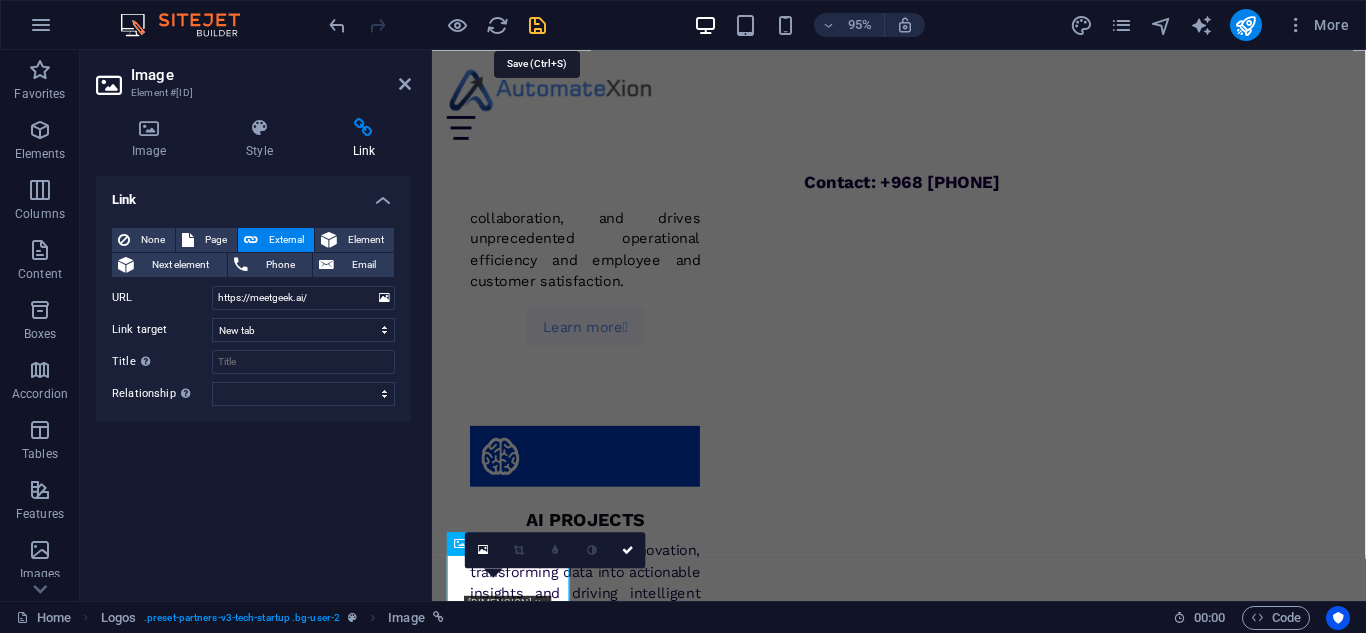 click at bounding box center [537, 25] 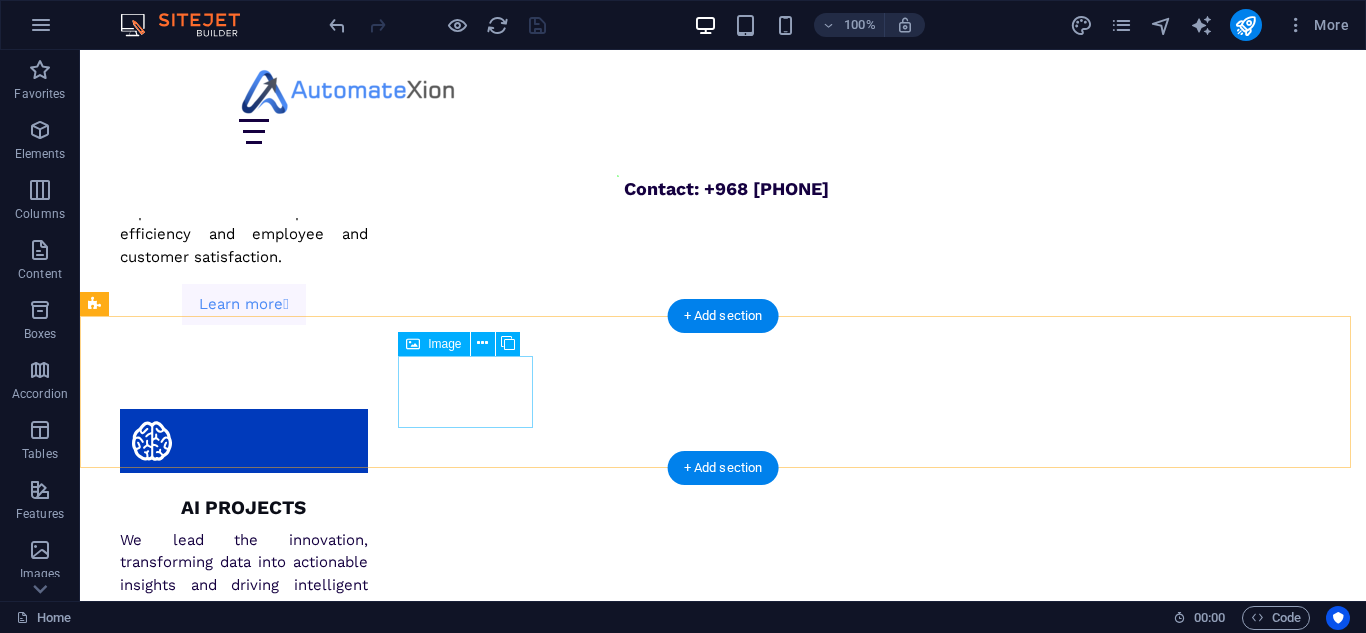 click at bounding box center [163, 7995] 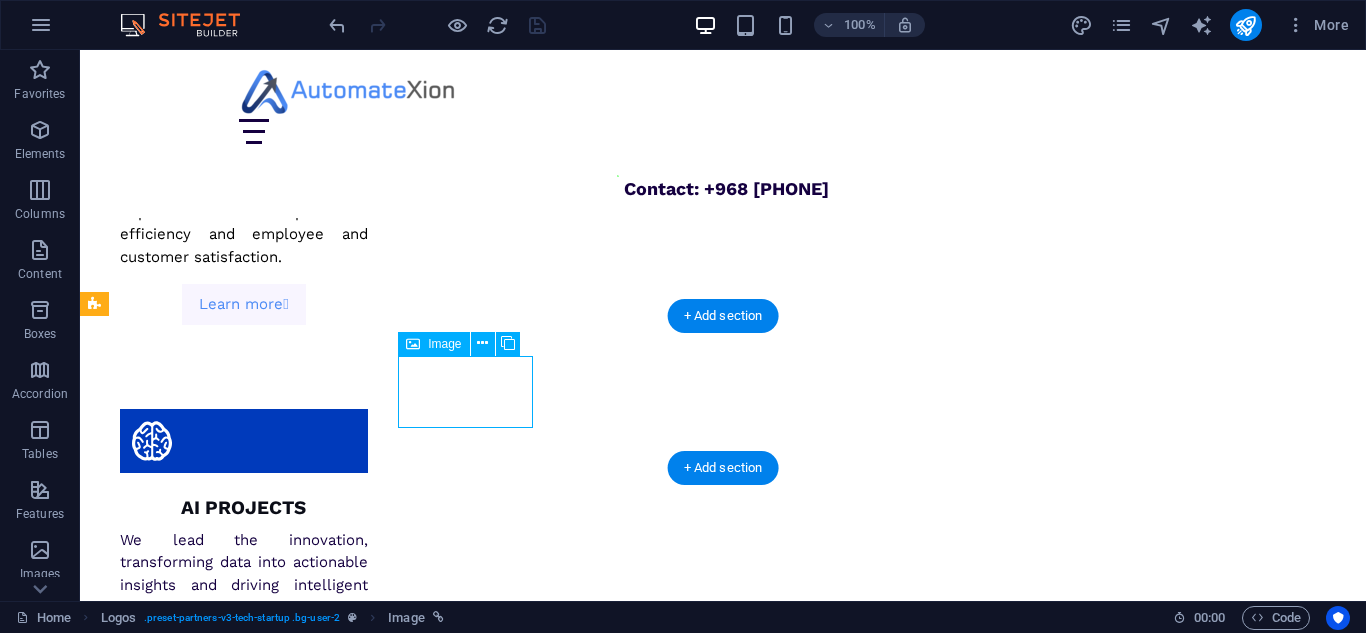 click at bounding box center [163, 7995] 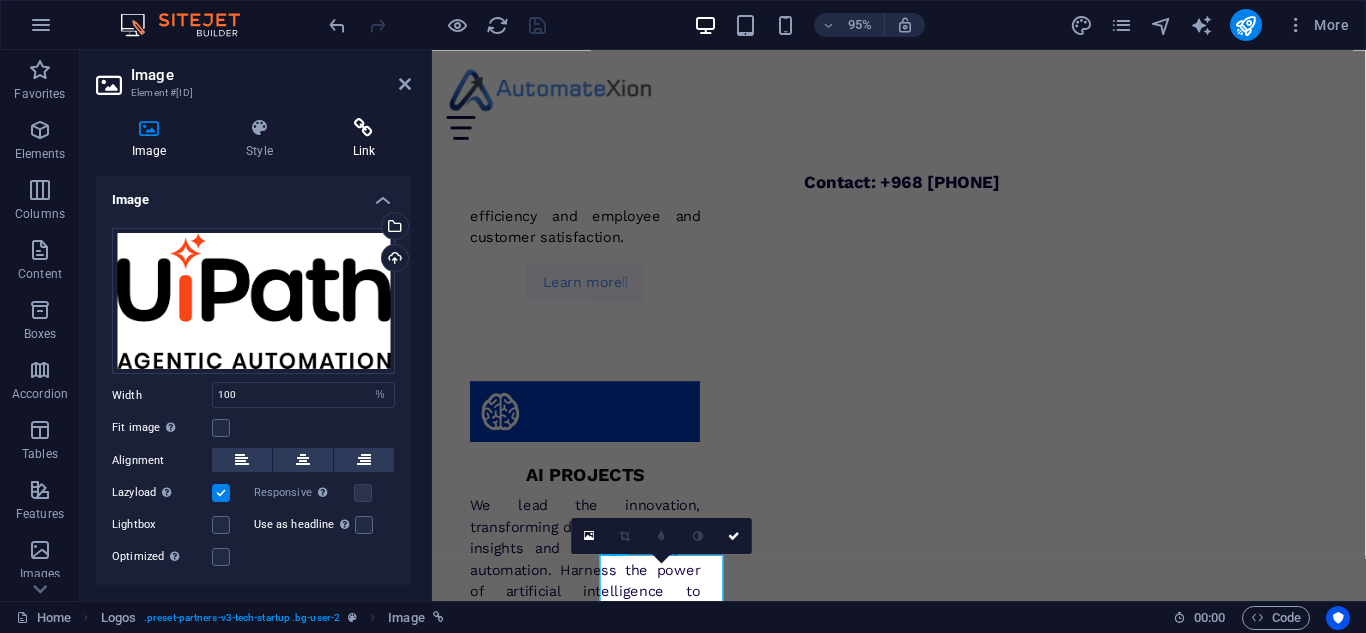 click on "Link" at bounding box center [364, 139] 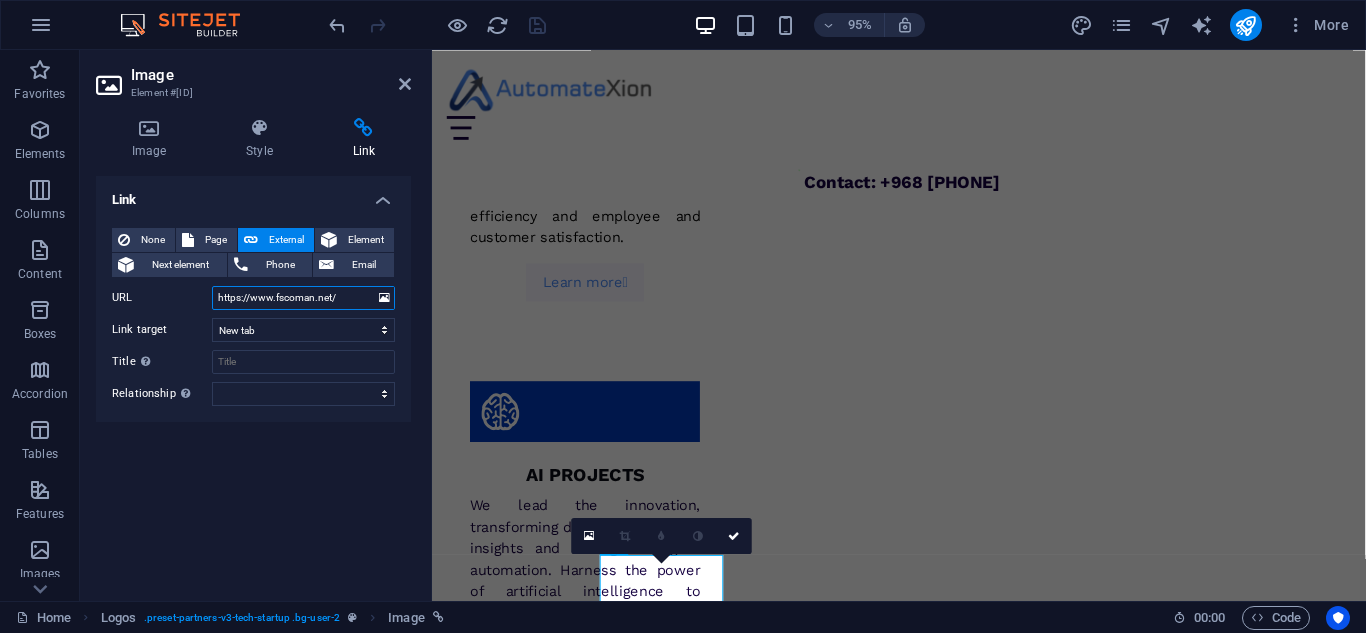 click on "https://www.fscoman.net/" at bounding box center [303, 298] 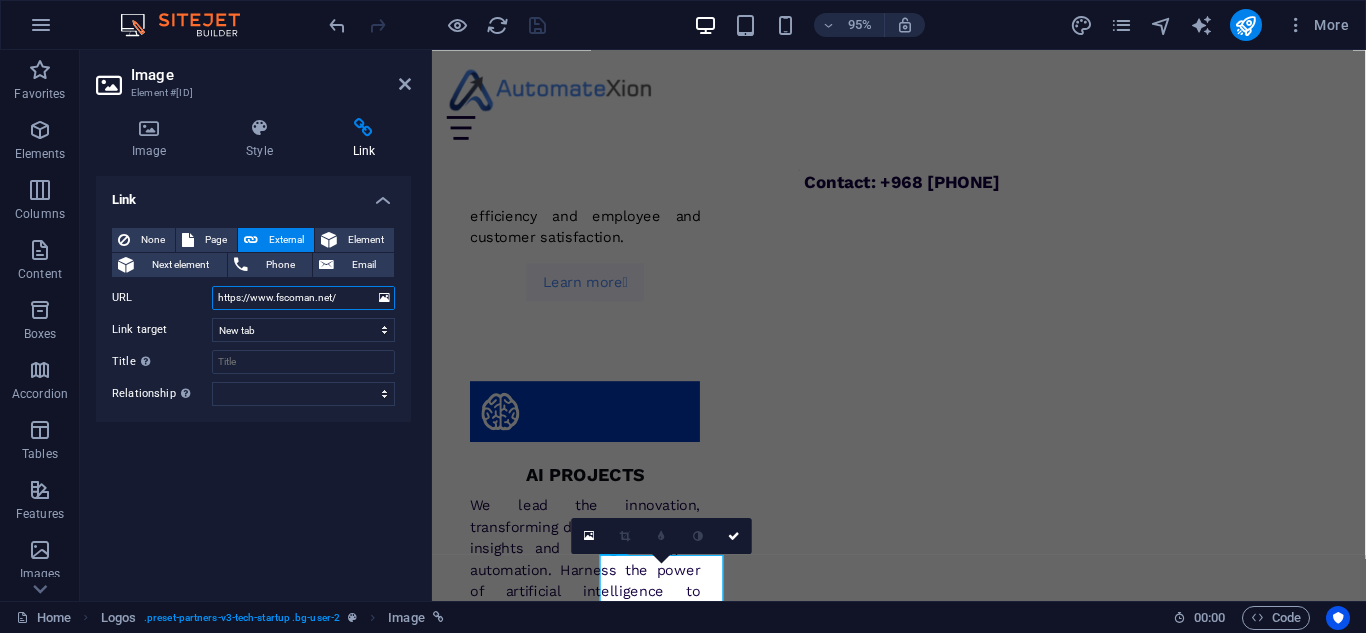 paste on "uipath.com" 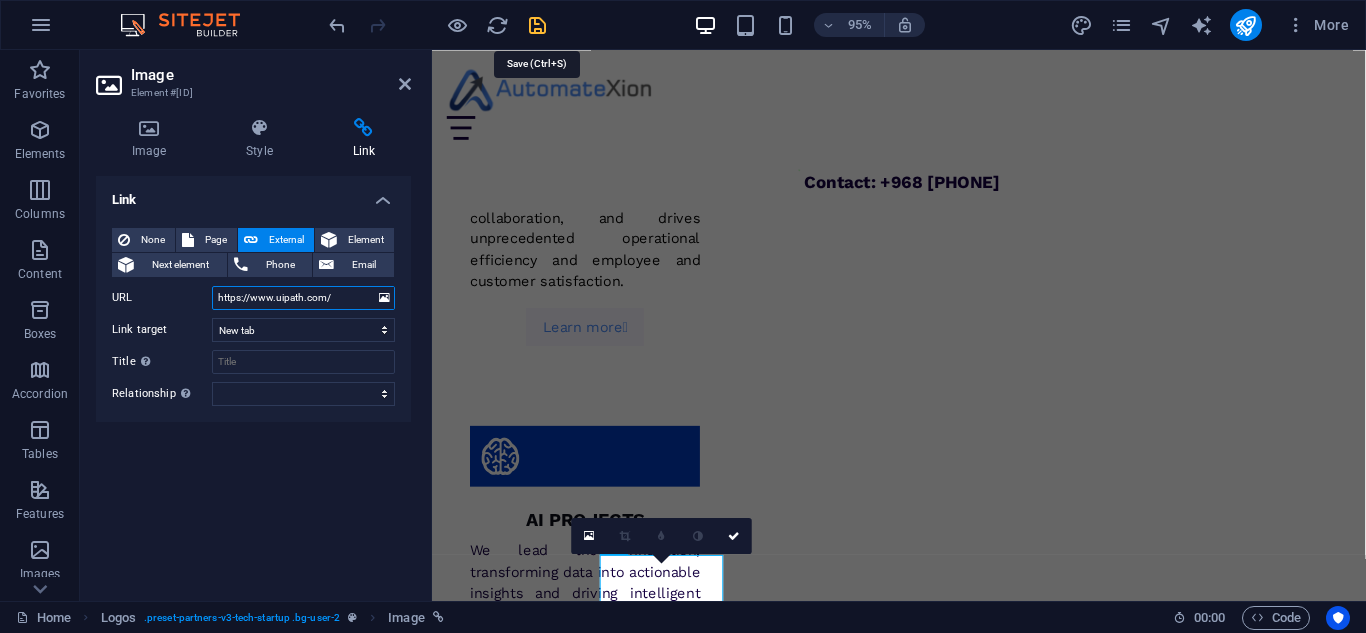 type on "https://www.uipath.com/" 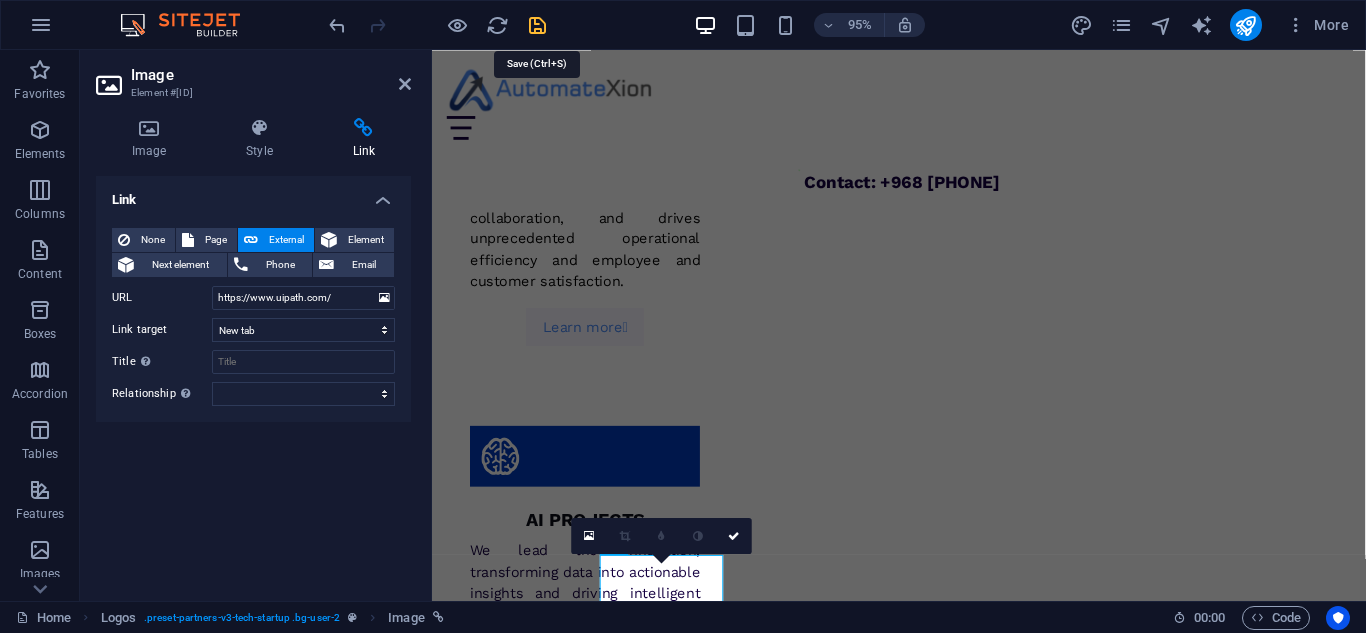 click at bounding box center [537, 25] 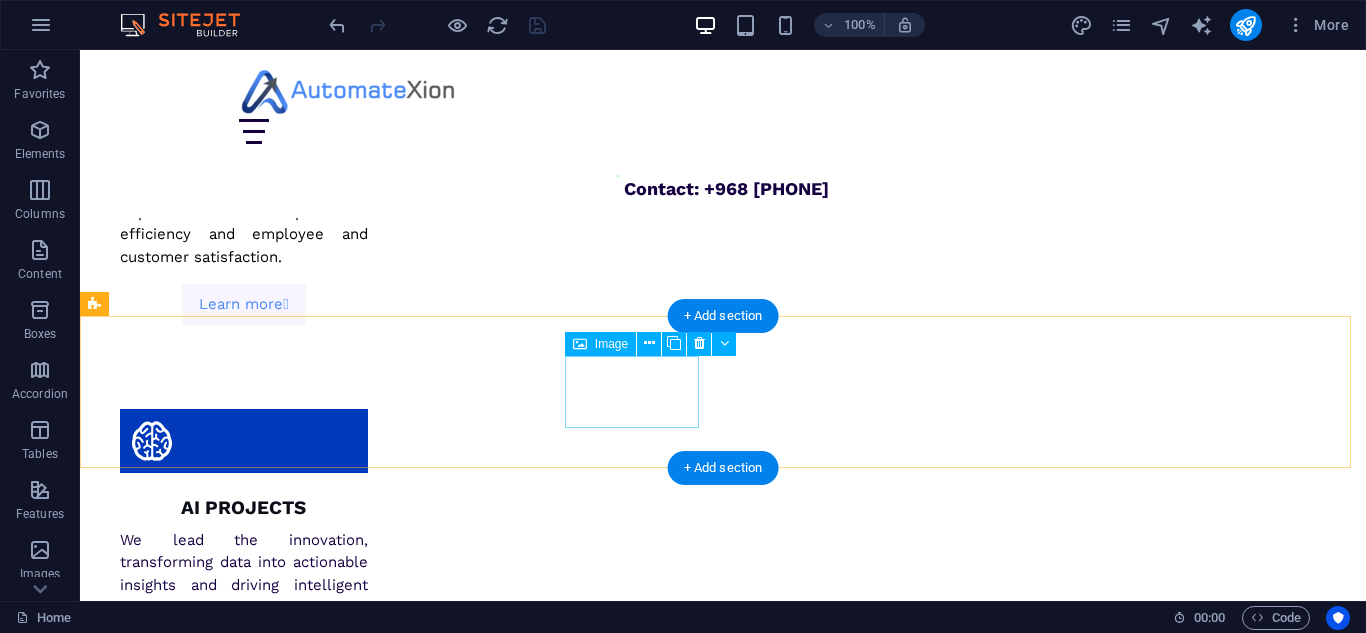 click at bounding box center (163, 8083) 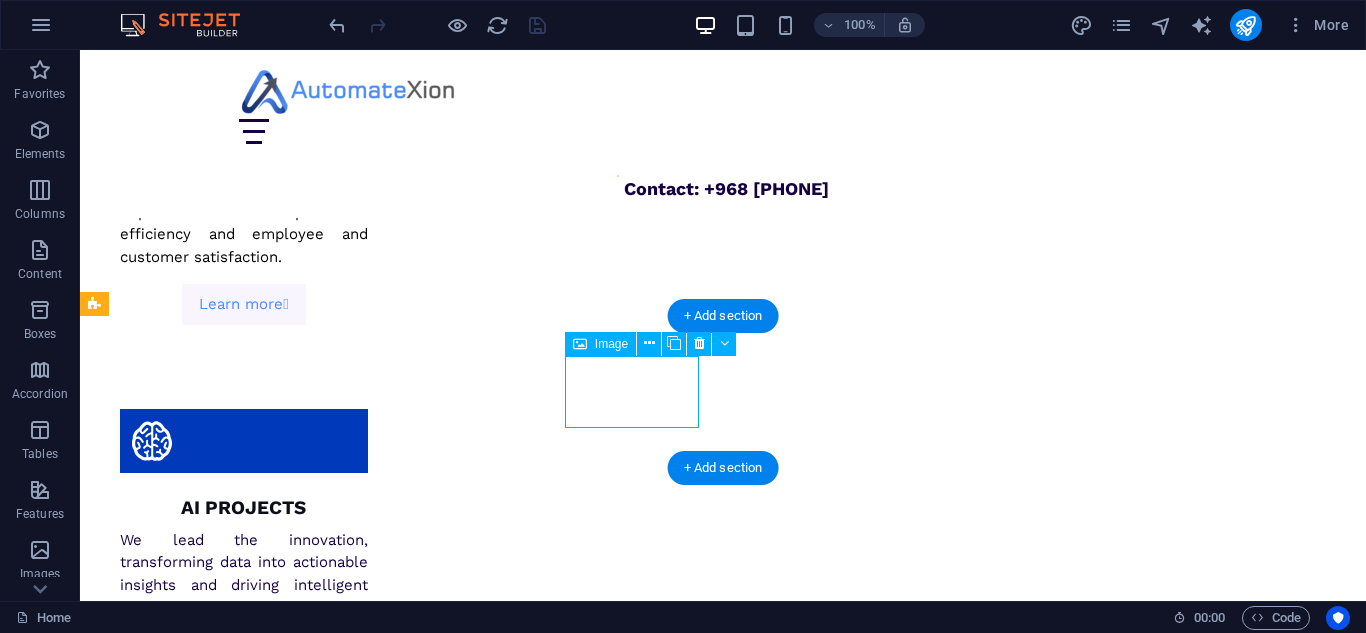 click at bounding box center (163, 8083) 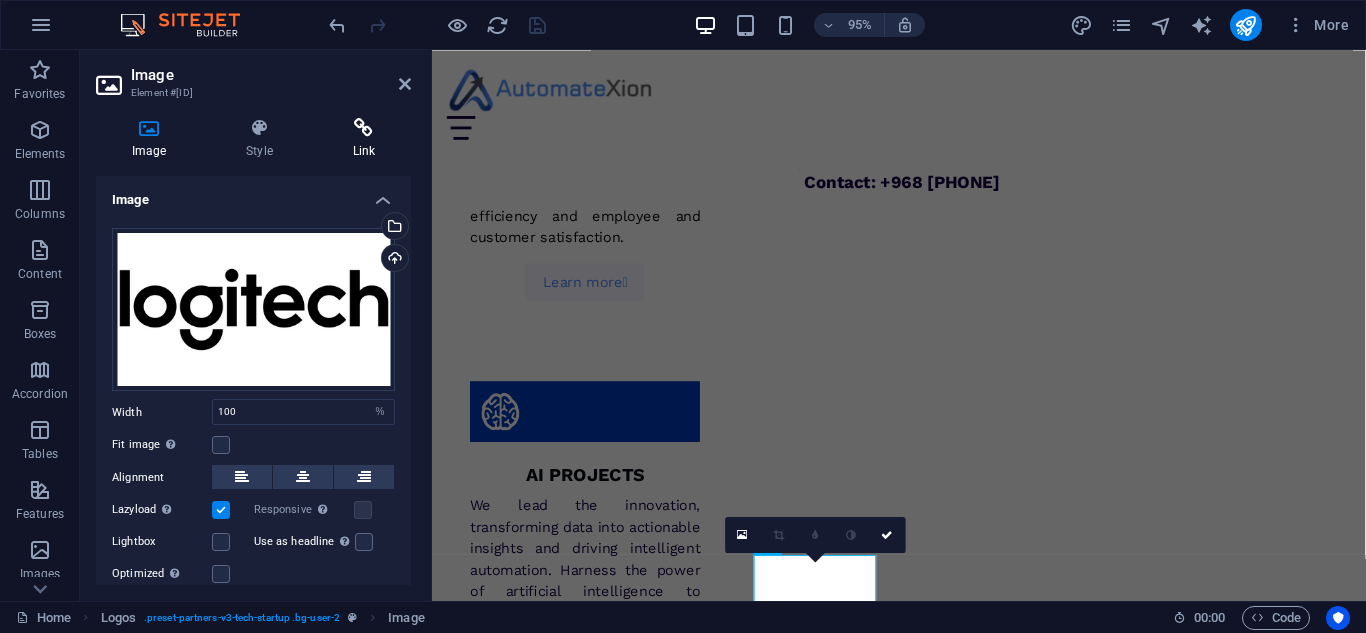 click at bounding box center [364, 128] 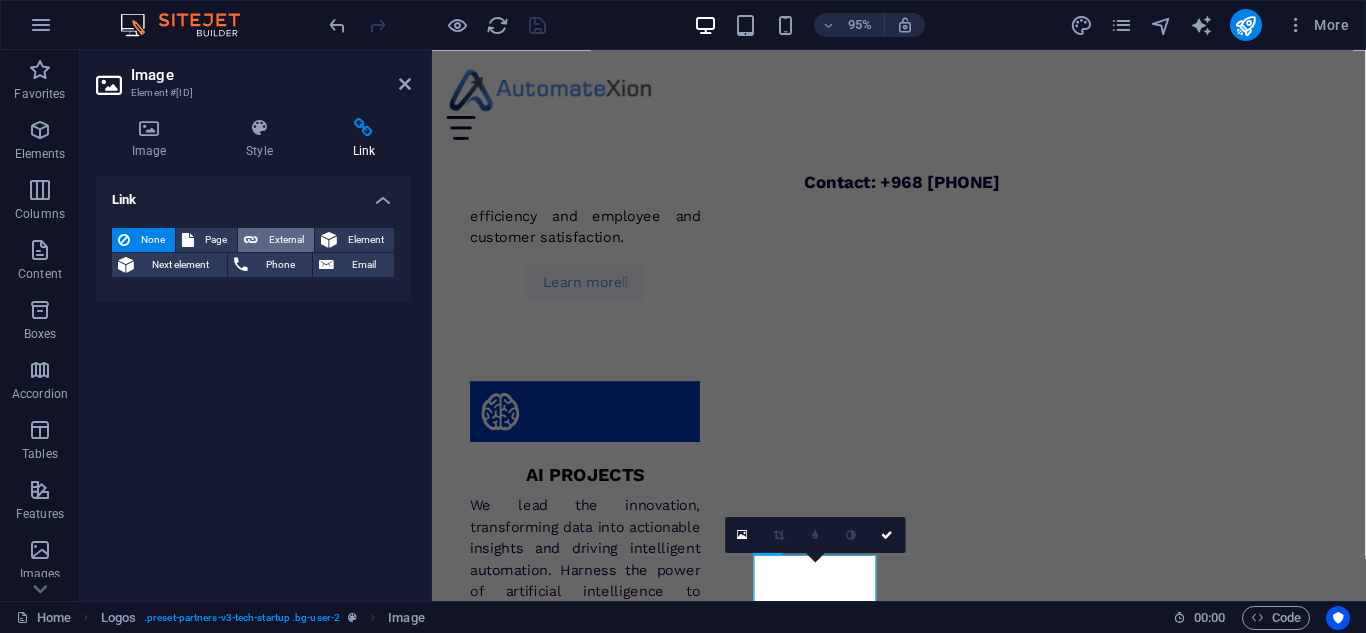click on "External" at bounding box center [286, 240] 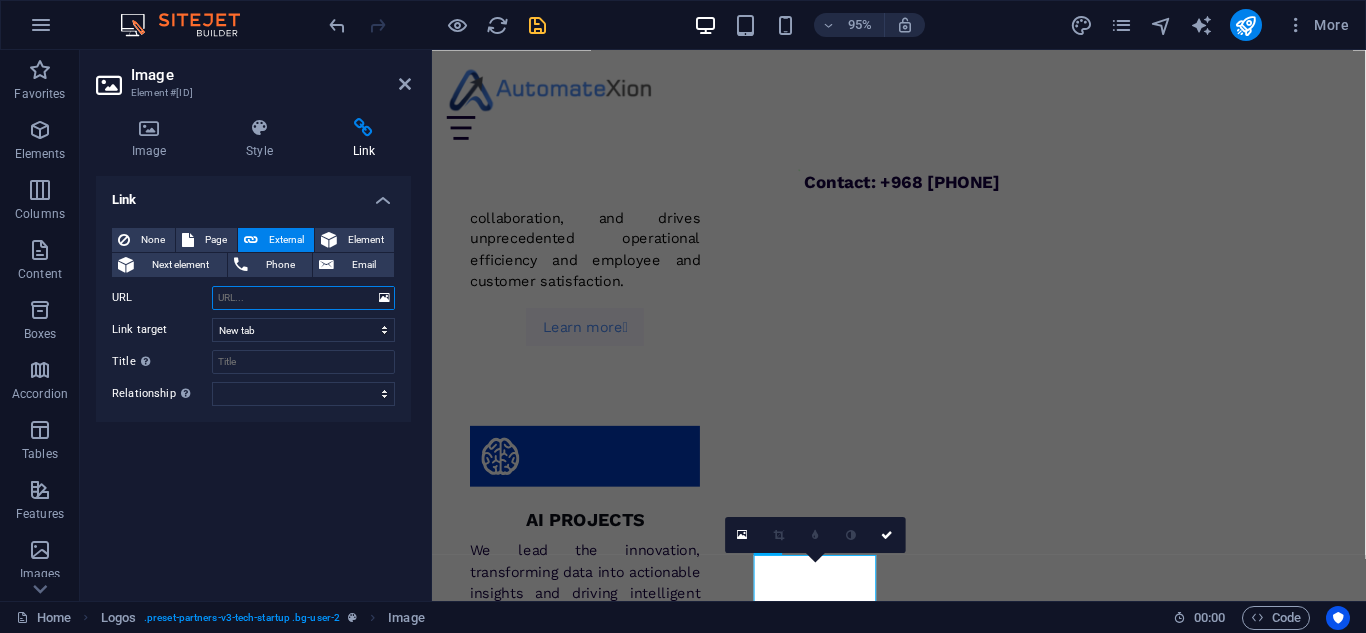 click on "URL" at bounding box center [303, 298] 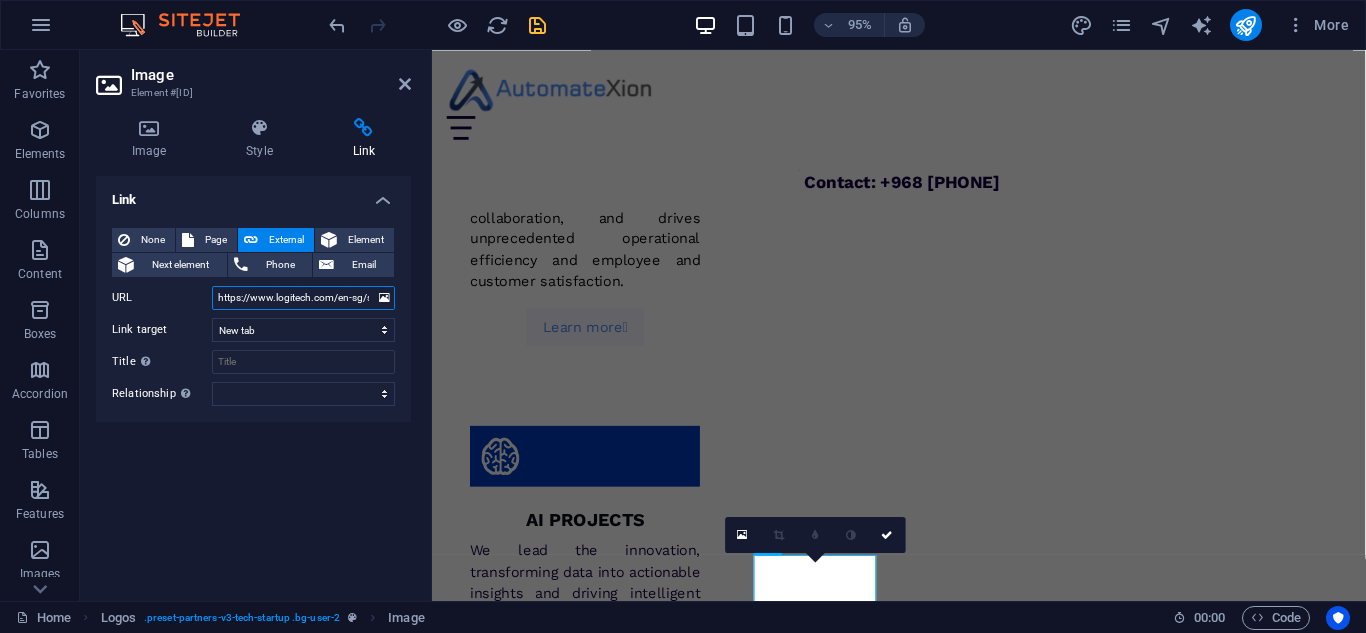 scroll, scrollTop: 0, scrollLeft: 18, axis: horizontal 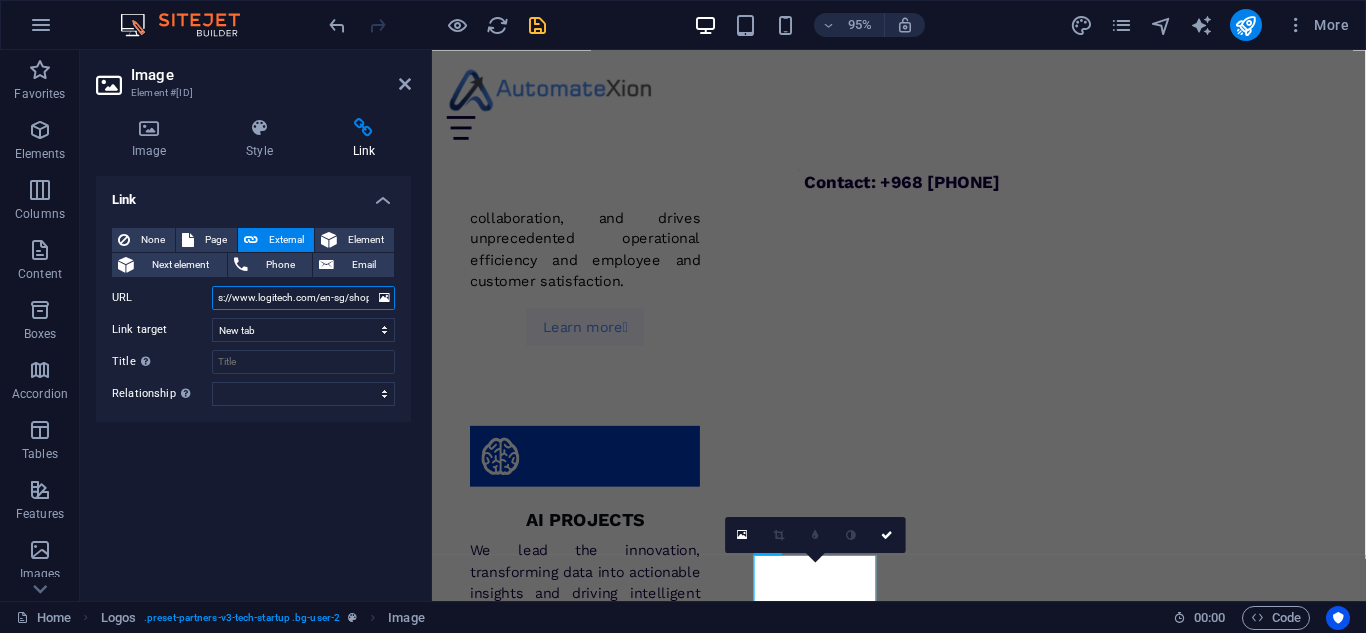type on "https://www.logitech.com/en-sg/shop" 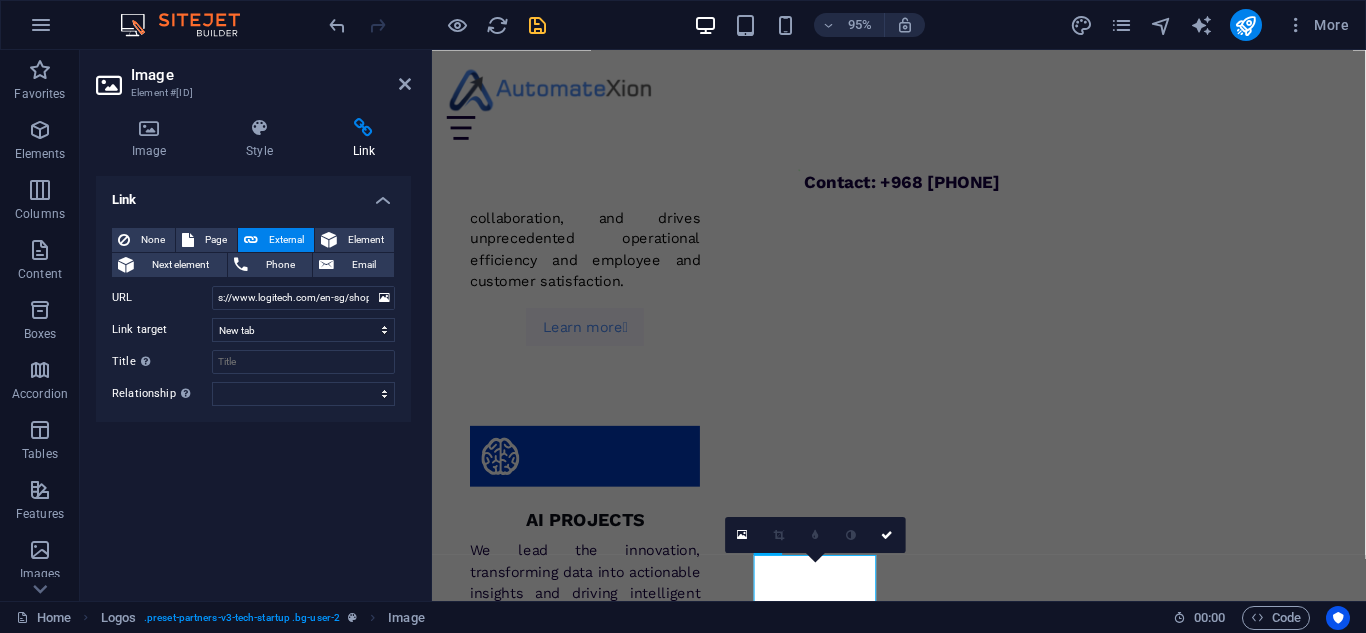 scroll, scrollTop: 0, scrollLeft: 0, axis: both 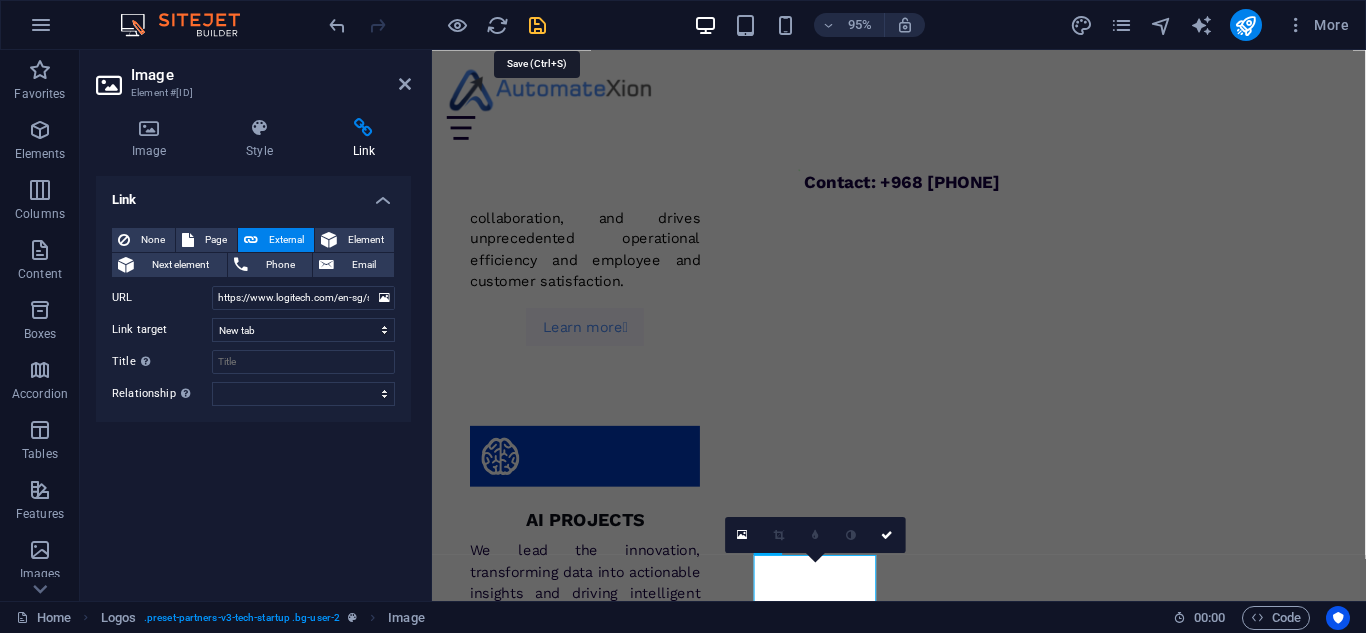 drag, startPoint x: 552, startPoint y: 29, endPoint x: 534, endPoint y: 29, distance: 18 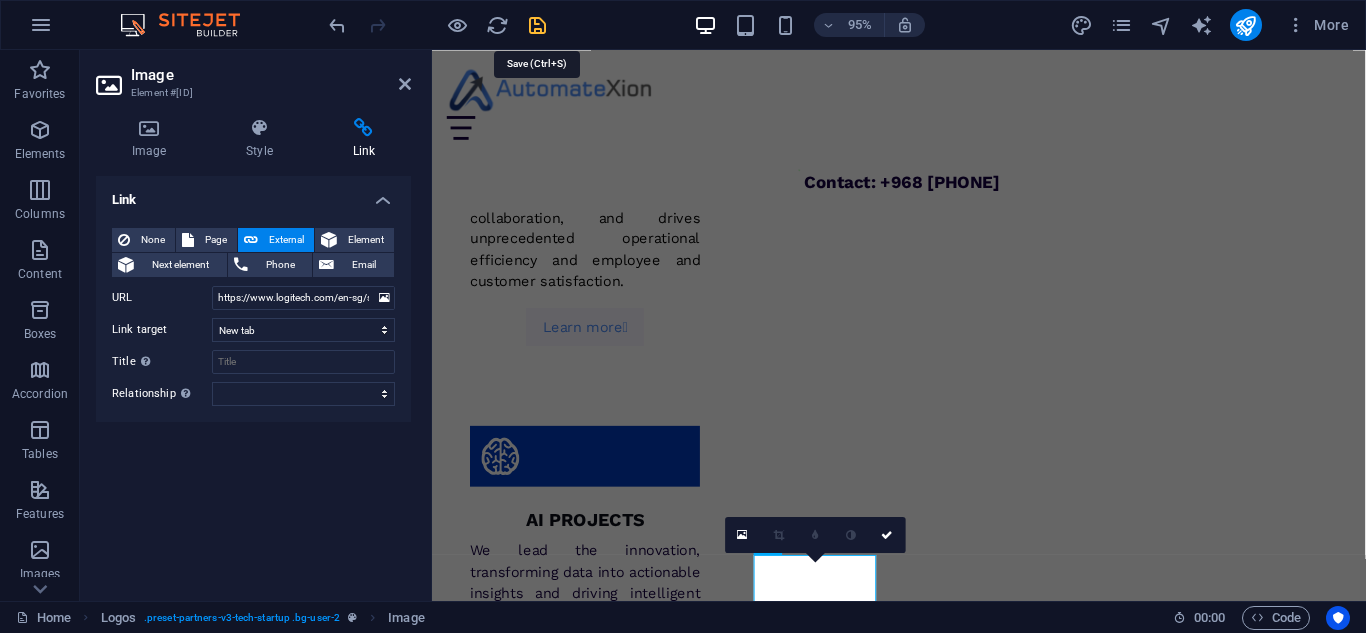click on "95% More" at bounding box center [841, 25] 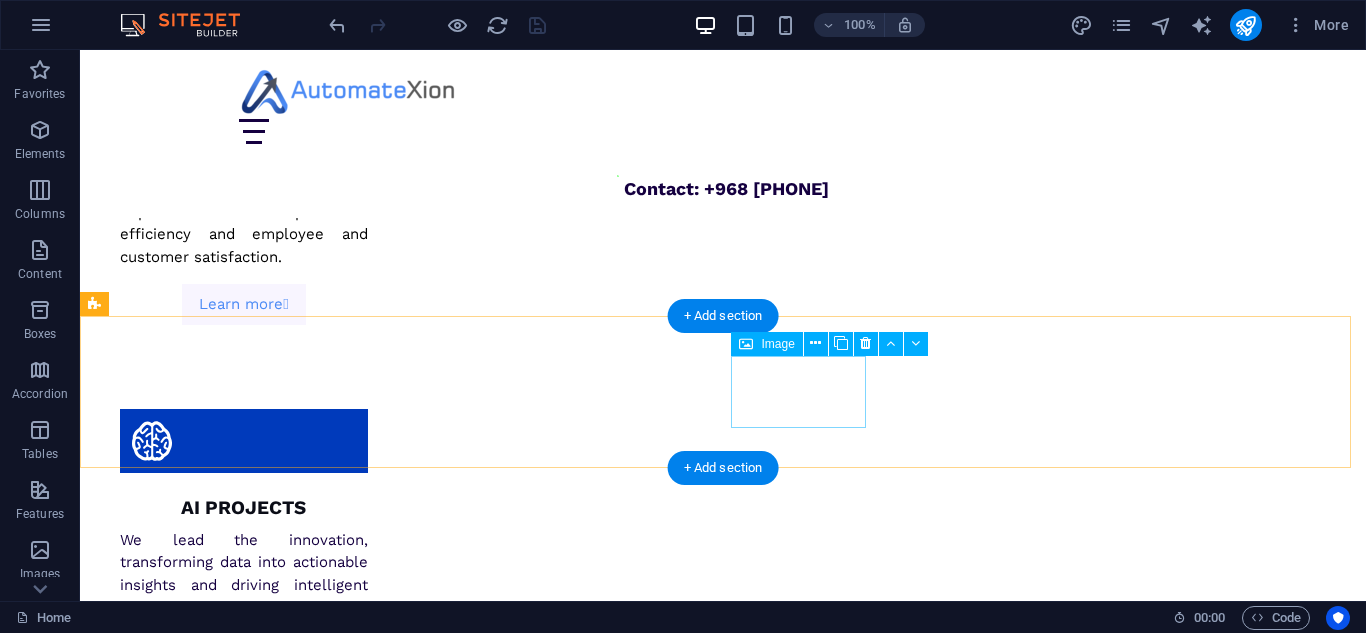 click at bounding box center (163, 8171) 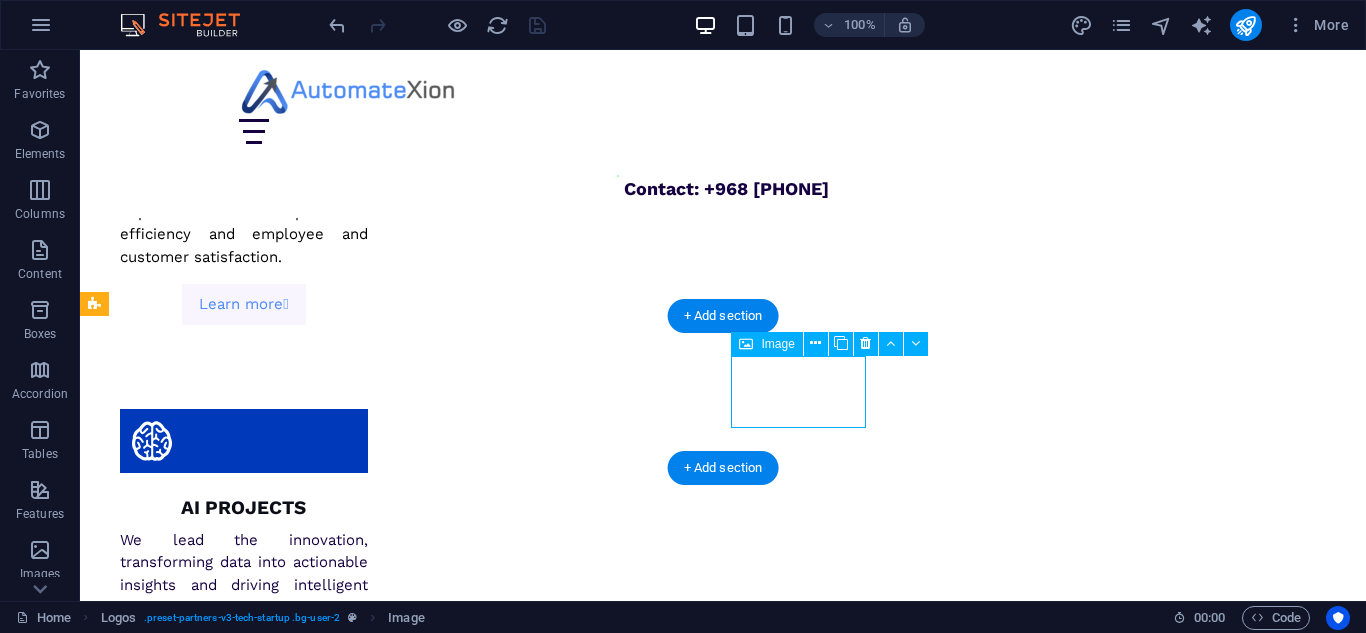 click at bounding box center (163, 8171) 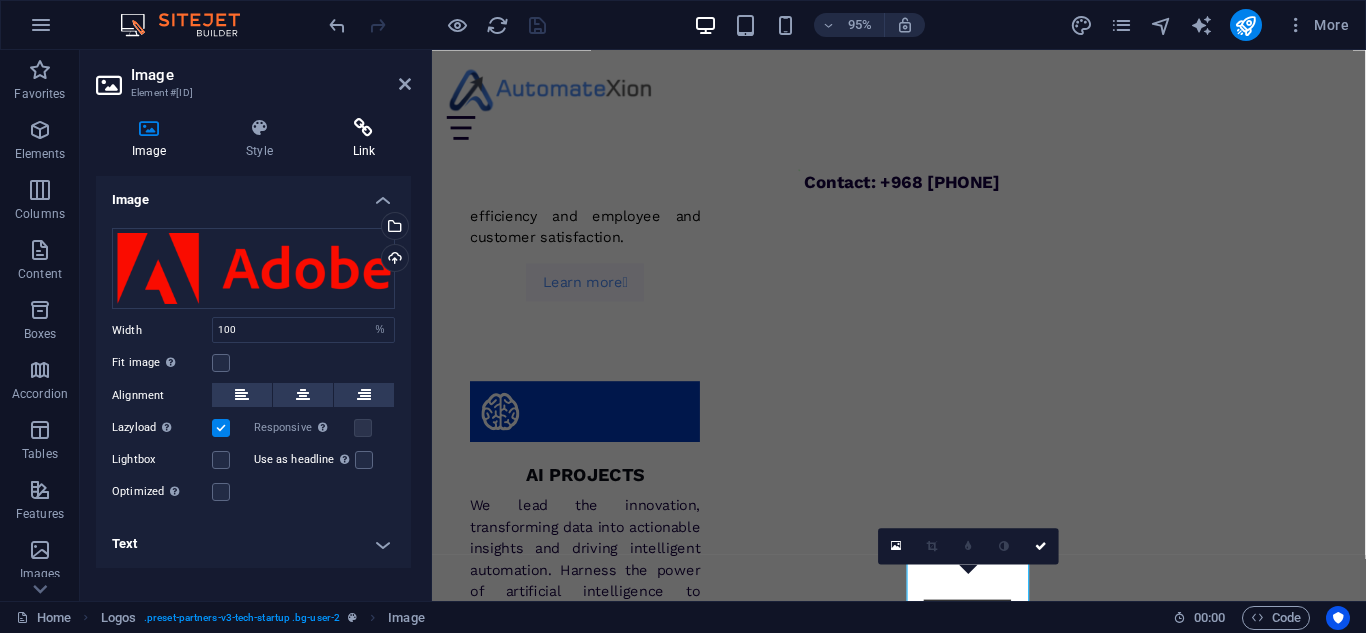 click at bounding box center [364, 128] 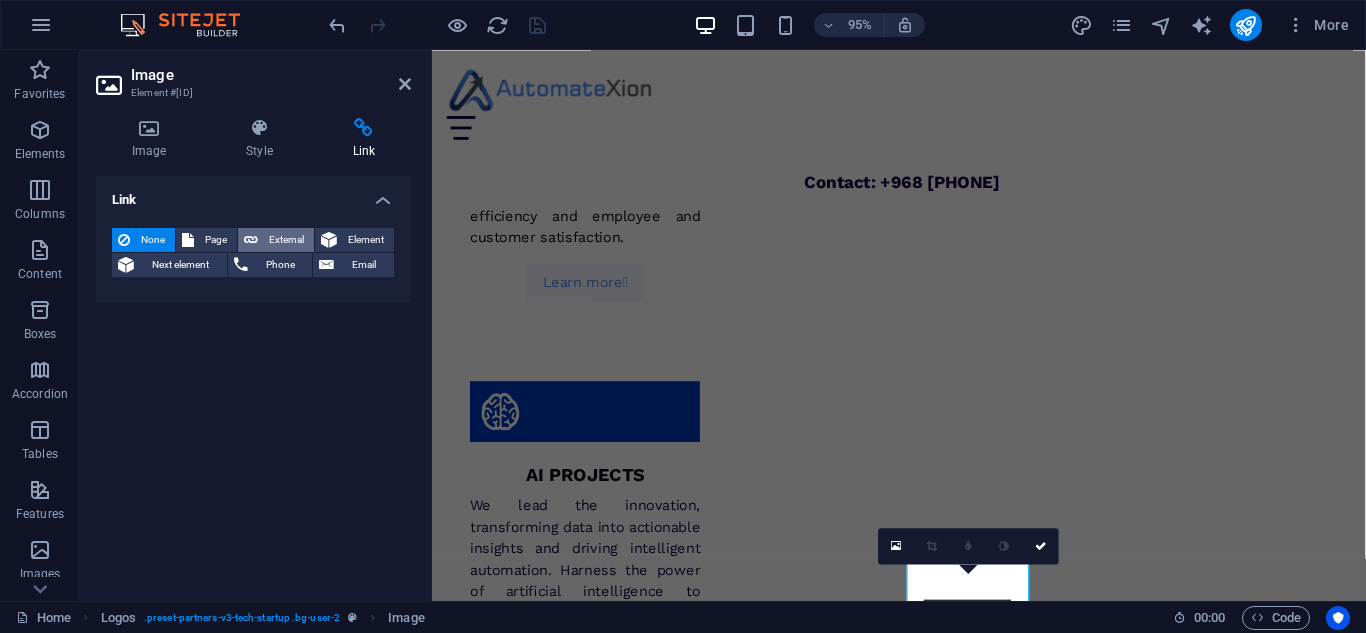 click on "External" at bounding box center [286, 240] 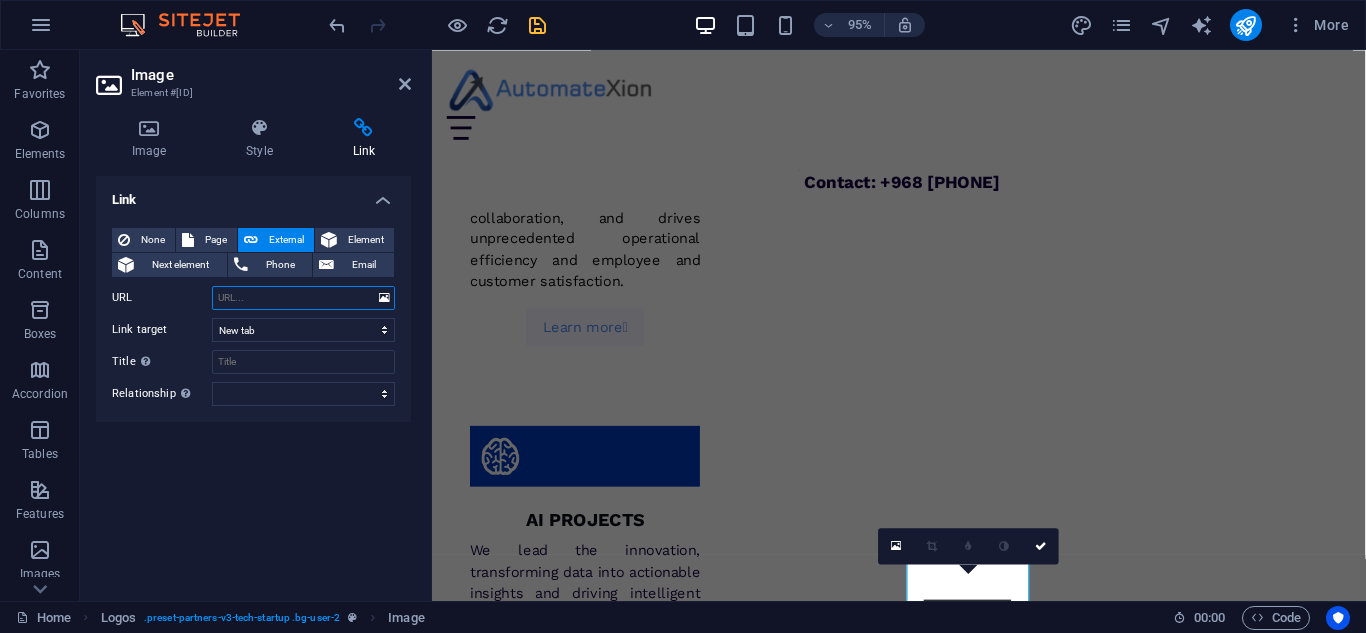 click on "URL" at bounding box center [303, 298] 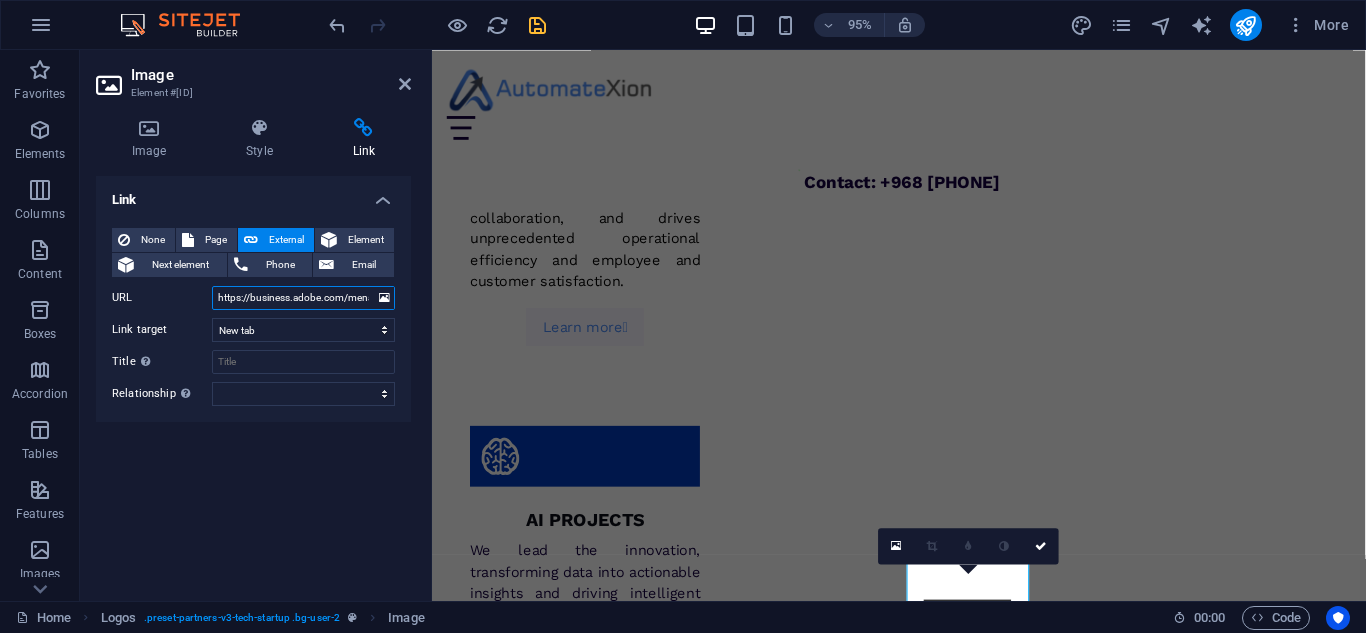 scroll, scrollTop: 0, scrollLeft: 22, axis: horizontal 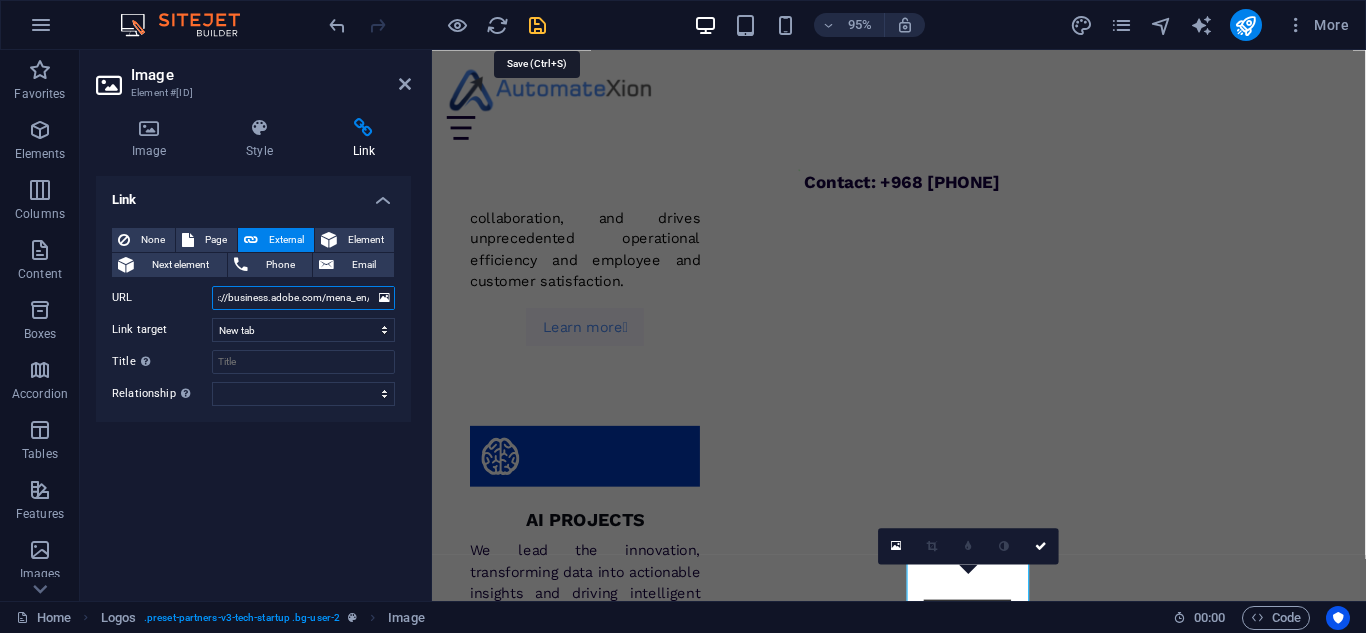 type on "https://business.adobe.com/mena_en/" 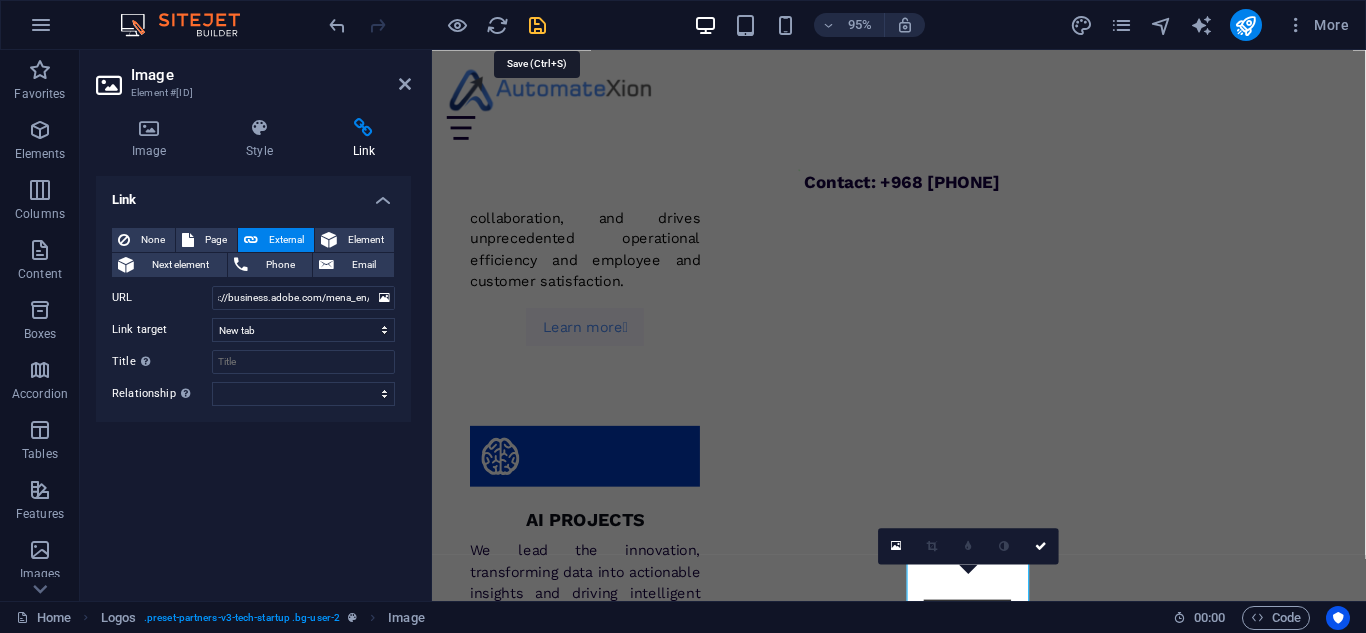 scroll, scrollTop: 0, scrollLeft: 0, axis: both 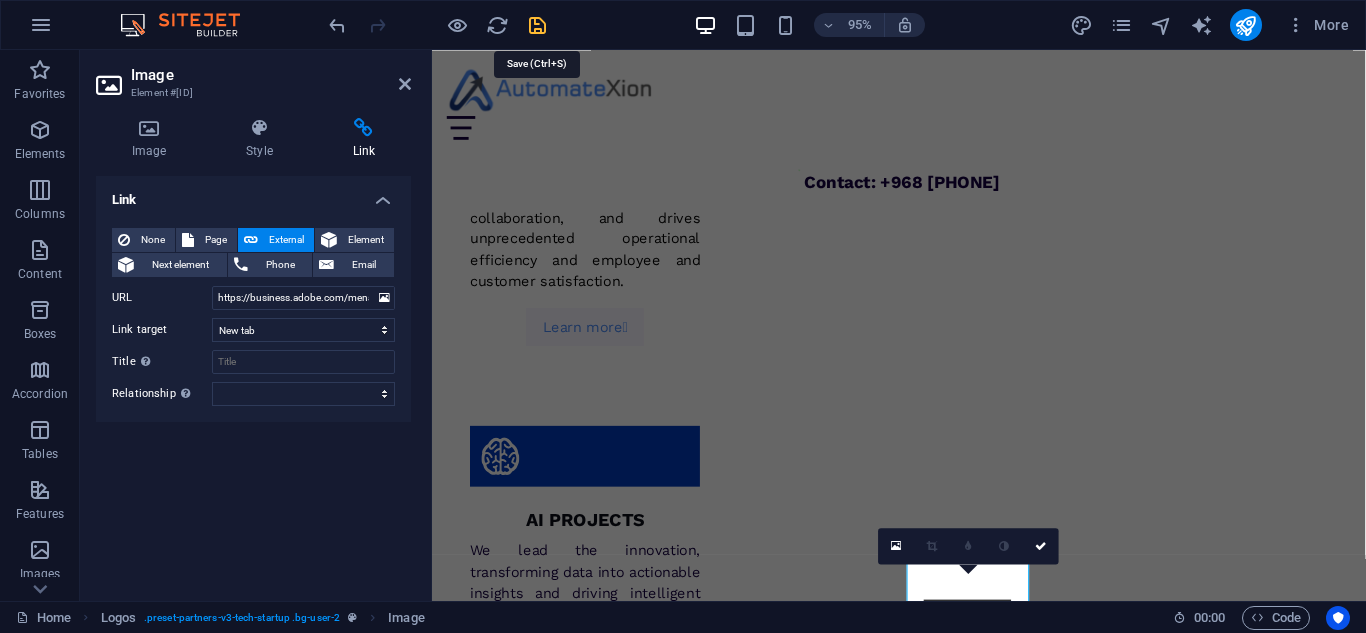 click at bounding box center [537, 25] 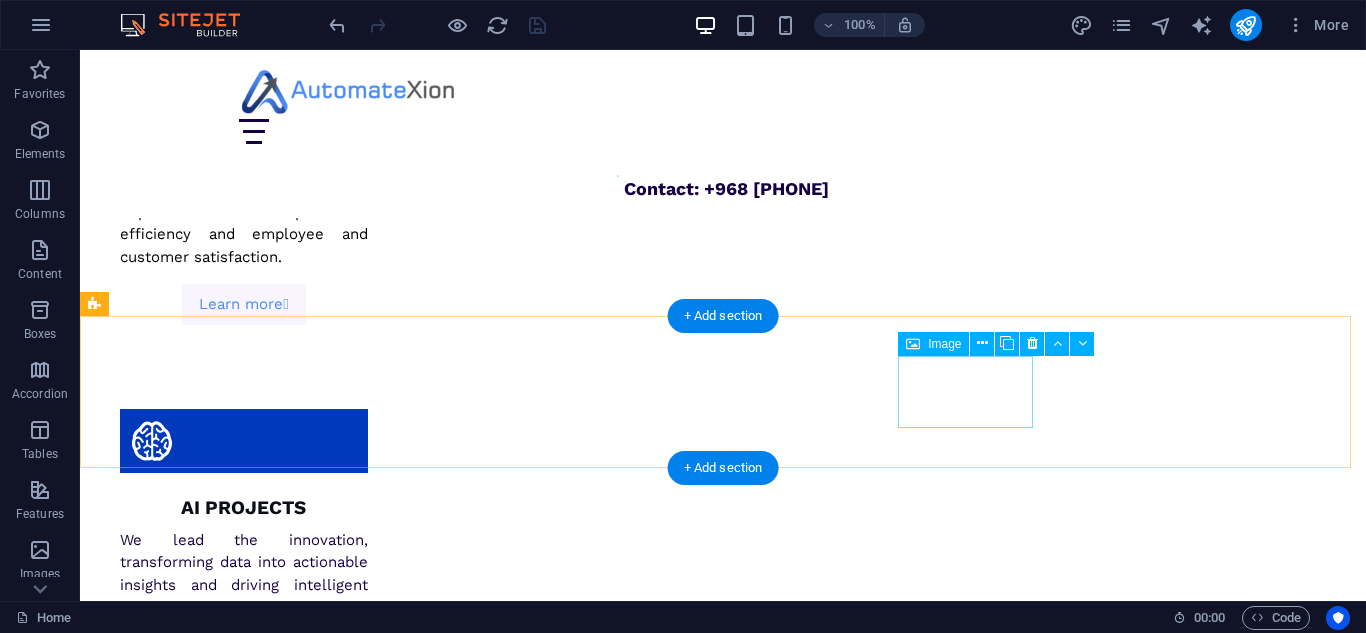 click at bounding box center (163, 8259) 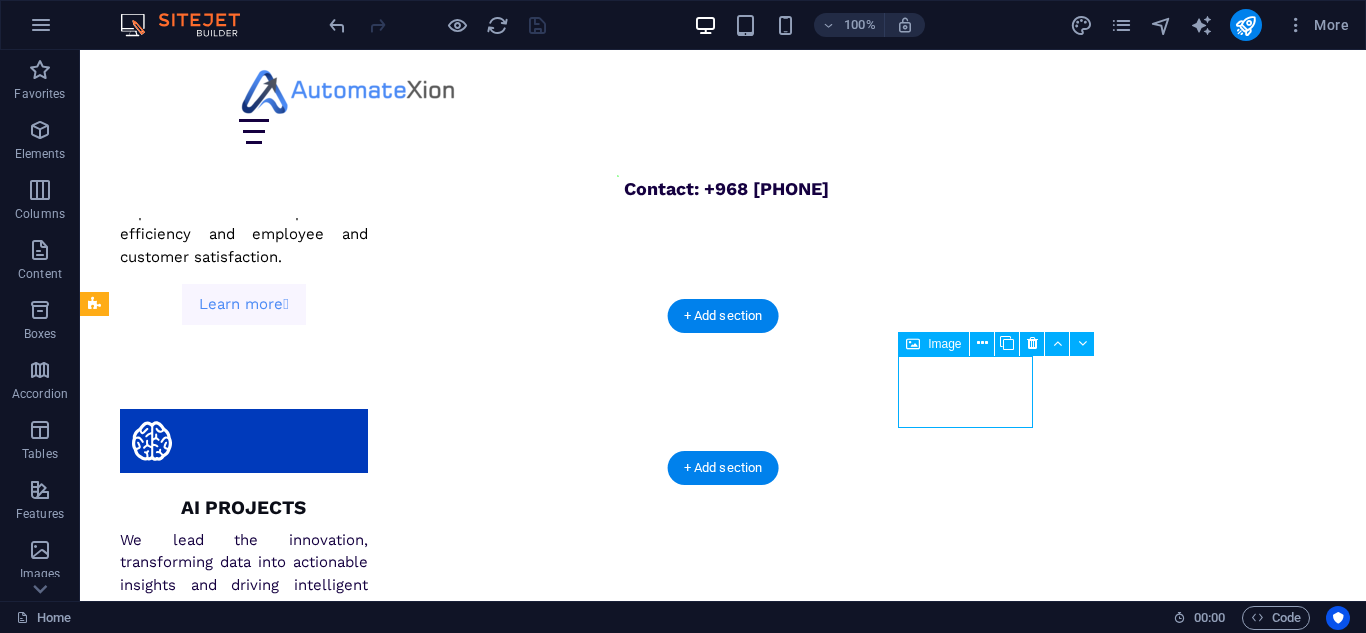 click at bounding box center (163, 8259) 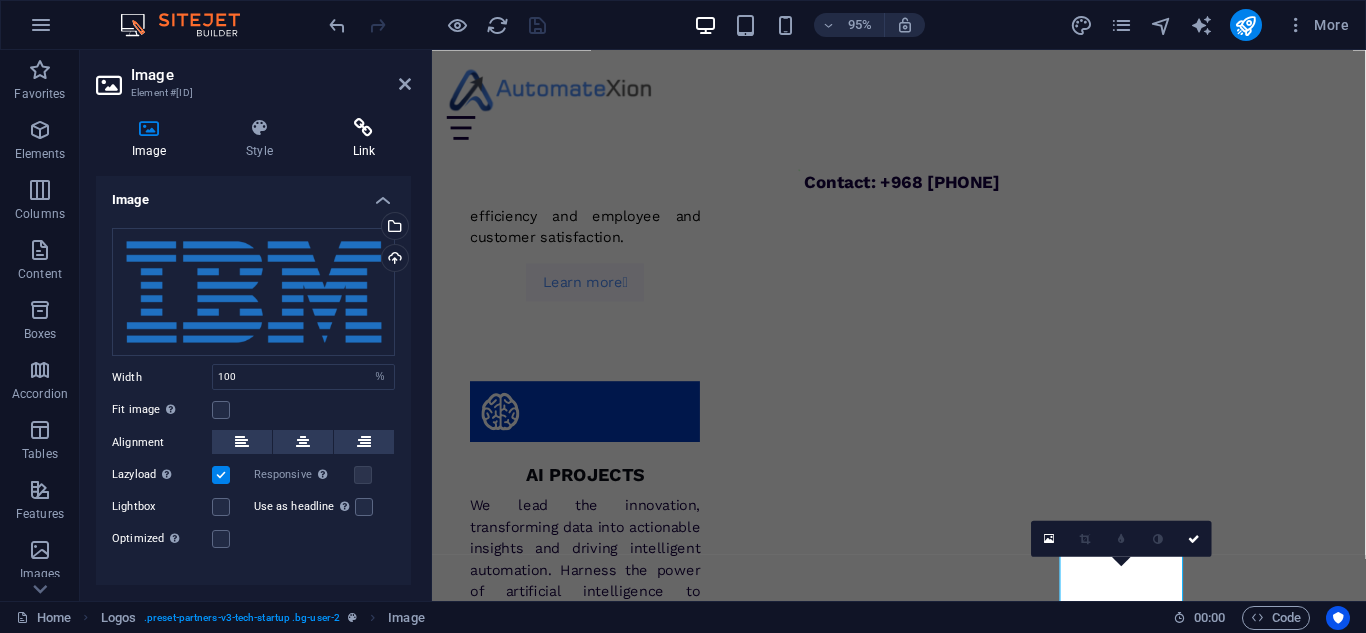 click on "Link" at bounding box center (364, 139) 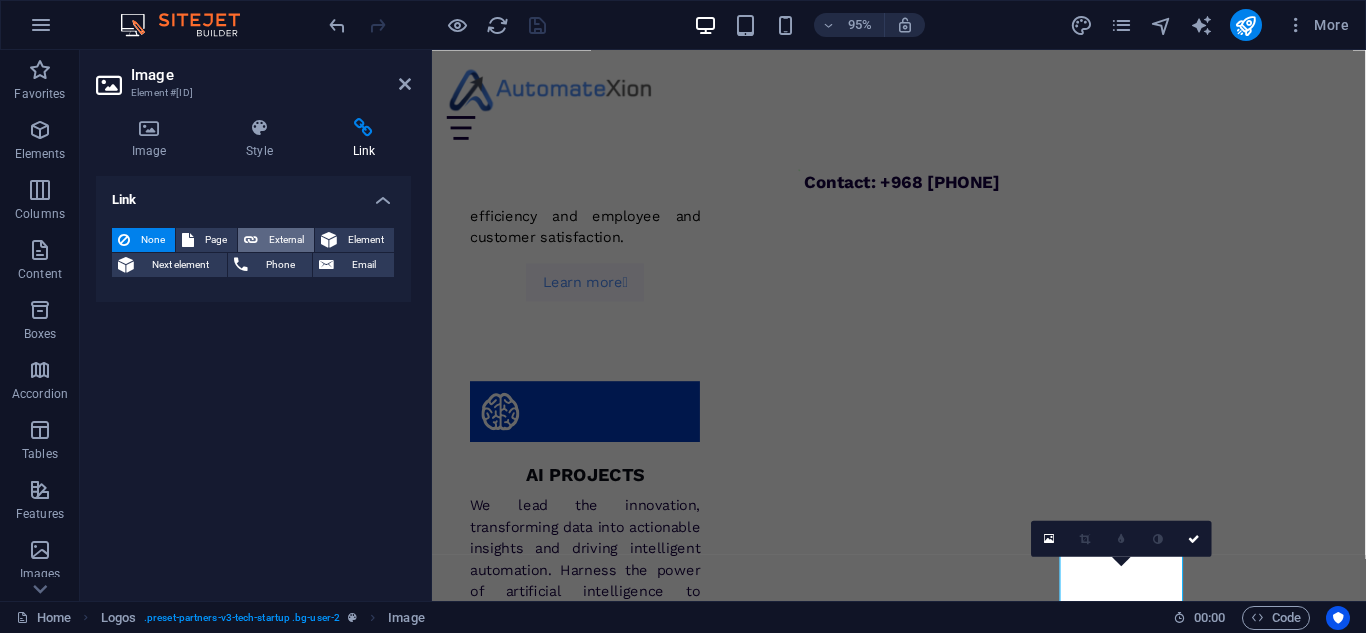 click on "External" at bounding box center (286, 240) 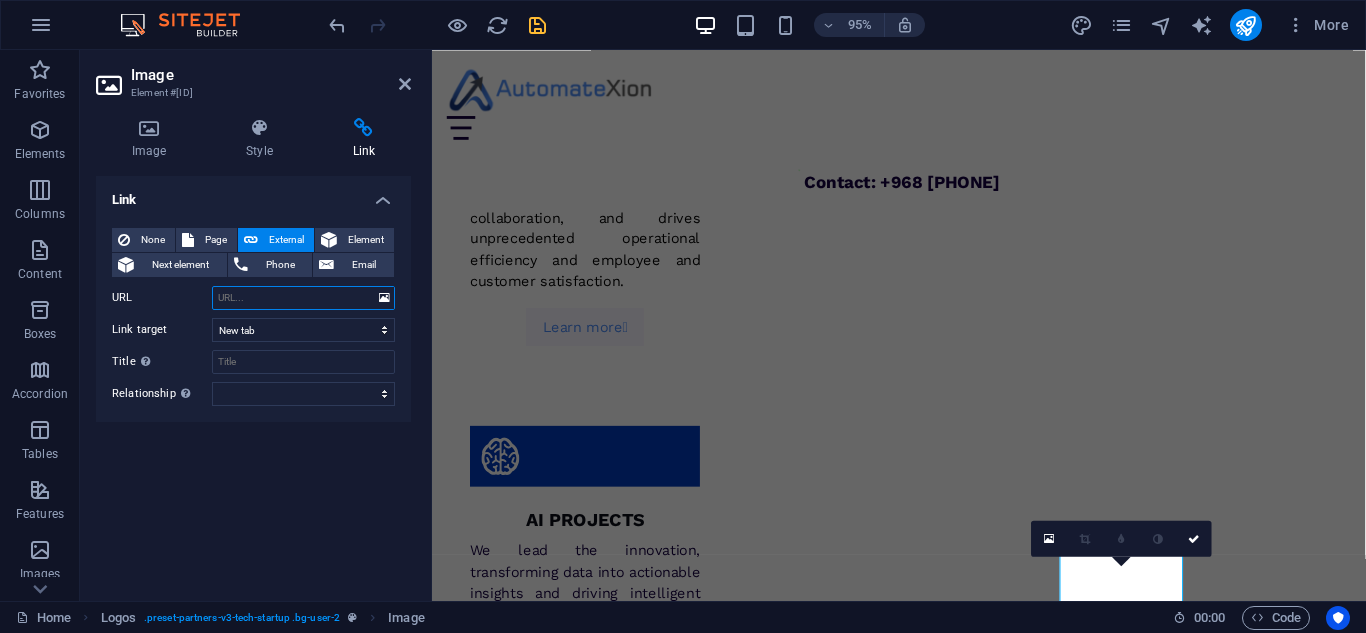 click on "URL" at bounding box center [303, 298] 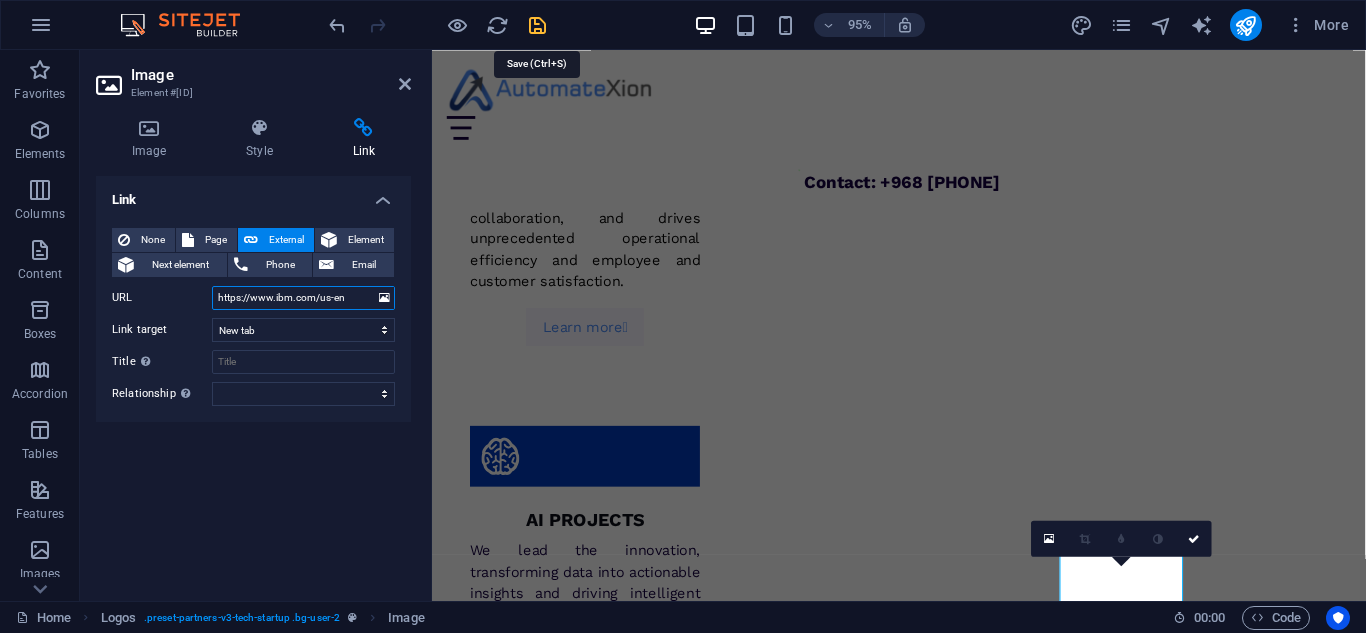 type on "https://www.ibm.com/us-en" 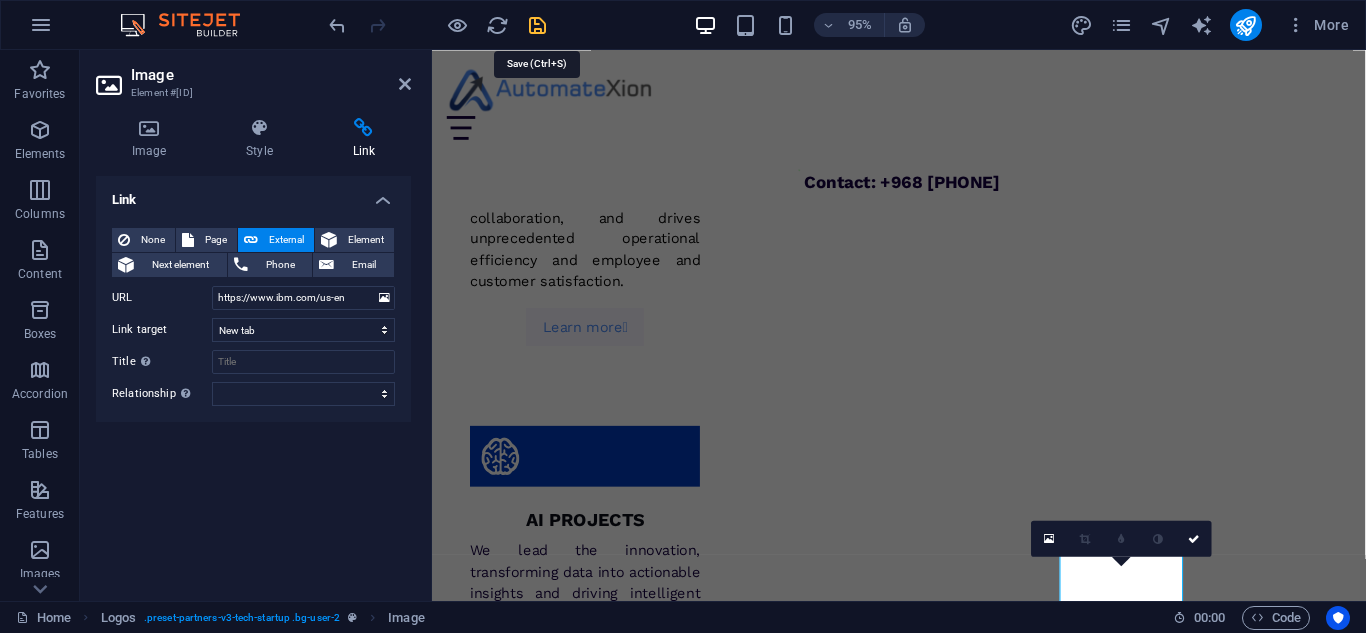 click at bounding box center [537, 25] 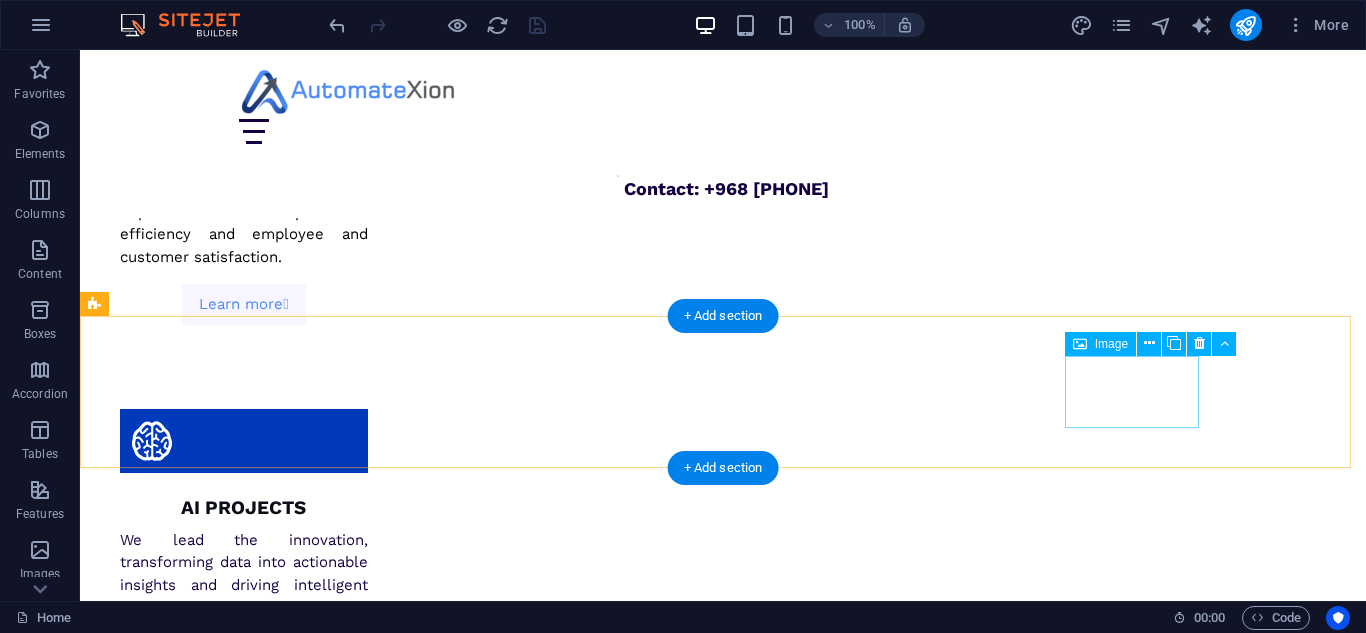 click at bounding box center (163, 8347) 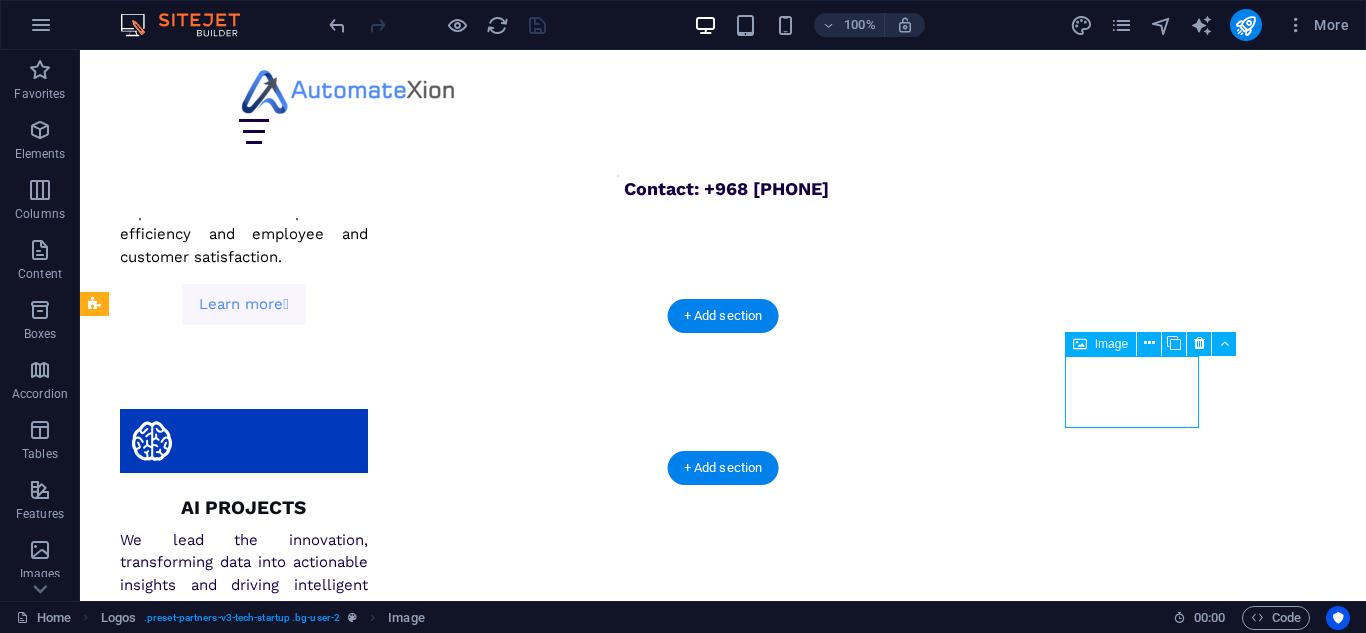 click at bounding box center [163, 8347] 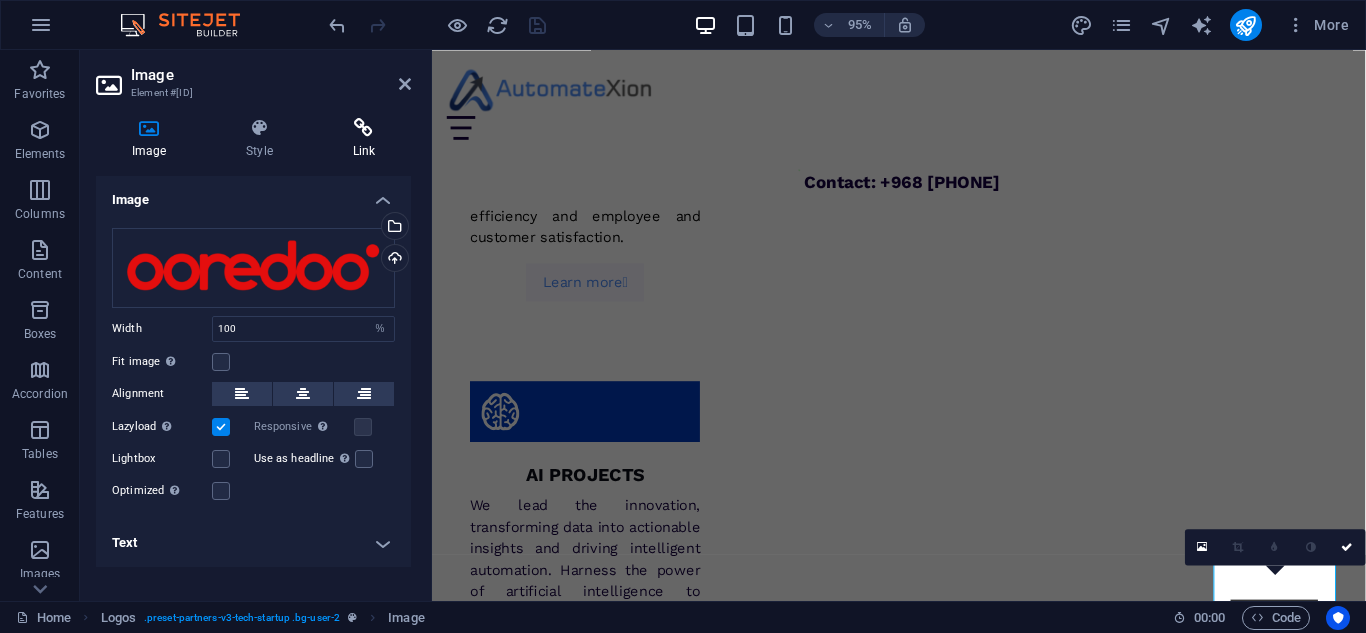 click at bounding box center (364, 128) 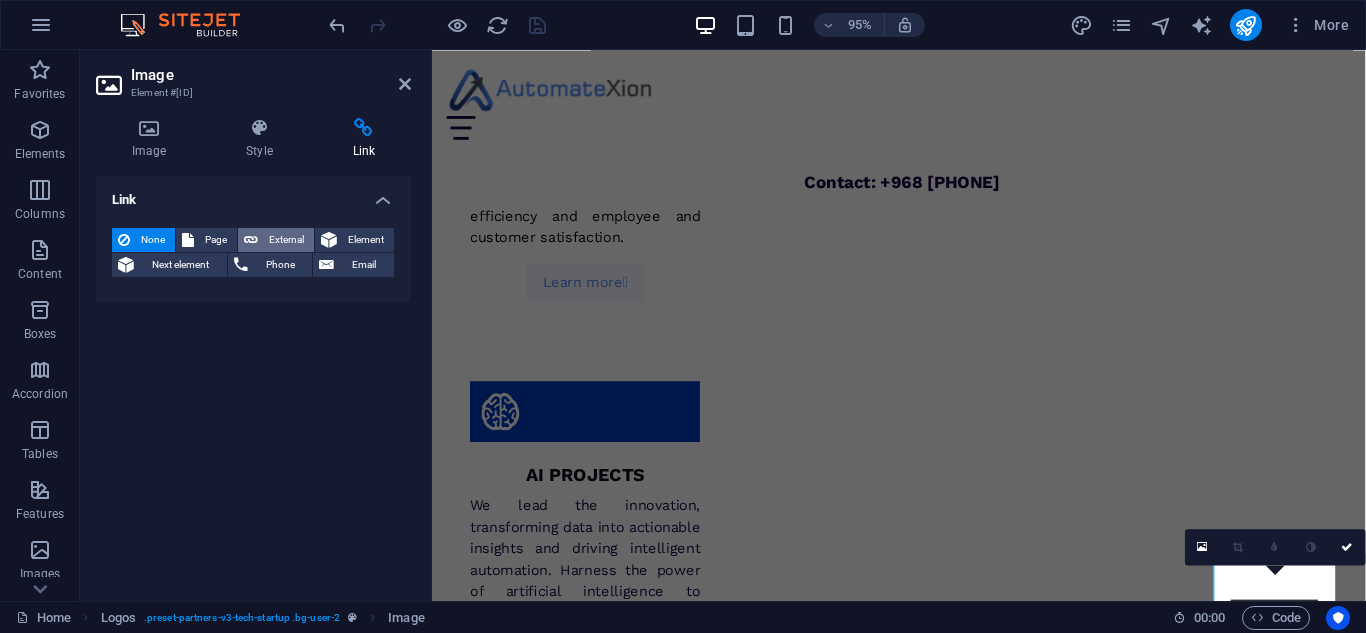 click on "External" at bounding box center (286, 240) 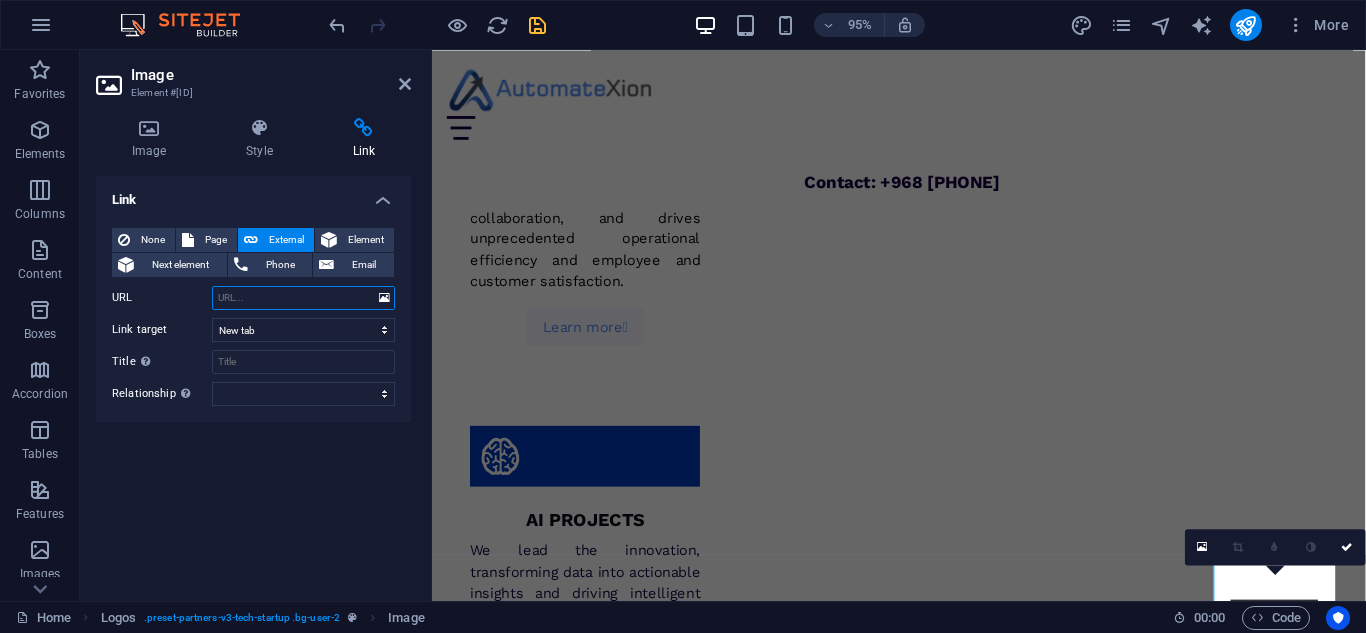 click on "URL" at bounding box center [303, 298] 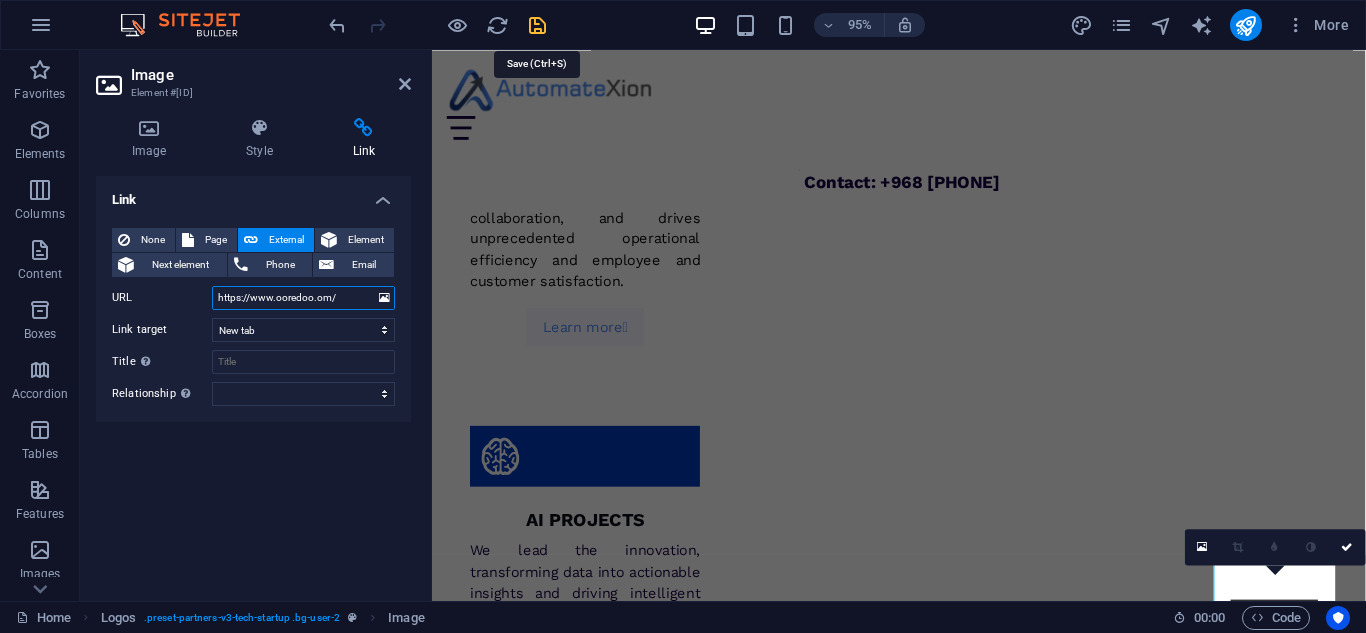 type on "https://www.ooredoo.om/" 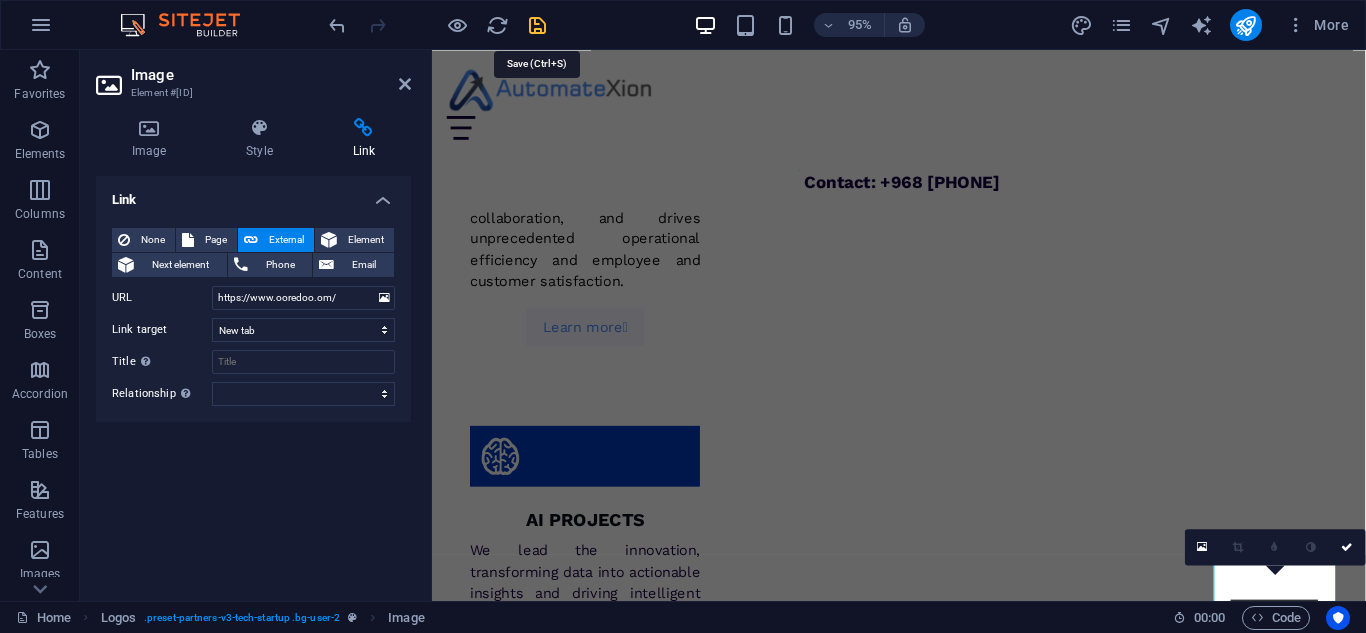 click at bounding box center [537, 25] 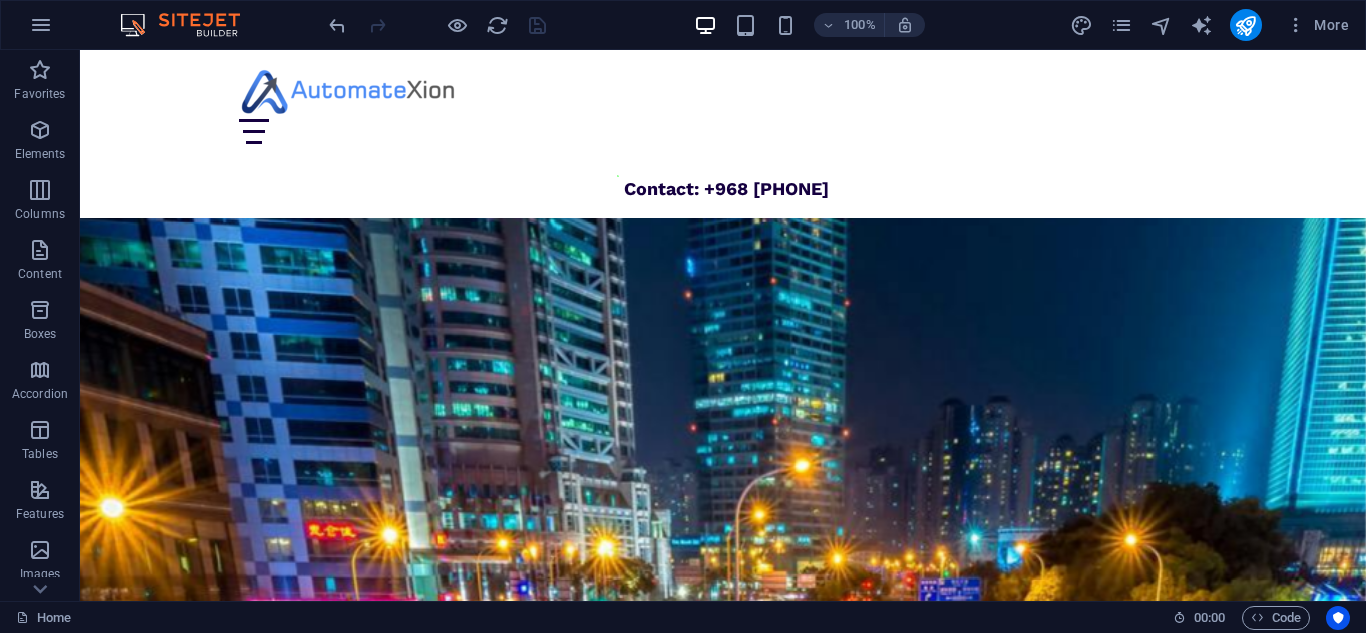 scroll, scrollTop: 0, scrollLeft: 0, axis: both 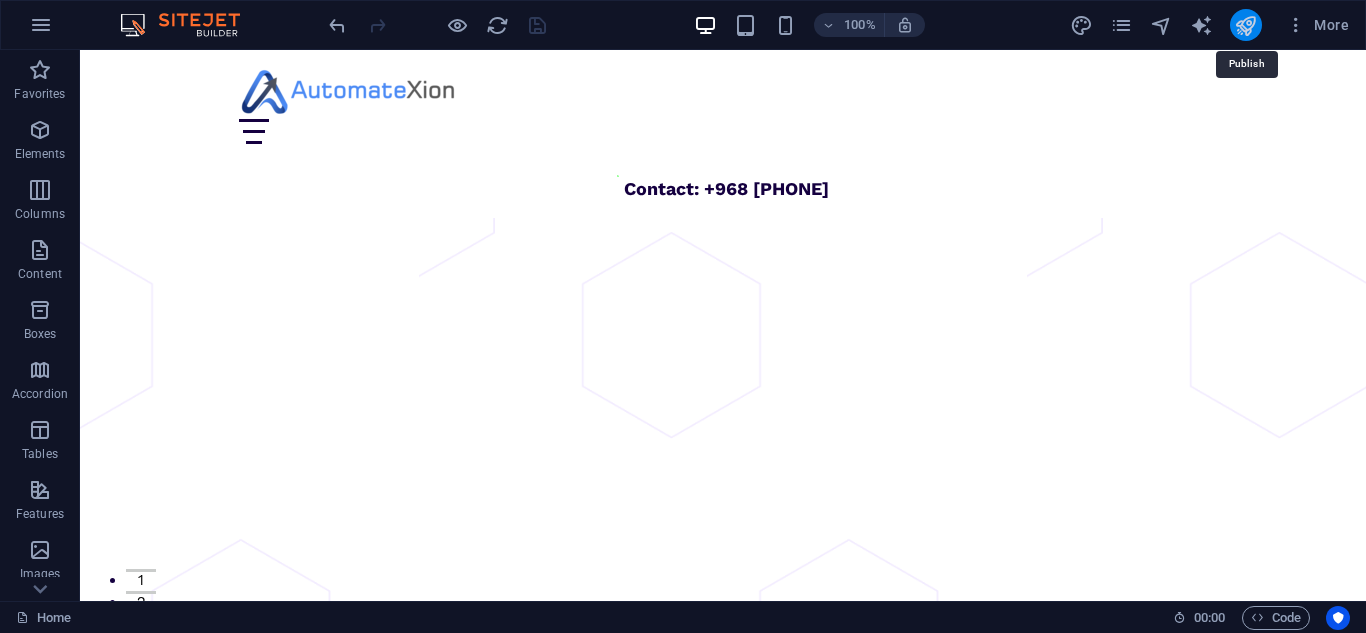 click at bounding box center (1245, 25) 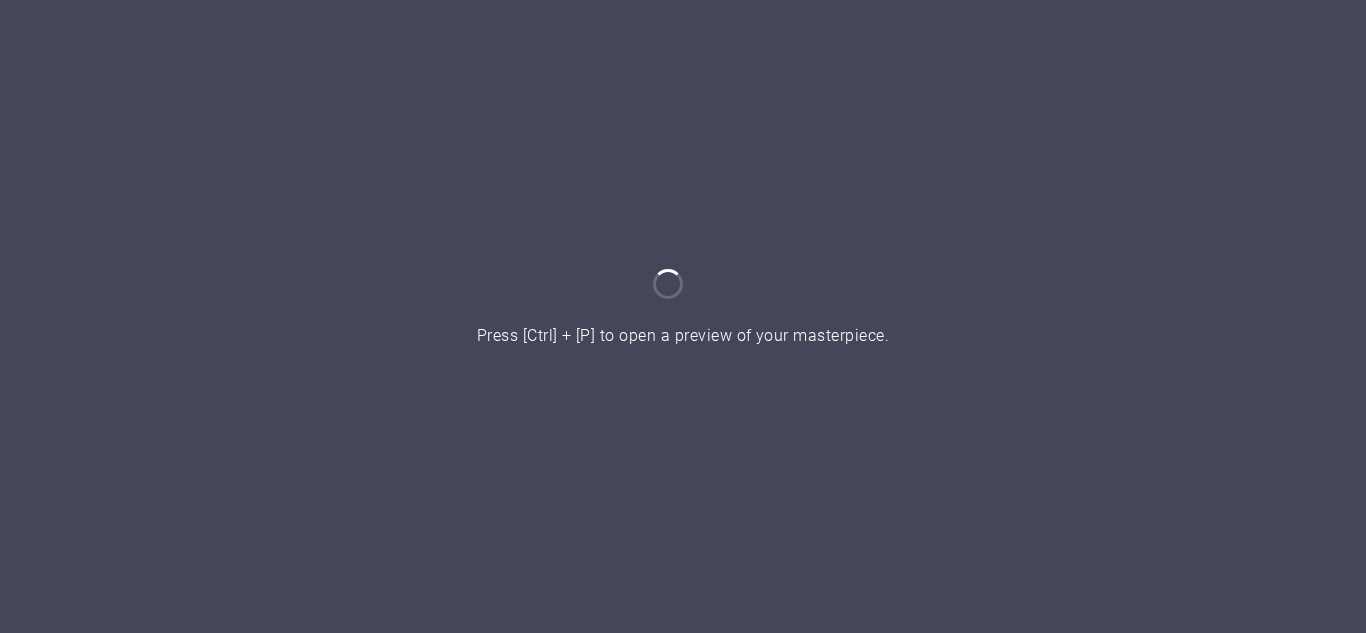 scroll, scrollTop: 0, scrollLeft: 0, axis: both 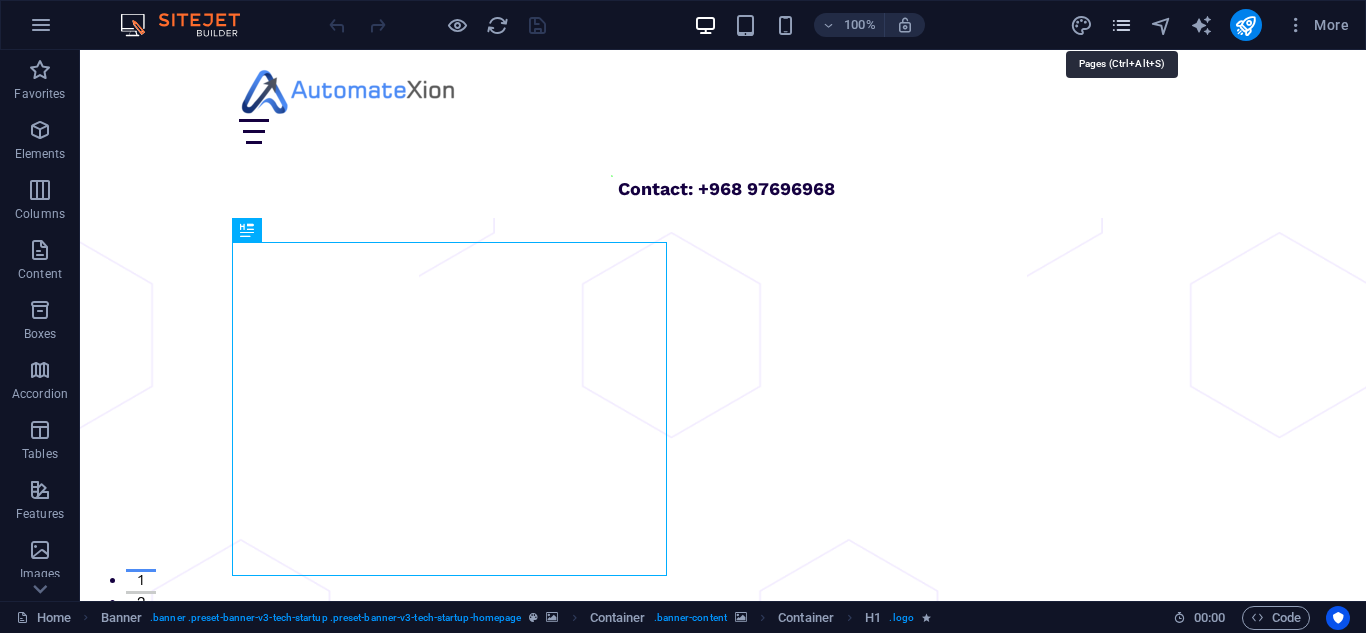click at bounding box center [1121, 25] 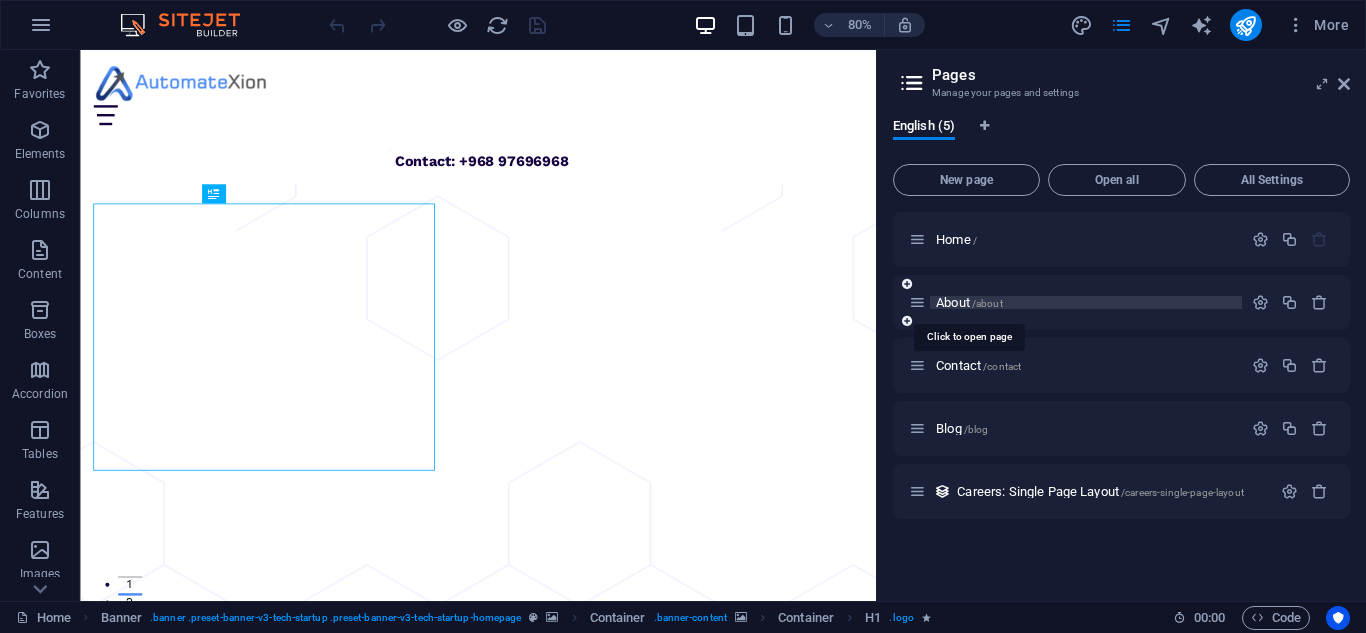 click on "About /about" at bounding box center [969, 302] 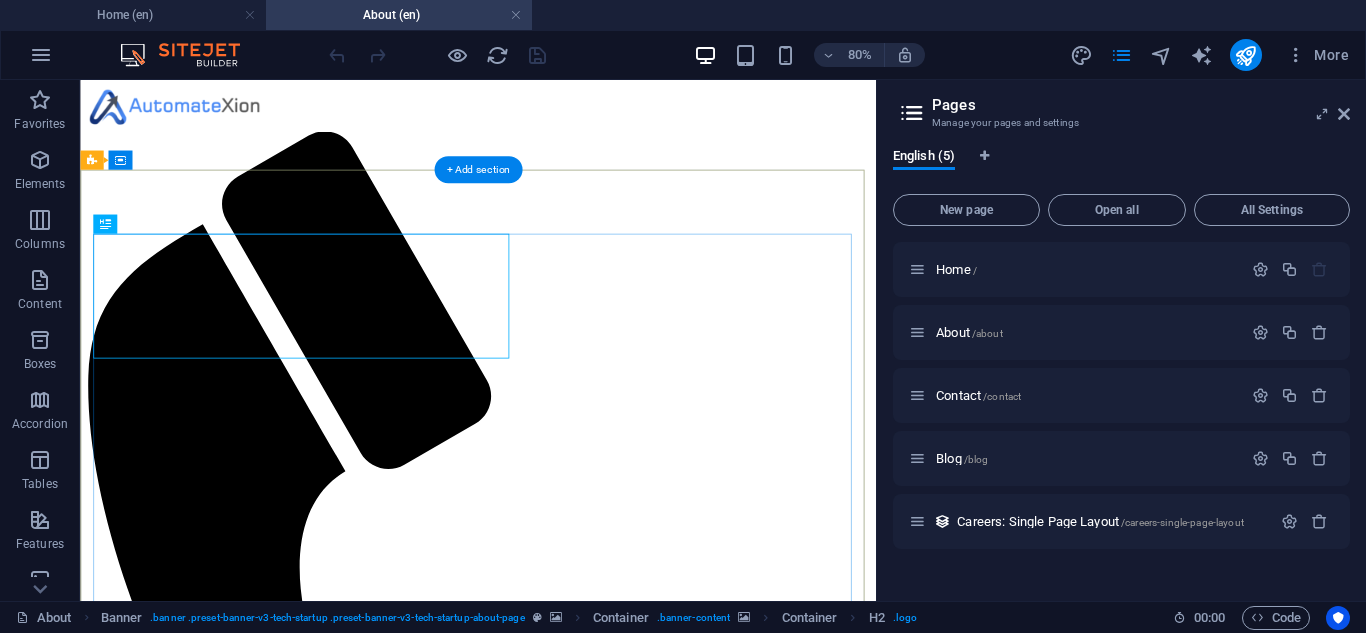 scroll, scrollTop: 0, scrollLeft: 0, axis: both 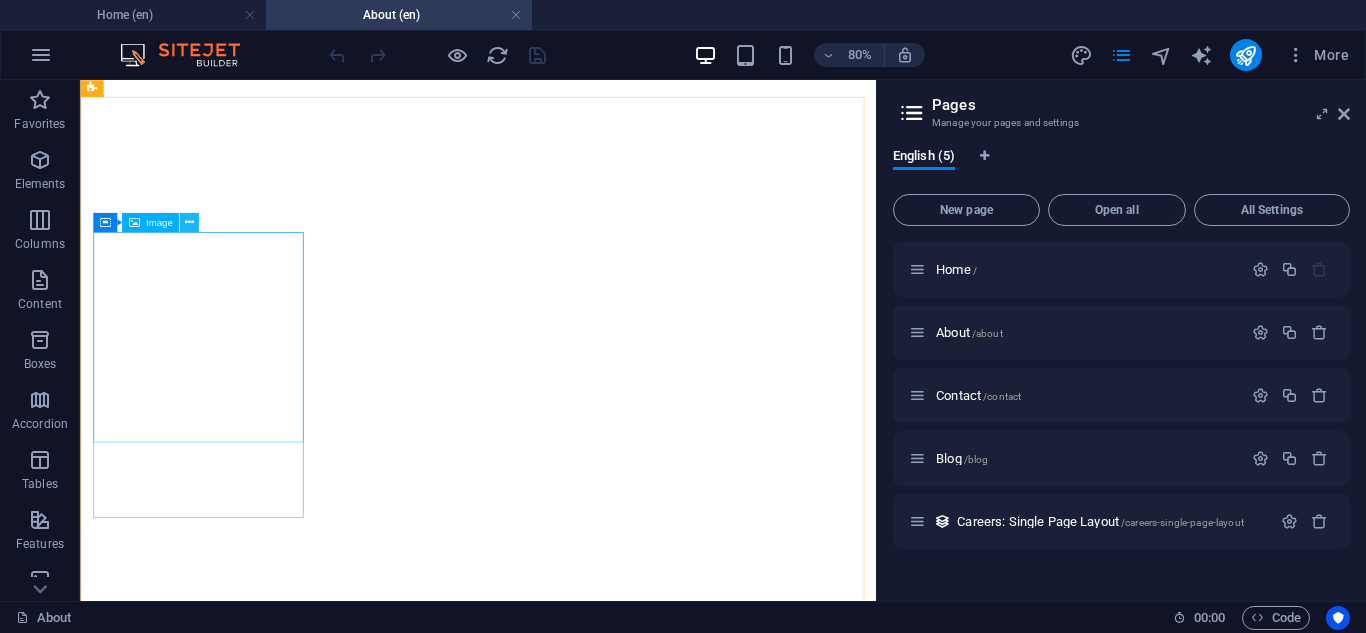 click at bounding box center [189, 222] 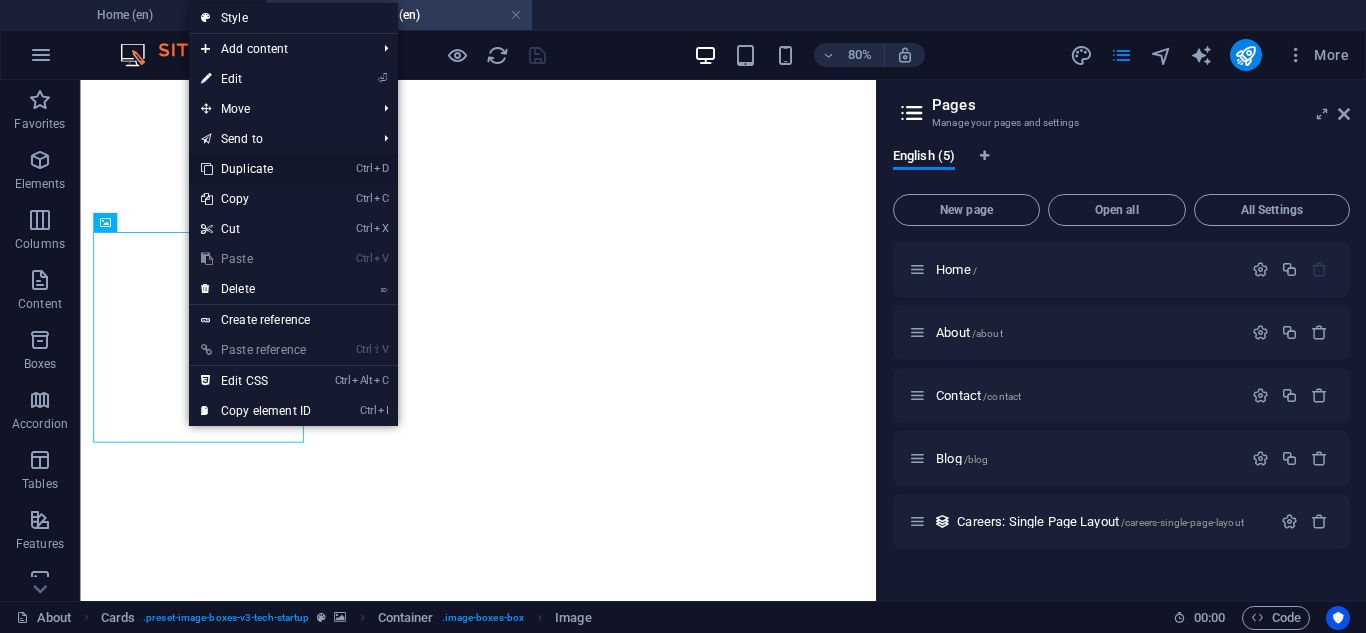 click on "Ctrl D  Duplicate" at bounding box center (256, 169) 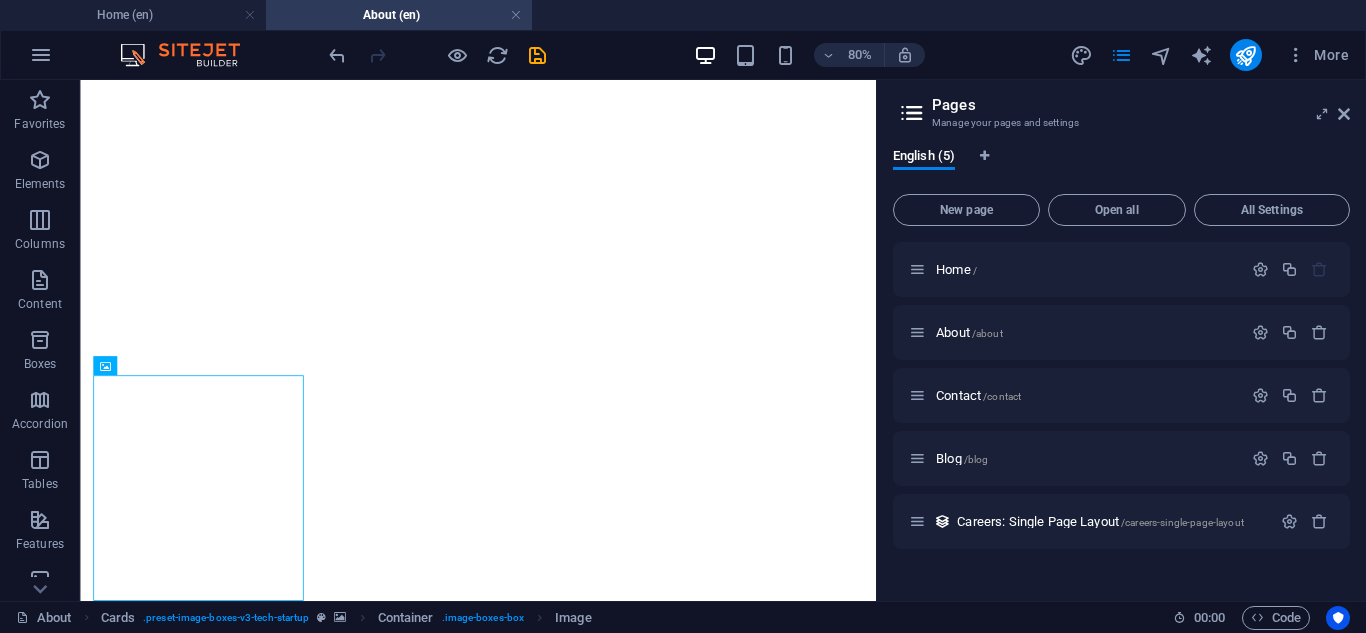 scroll, scrollTop: 1873, scrollLeft: 0, axis: vertical 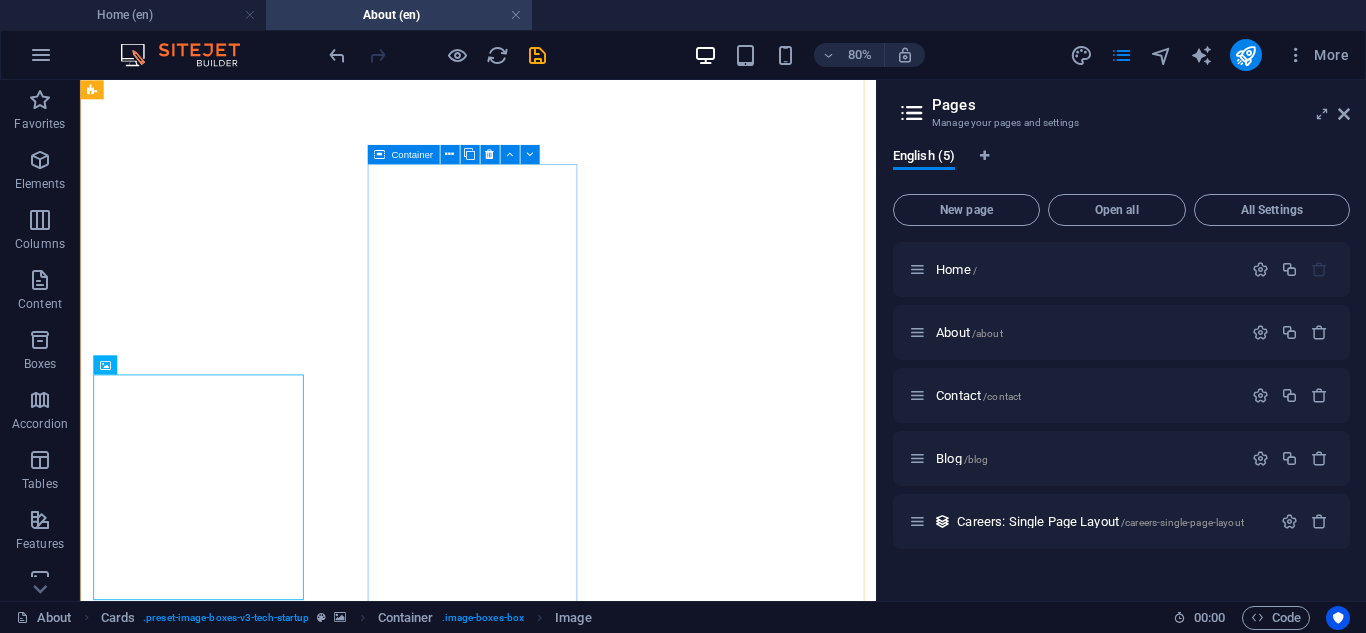 click on "[FIRST] [LAST] - [TITLE]" at bounding box center (577, 8719) 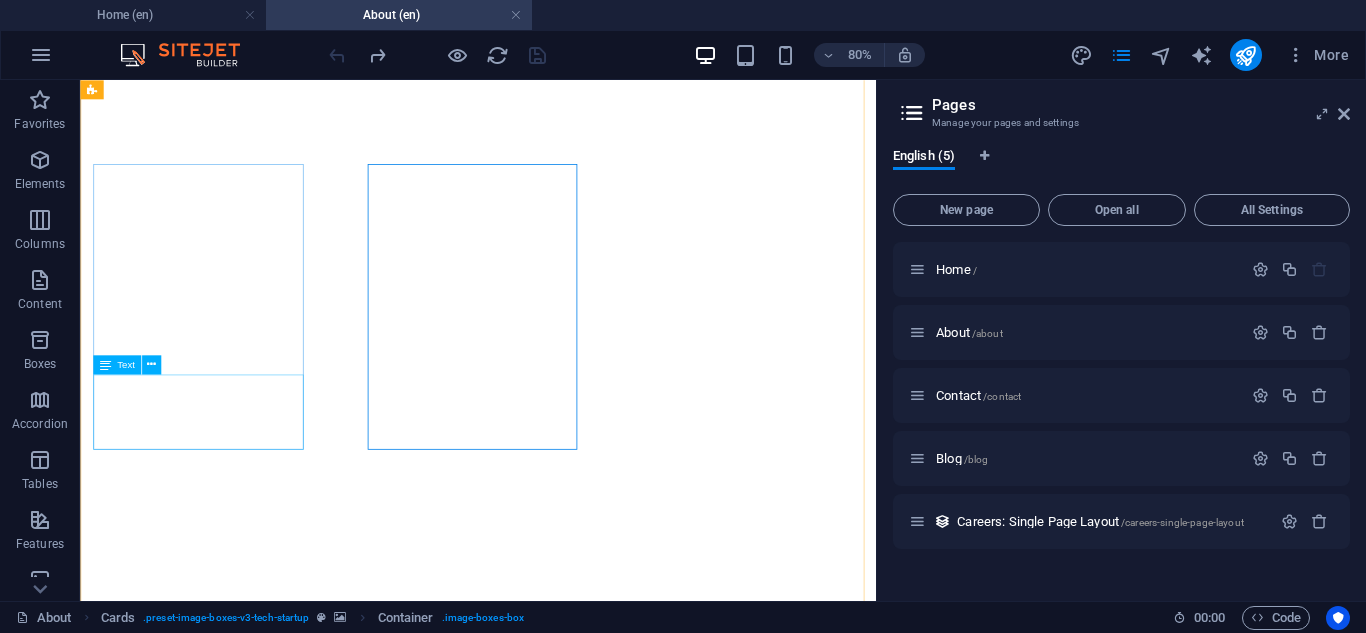 click on "[FIRST] [LAST] [TITLE]" at bounding box center [577, 6881] 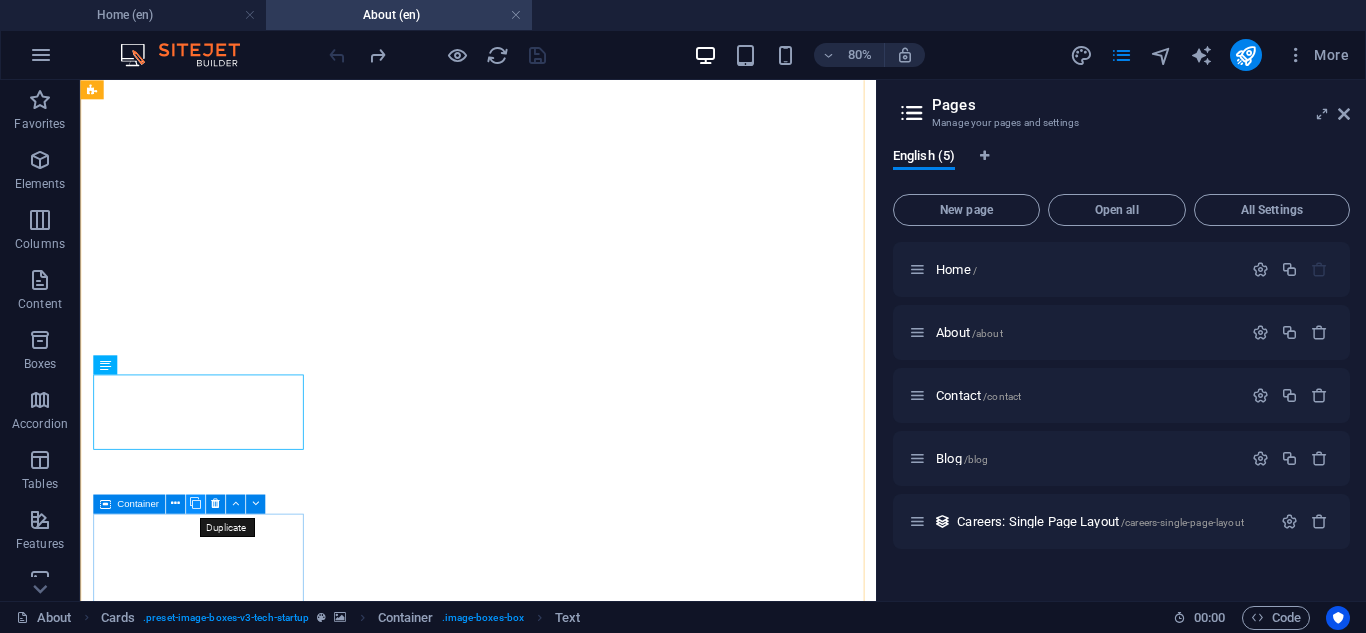click at bounding box center (195, 503) 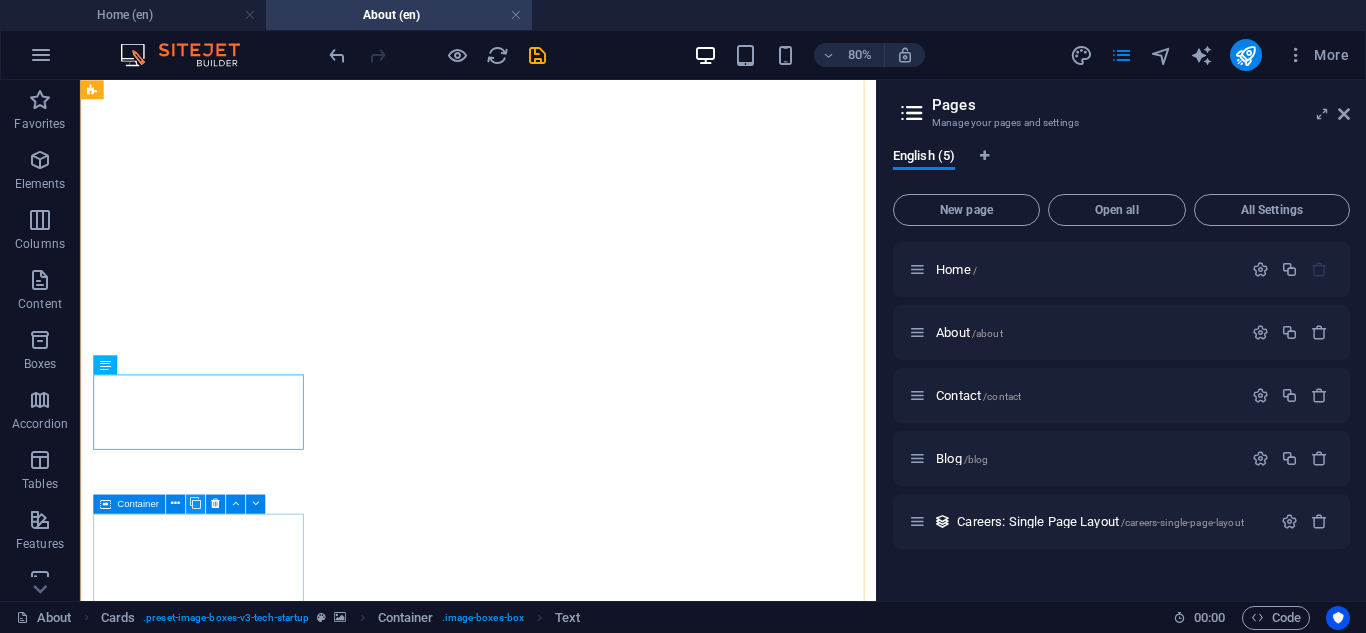 click at bounding box center (195, 503) 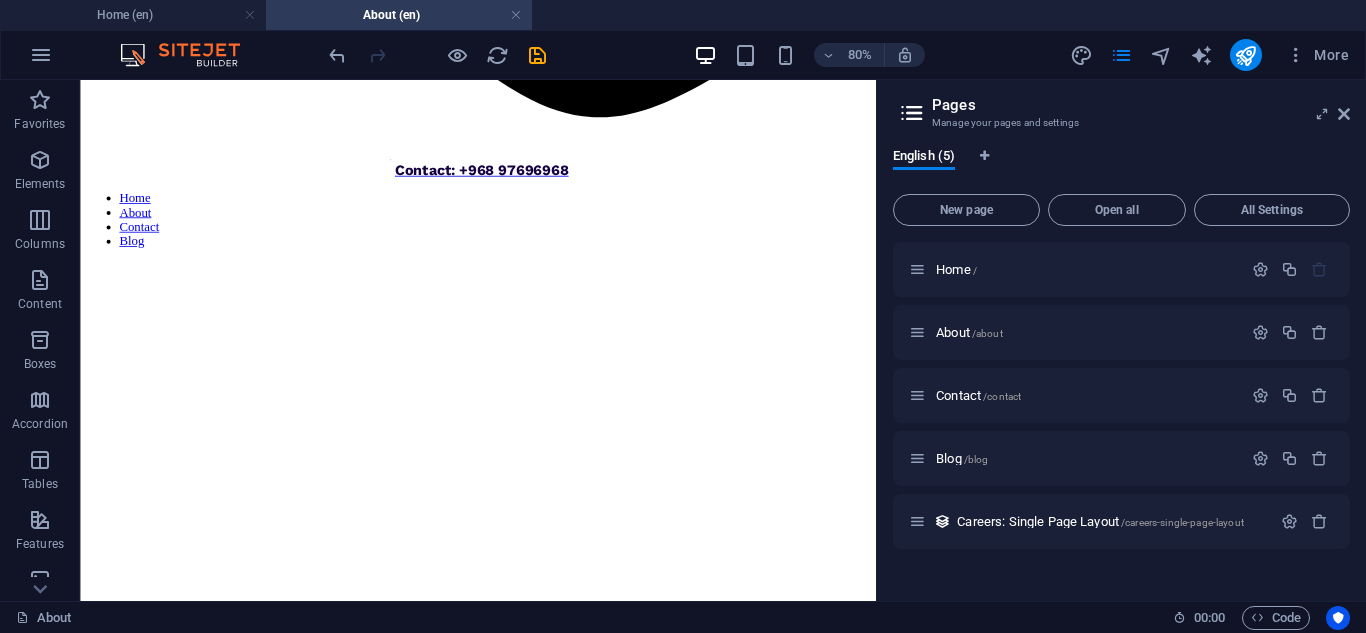 scroll, scrollTop: 1190, scrollLeft: 0, axis: vertical 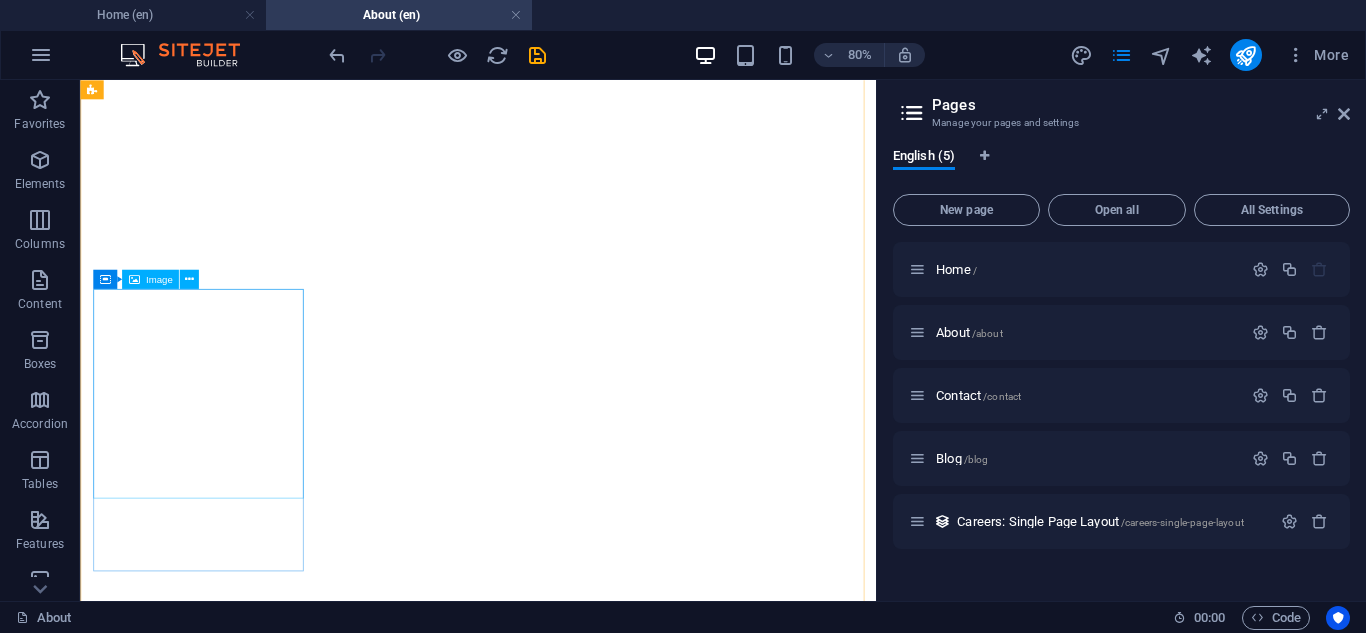 click at bounding box center [577, 9710] 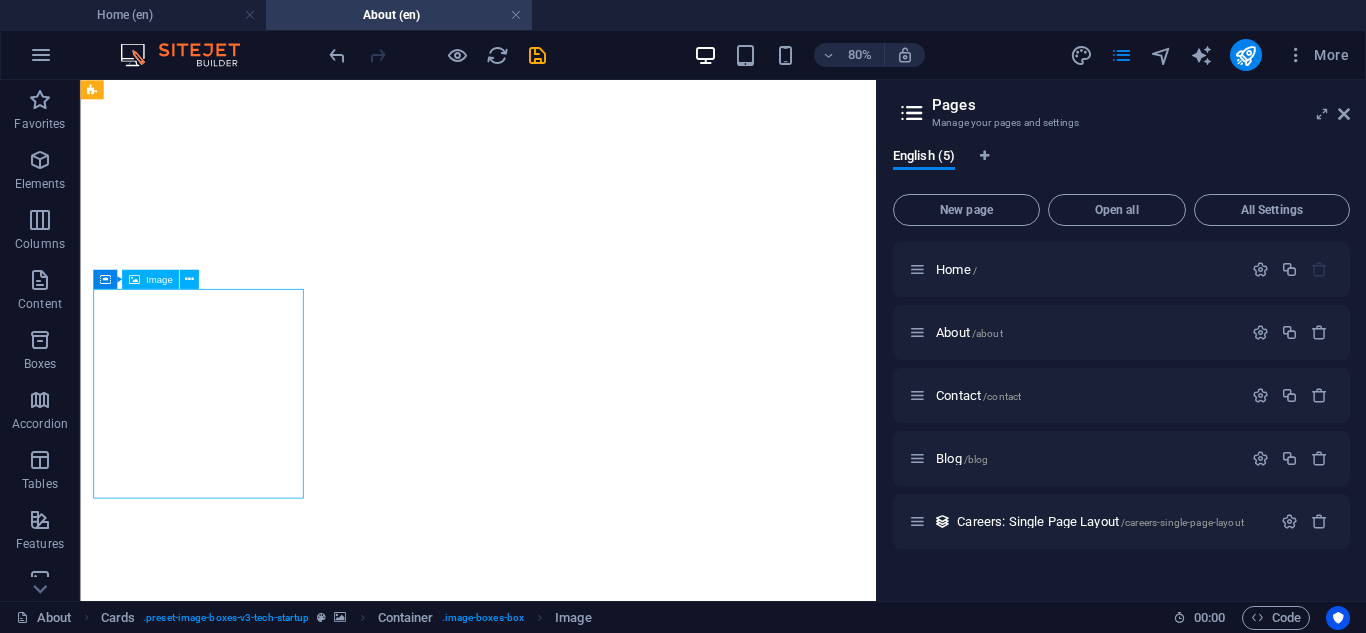 click at bounding box center [577, 9710] 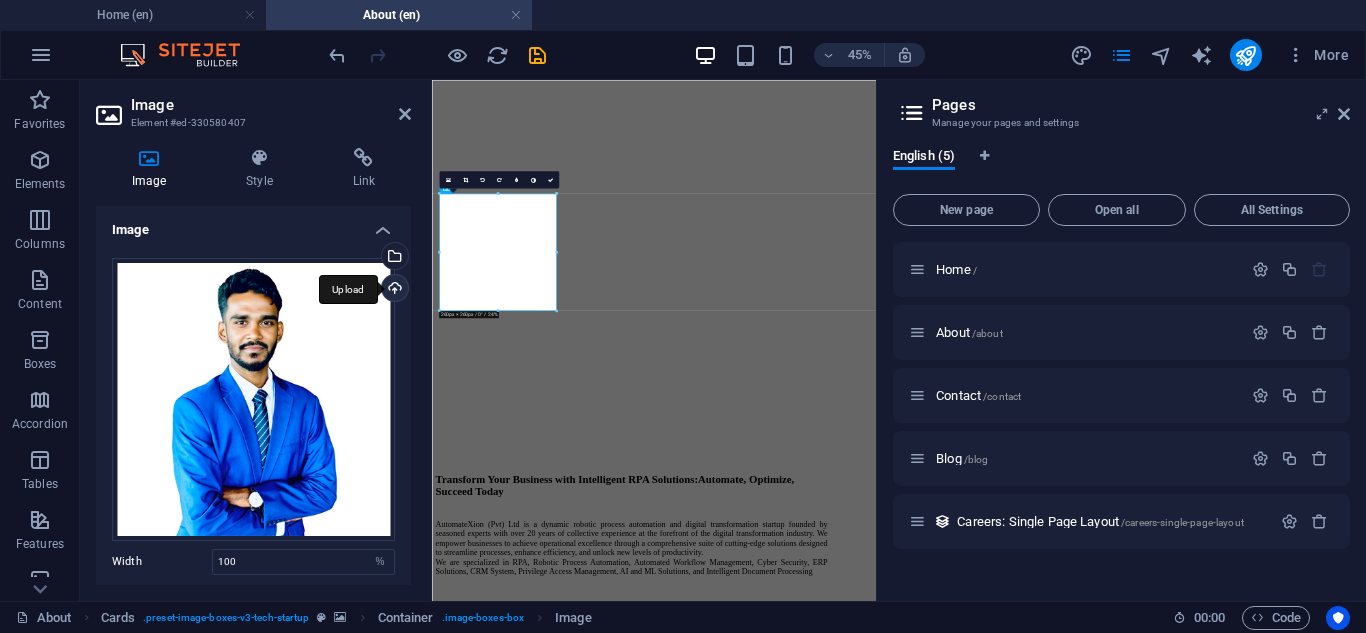 click on "Upload" at bounding box center [393, 290] 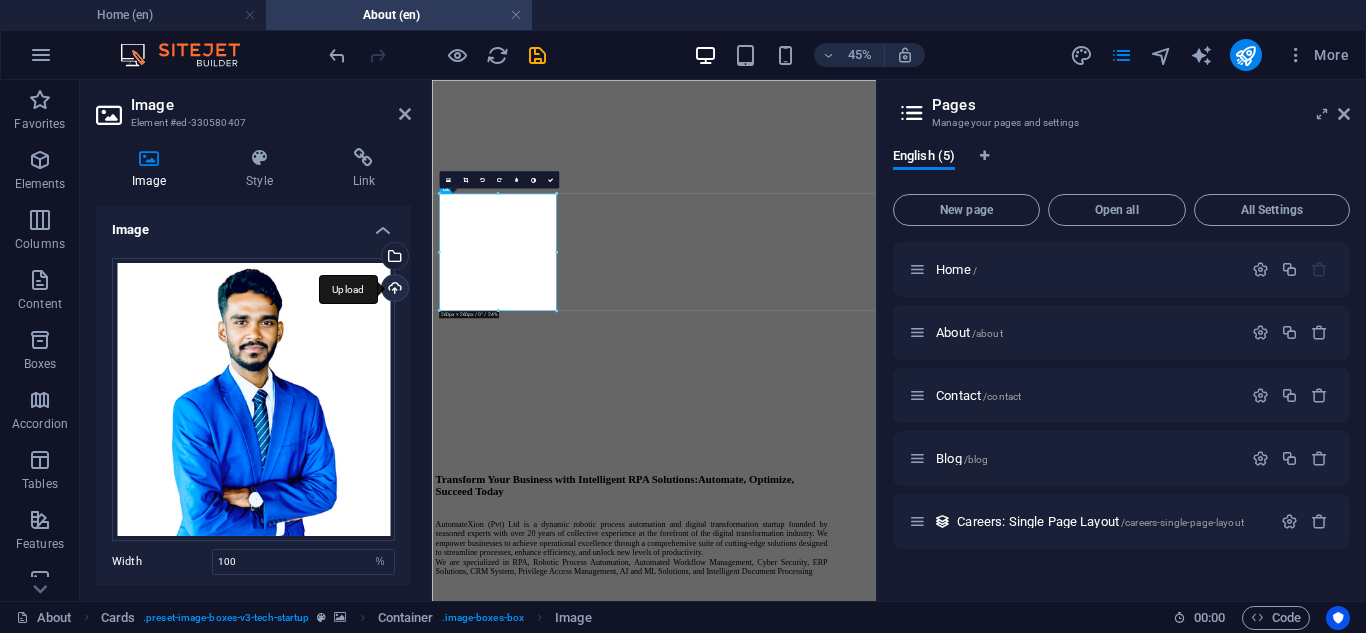 click on "Upload" at bounding box center (393, 290) 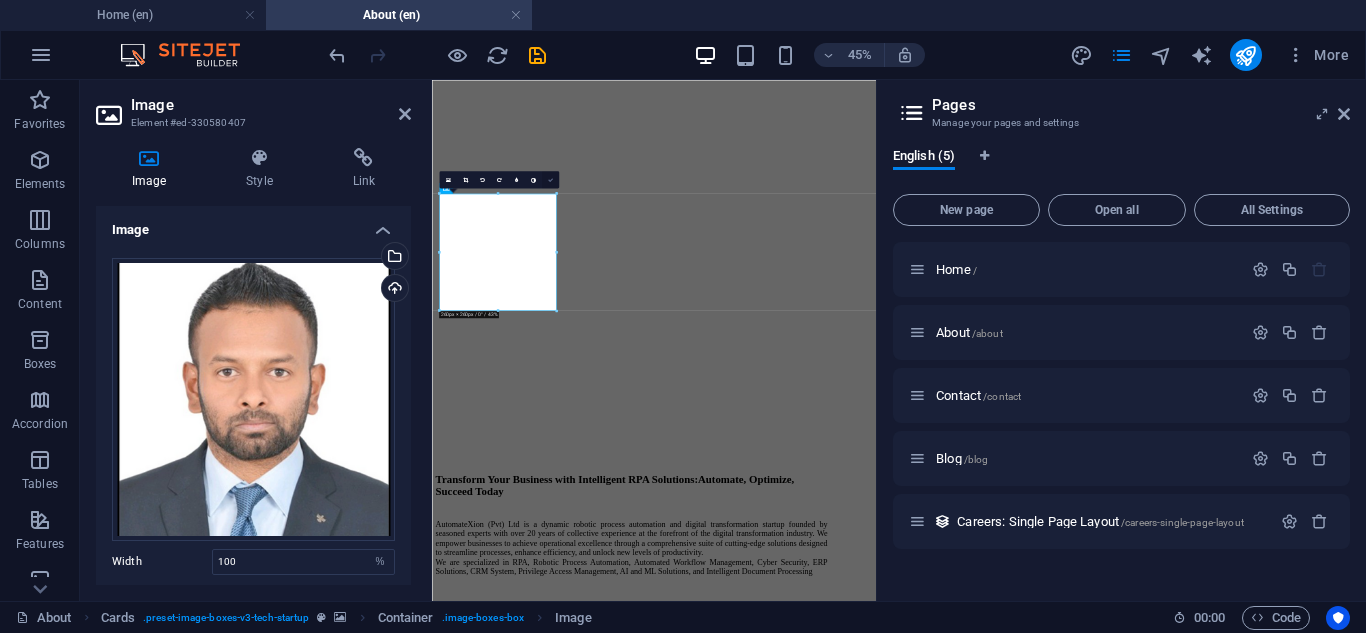 click at bounding box center (550, 179) 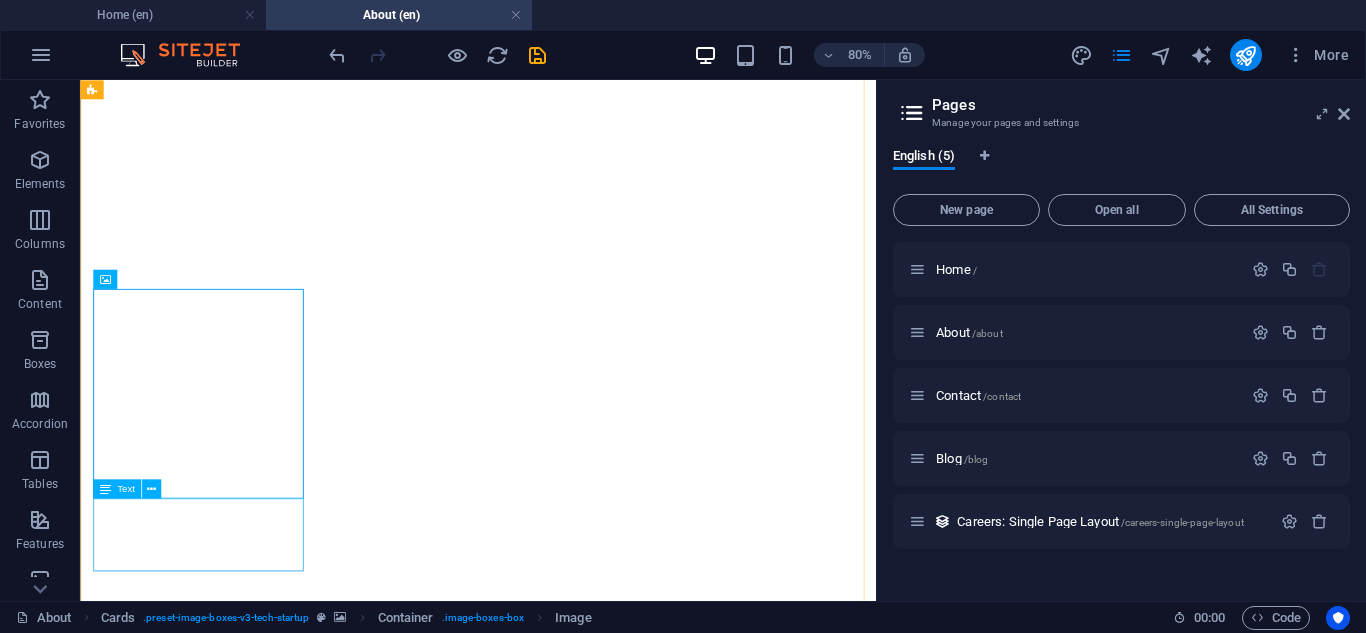 click on "[FIRST] [LAST] [TITLE]" at bounding box center (577, 10234) 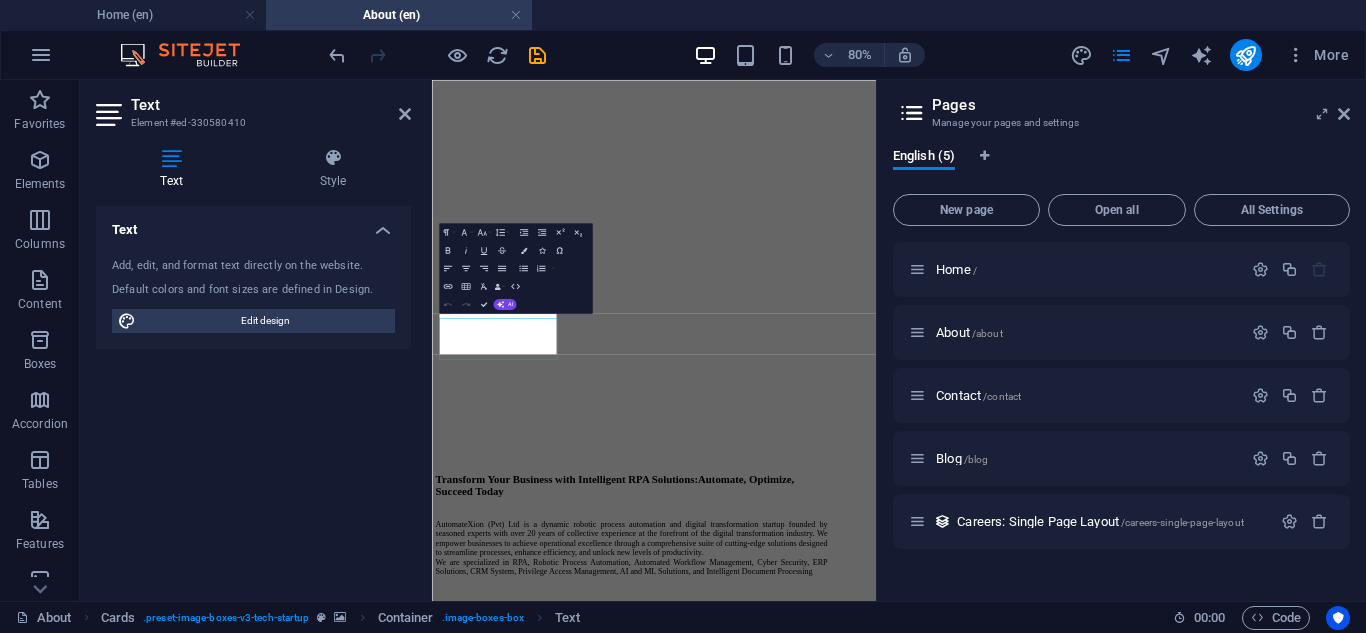 scroll, scrollTop: 2148, scrollLeft: 0, axis: vertical 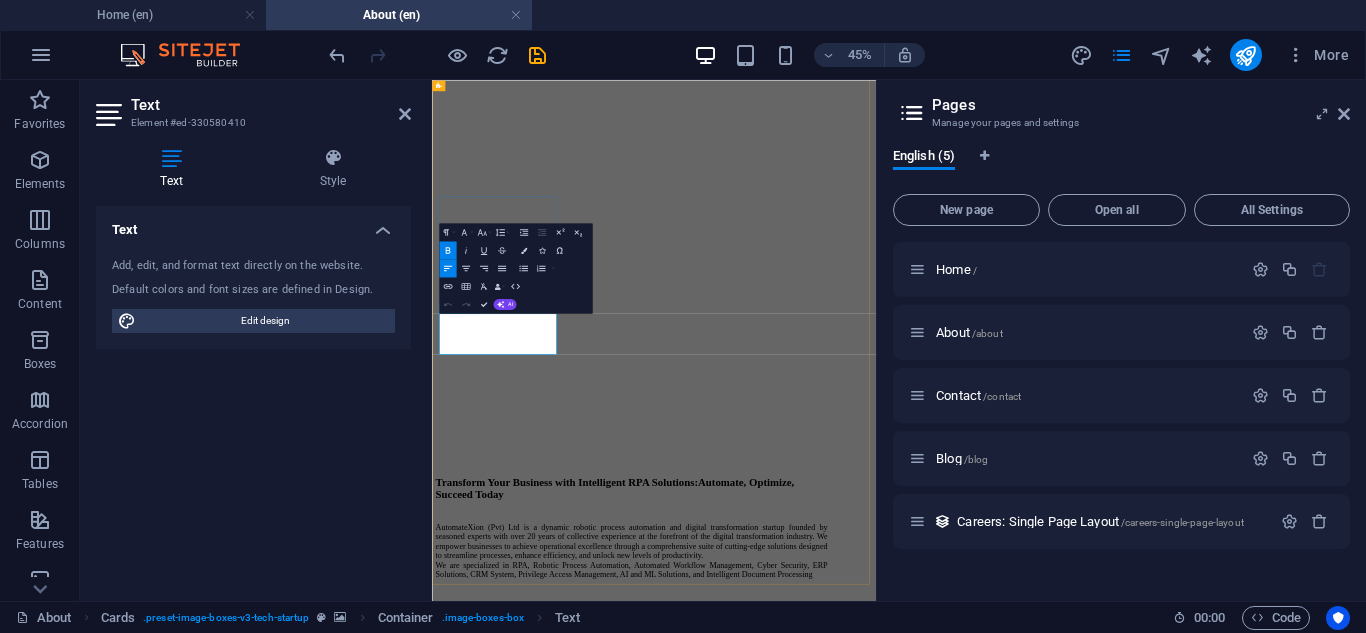 click on "[FIRST] [LAST]" at bounding box center (925, 10167) 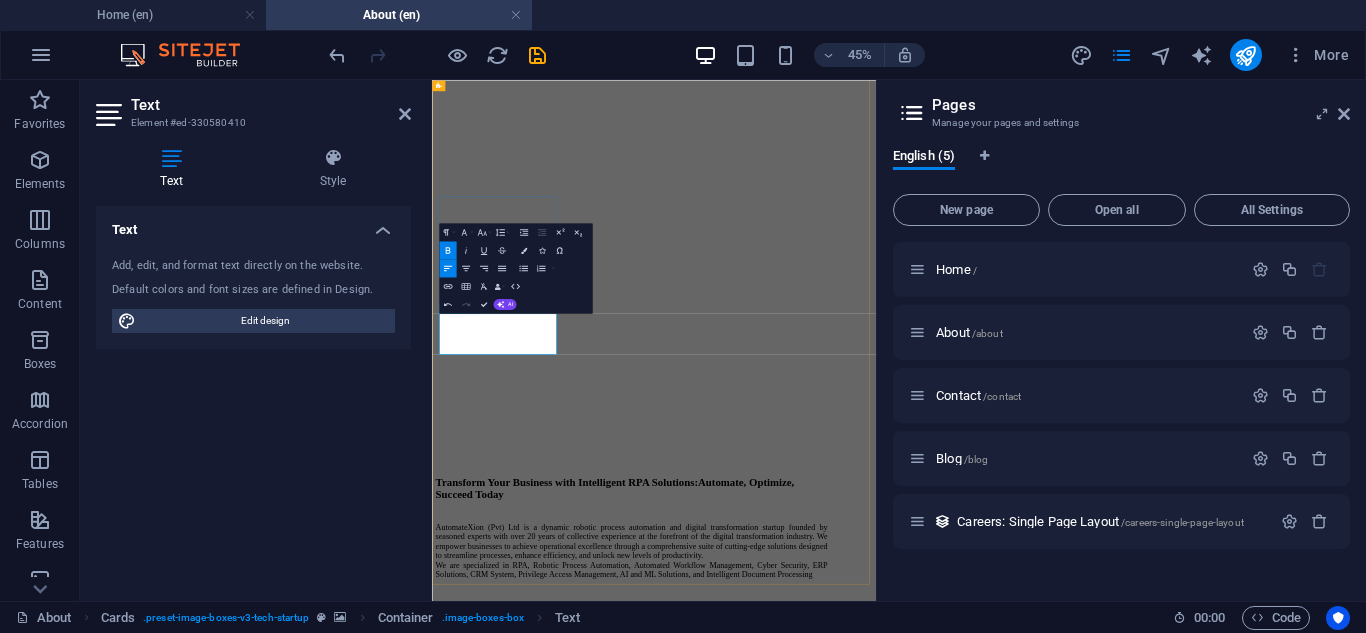 type 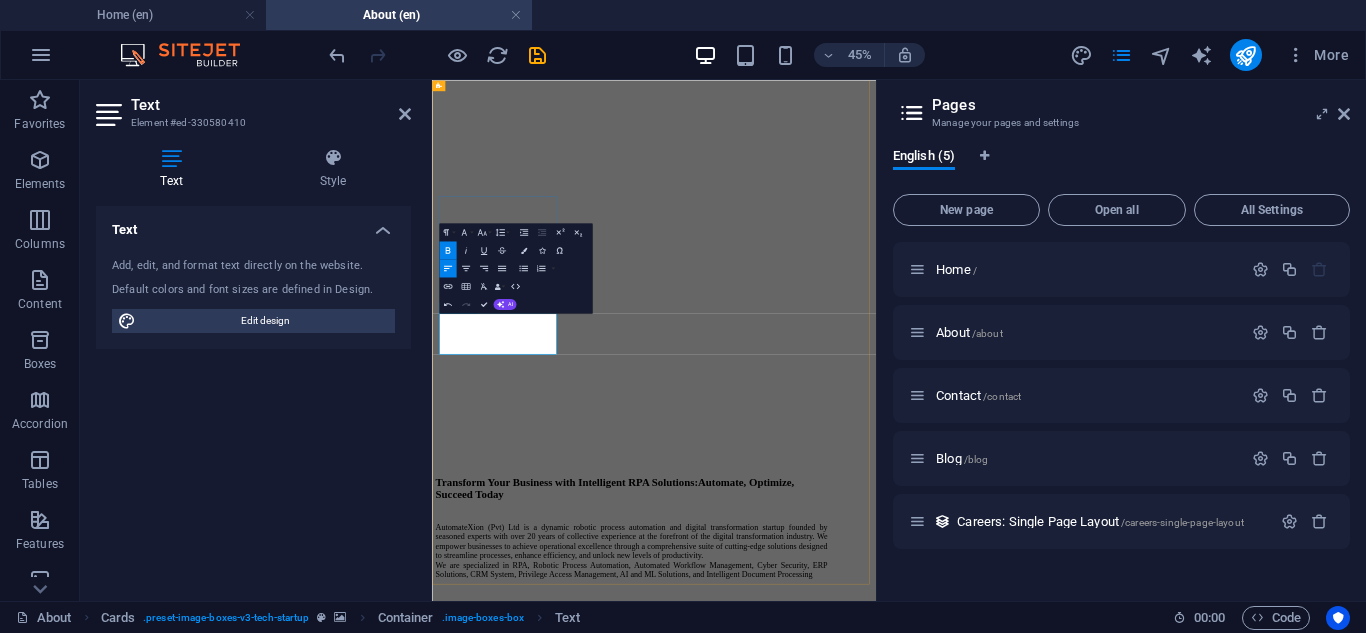 click on "RPA Developer" at bounding box center (925, 10203) 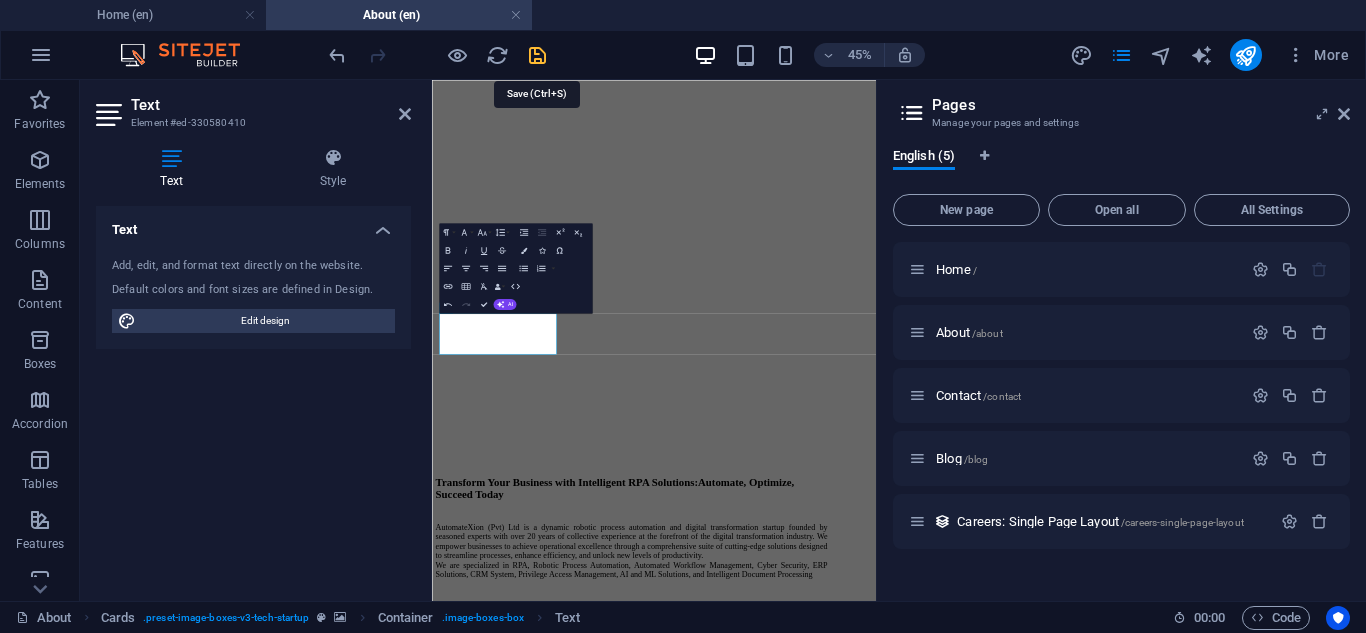 click at bounding box center [537, 55] 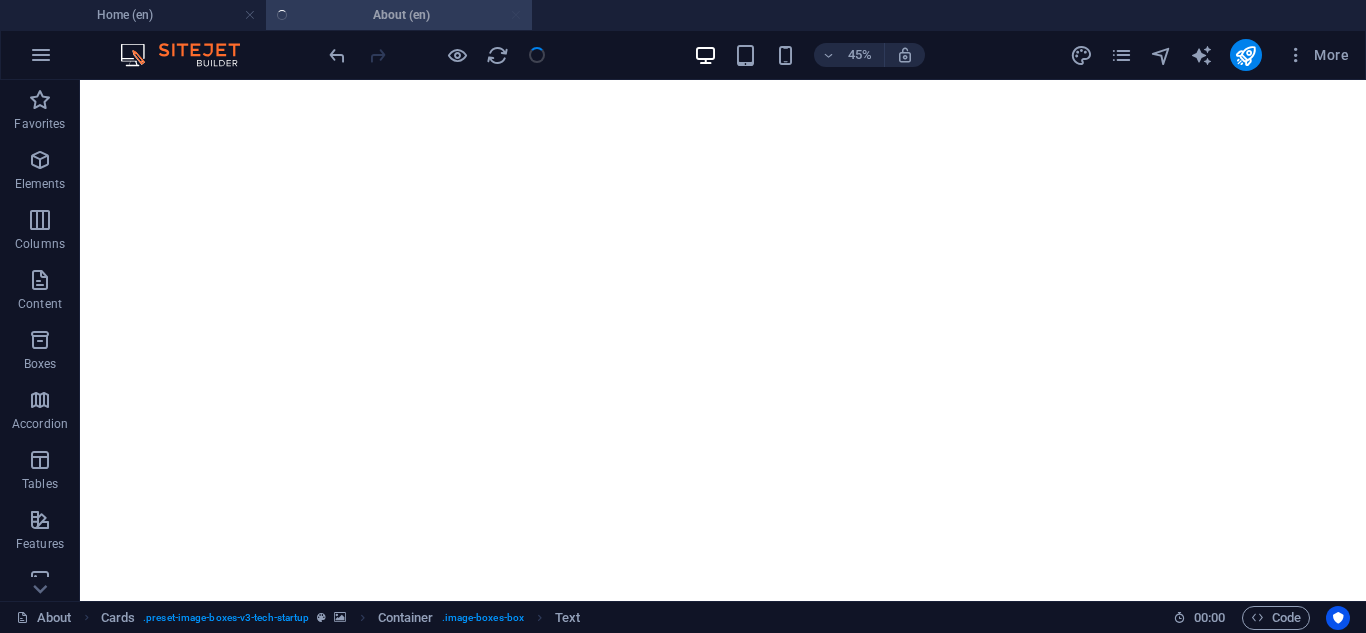 scroll, scrollTop: 2490, scrollLeft: 0, axis: vertical 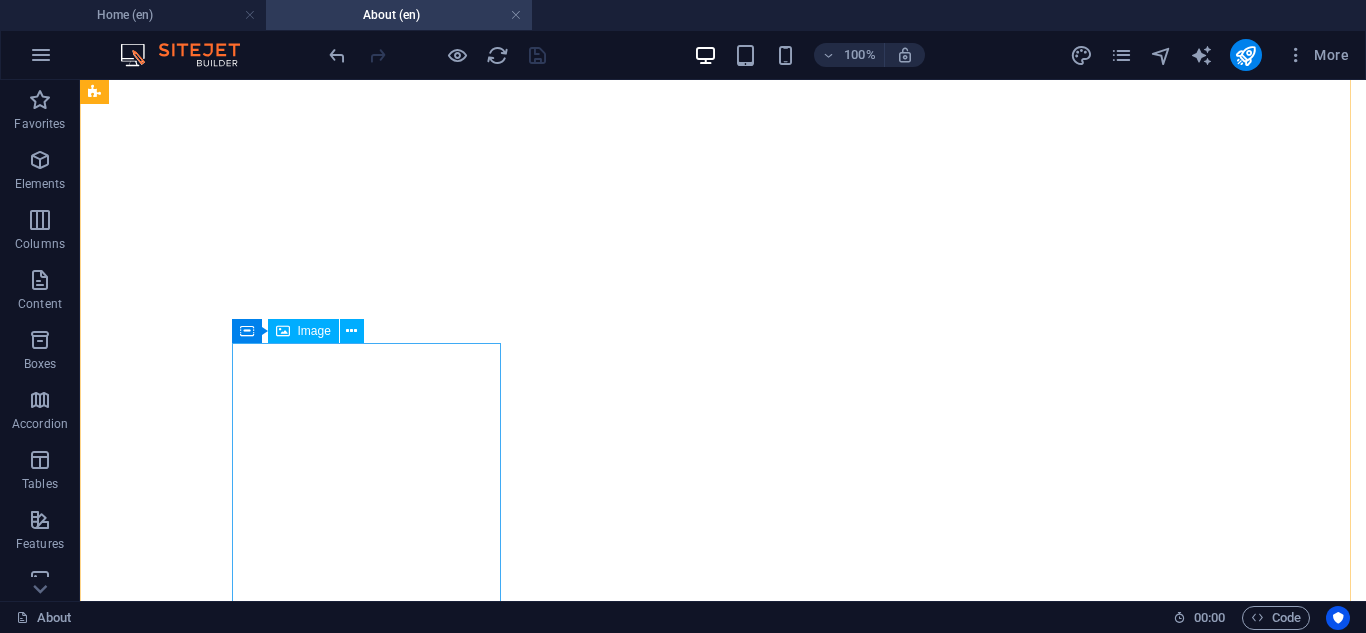 click at bounding box center (723, 11552) 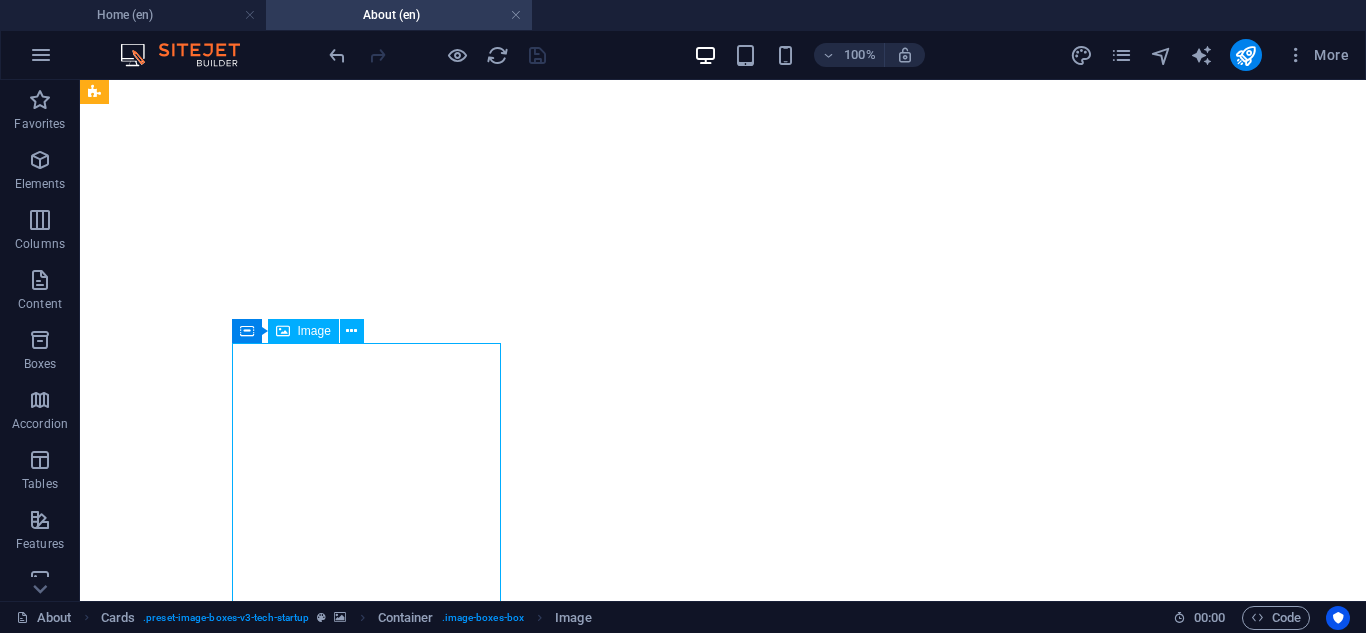 click at bounding box center (723, 11552) 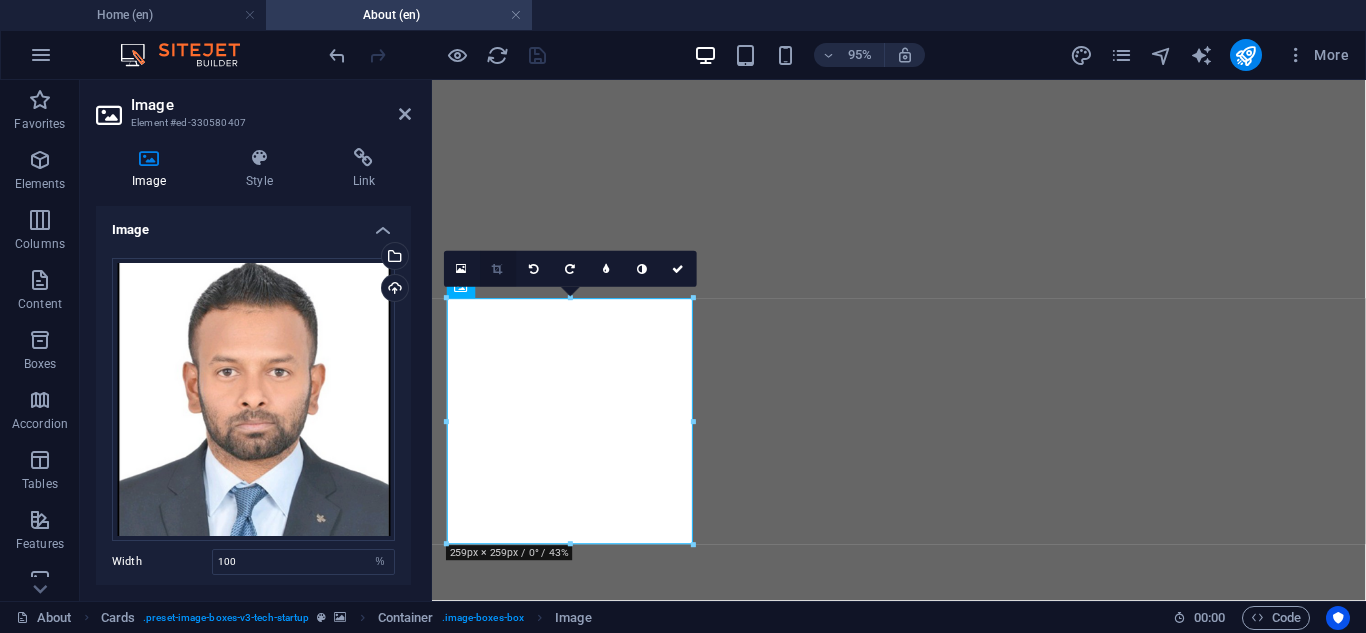click at bounding box center [498, 269] 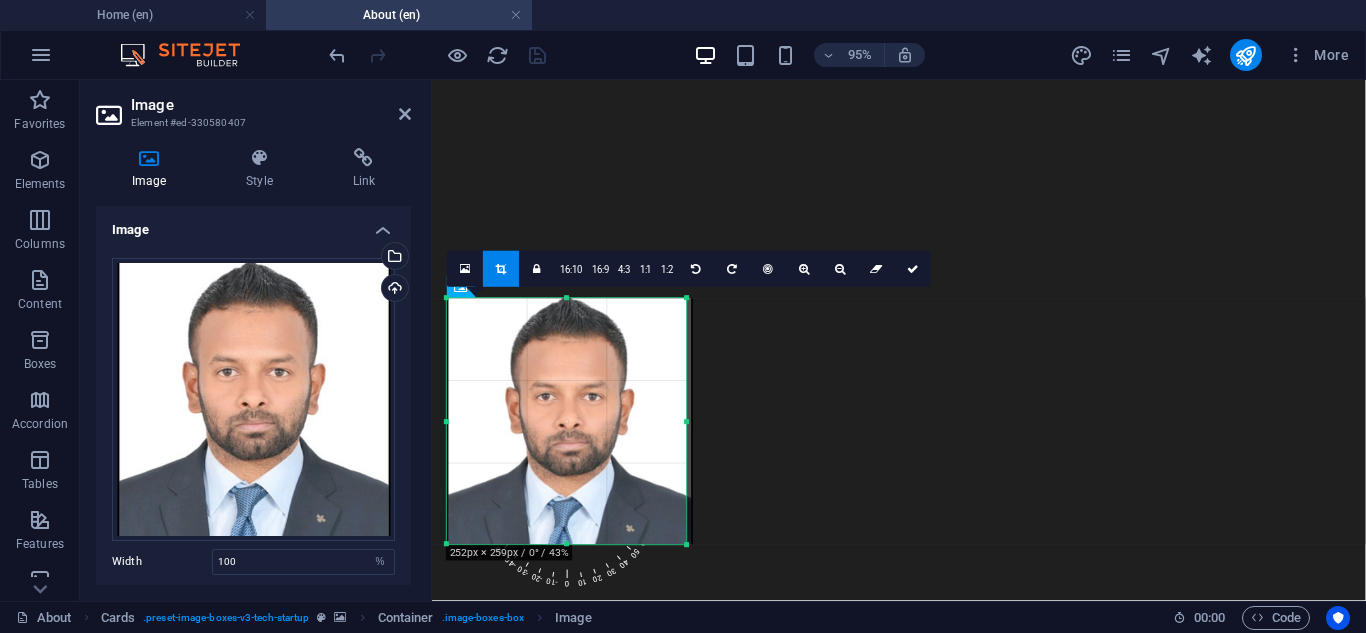 click at bounding box center [687, 422] 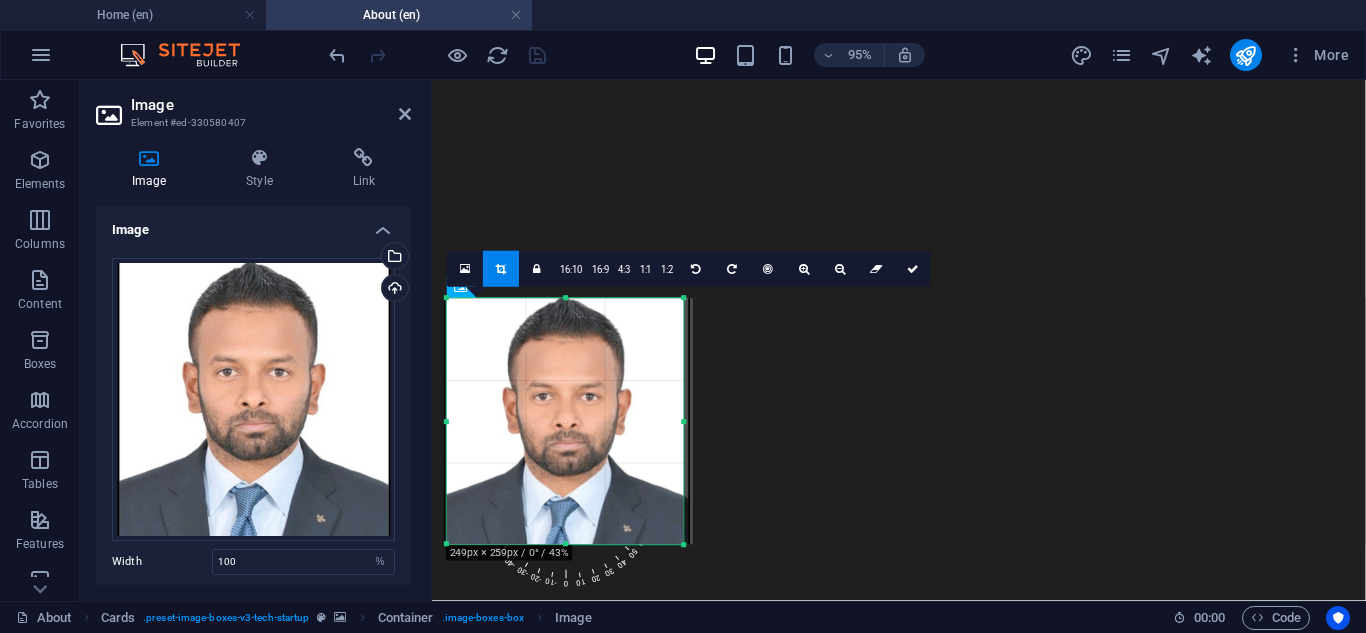 click on "180 170 160 150 140 130 120 110 100 90 80 70 60 50 40 30 20 10 0 -10 -20 -30 -40 -50 -60 -70 -80 -90 -100 -110 -120 -130 -140 -150 -160 -170 249px × 259px / 0° / 43% 16:10 16:9 4:3 1:1 1:2 0" at bounding box center [565, 422] 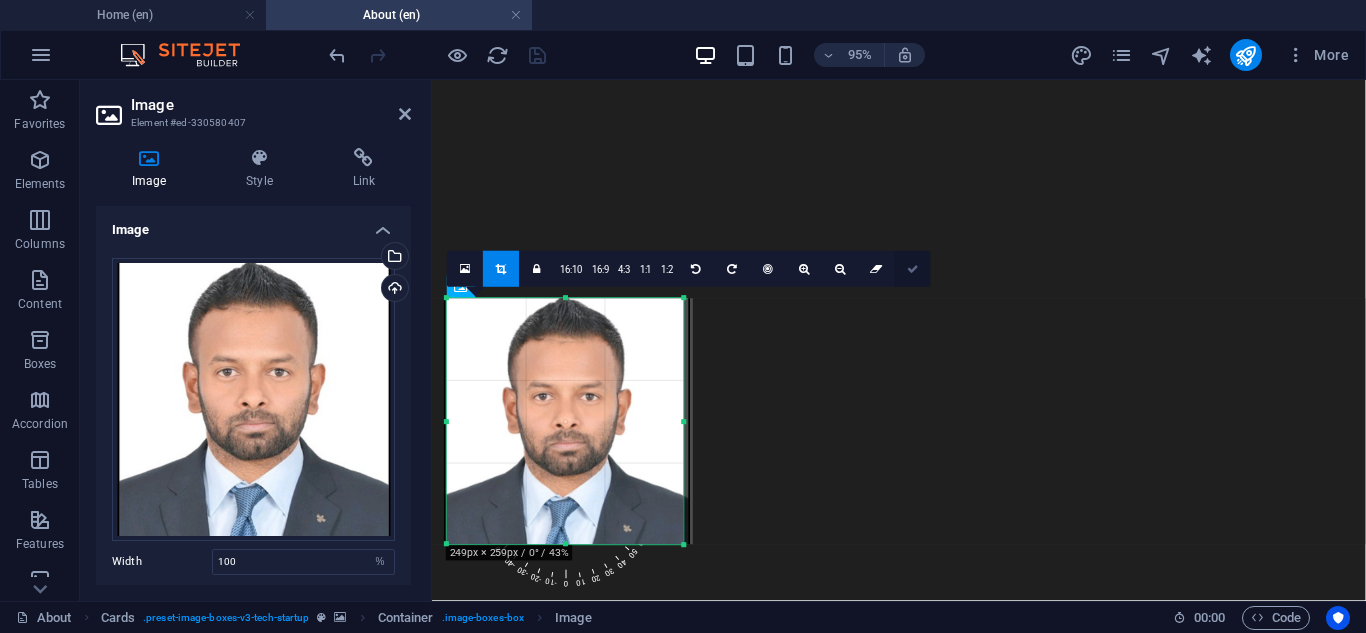 click at bounding box center [913, 268] 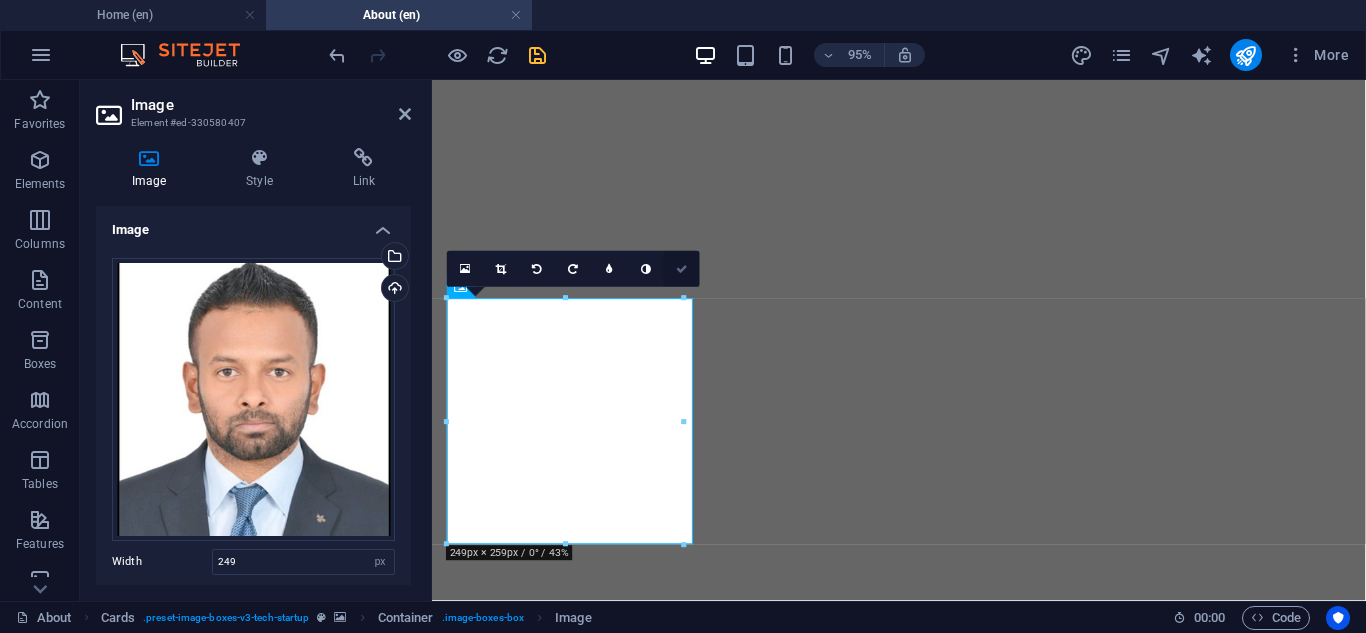 click at bounding box center (682, 268) 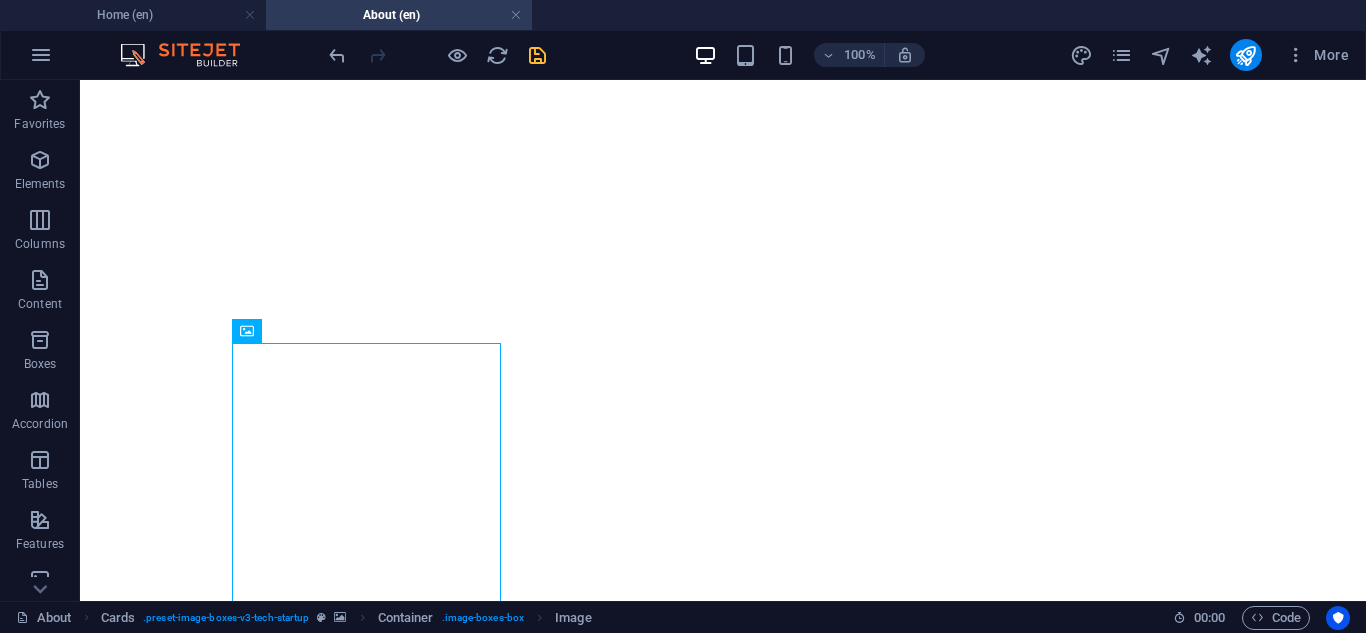 click at bounding box center [723, 5209] 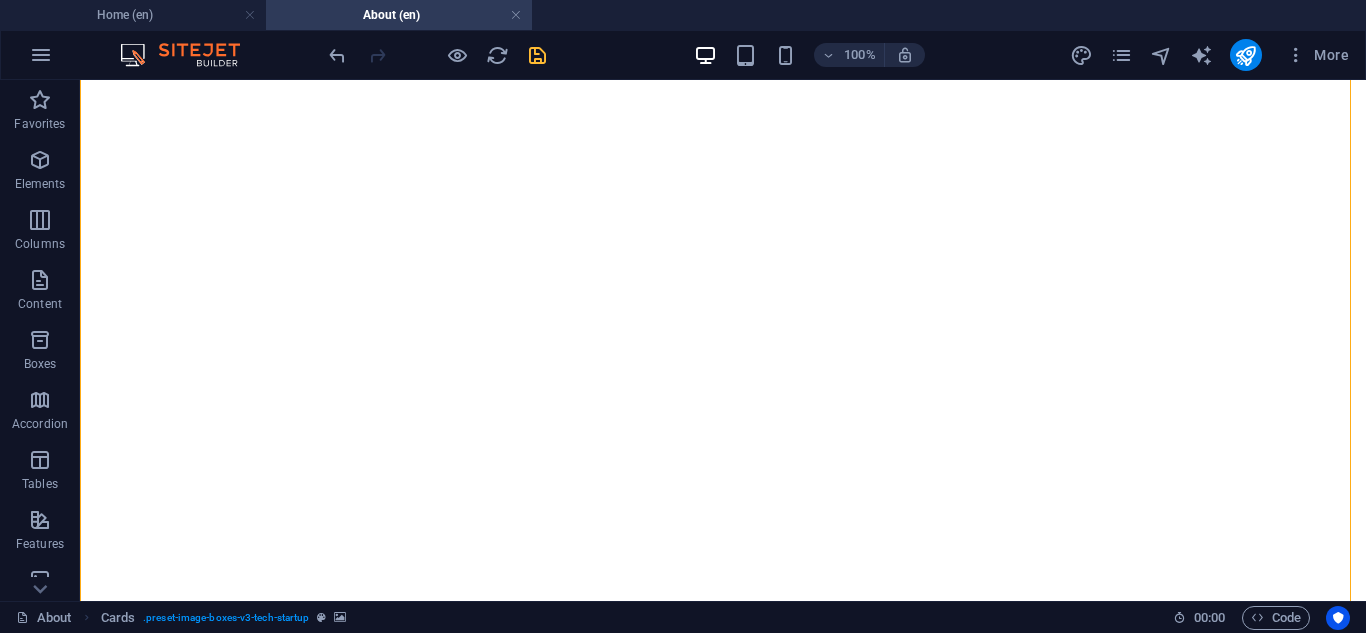 scroll, scrollTop: 2241, scrollLeft: 0, axis: vertical 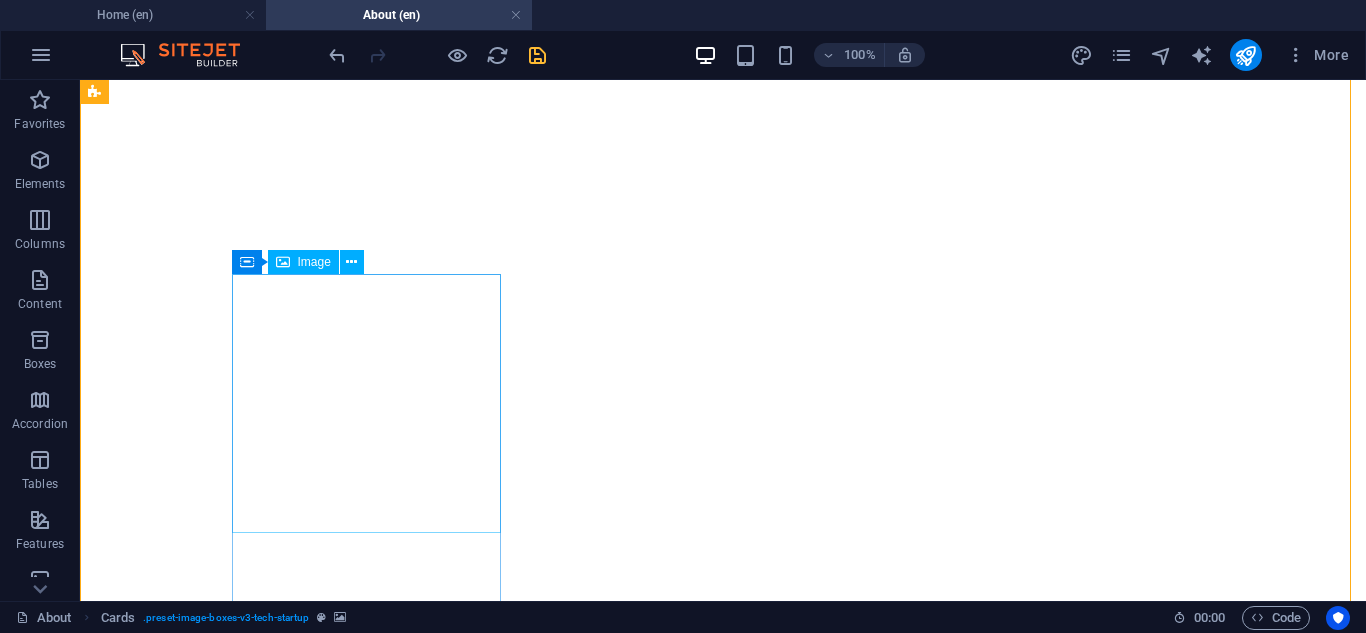click at bounding box center [723, 10977] 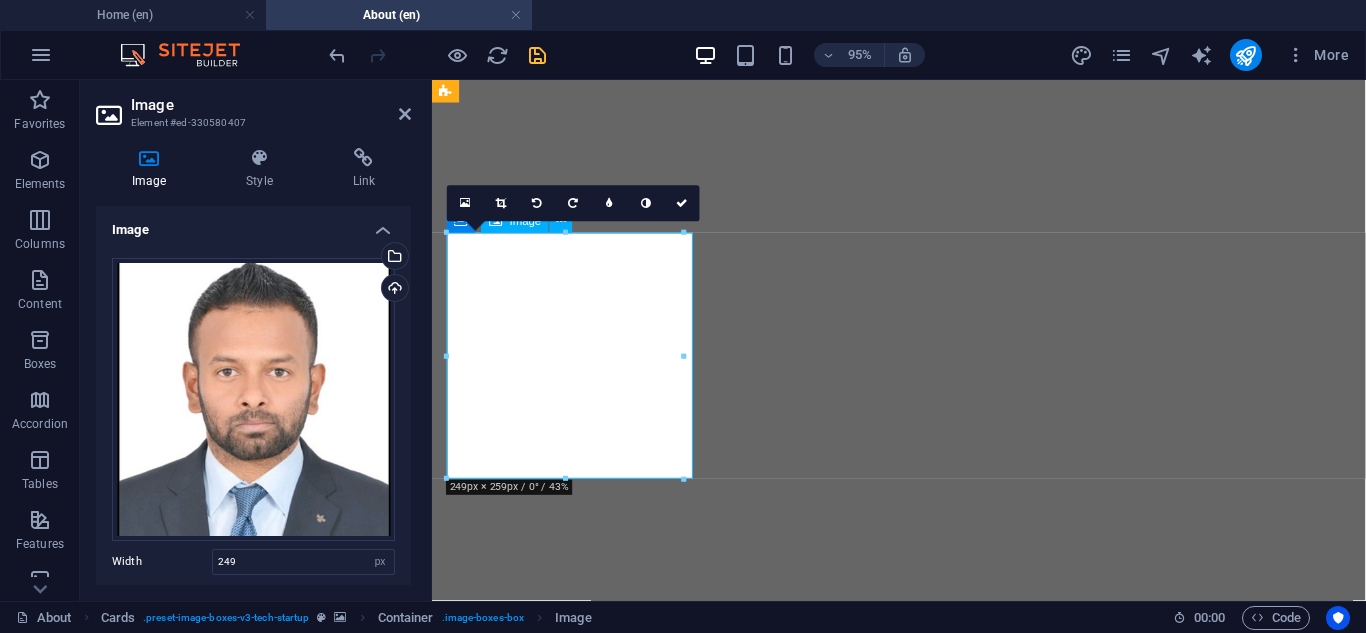 click at bounding box center [923, 9218] 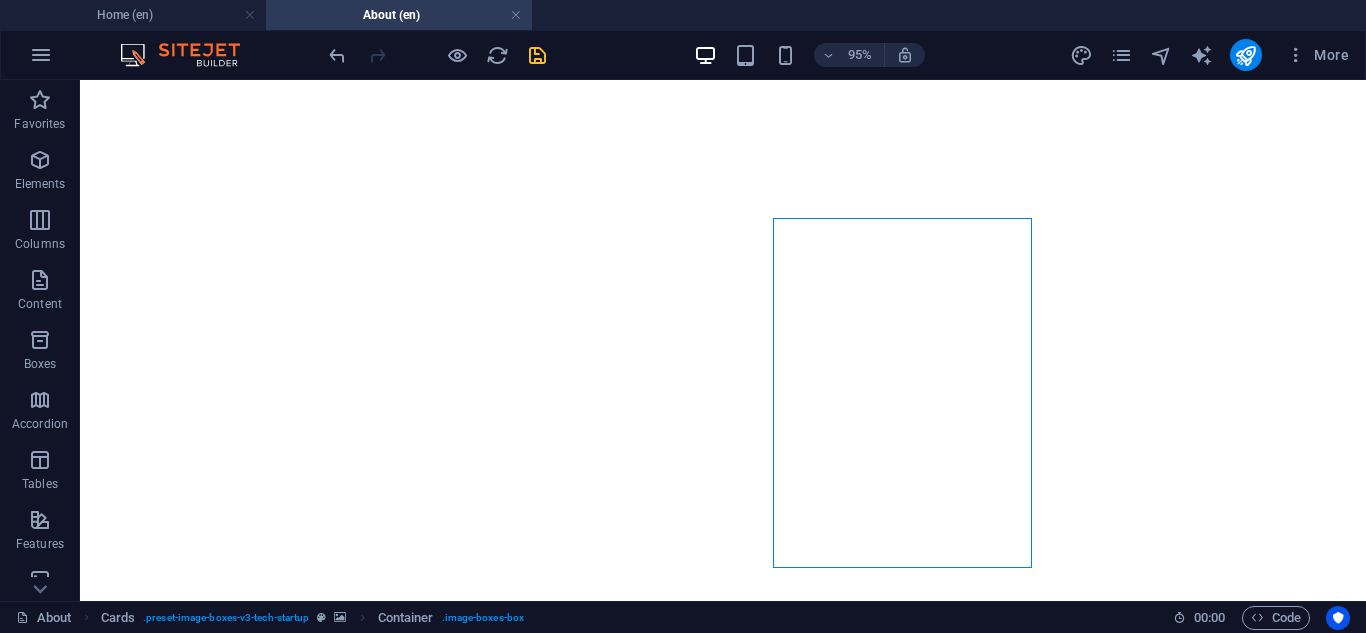 scroll, scrollTop: 2264, scrollLeft: 0, axis: vertical 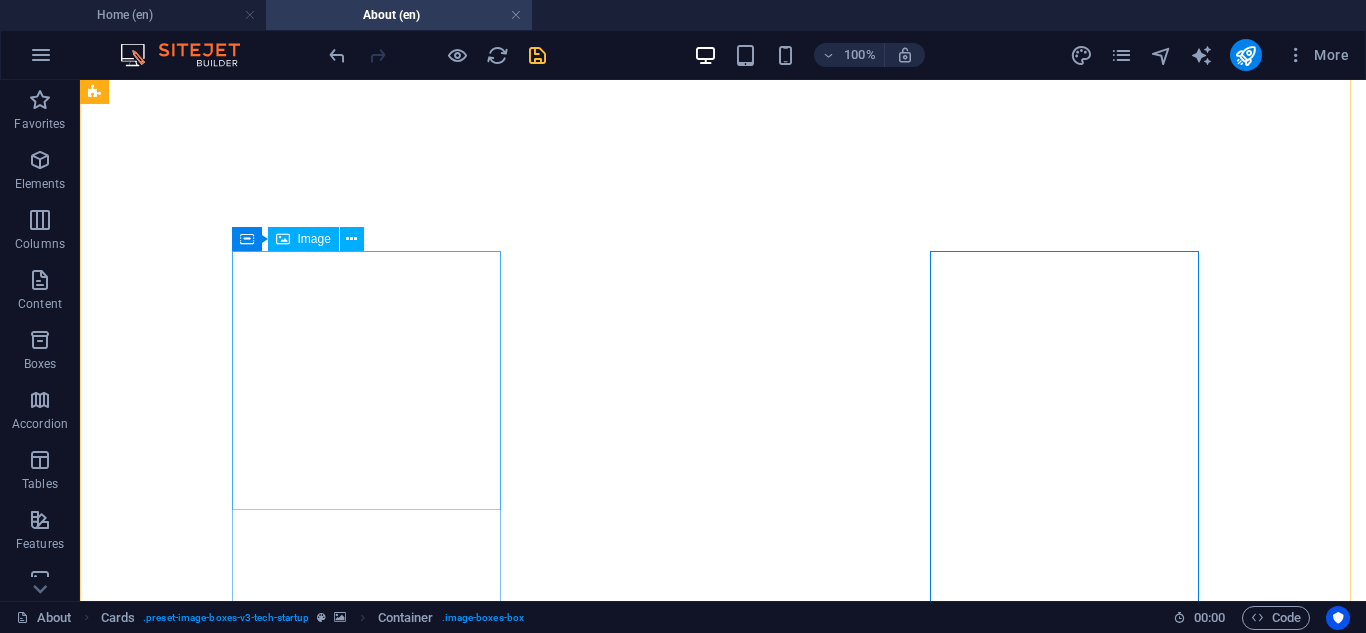 click at bounding box center [723, 10954] 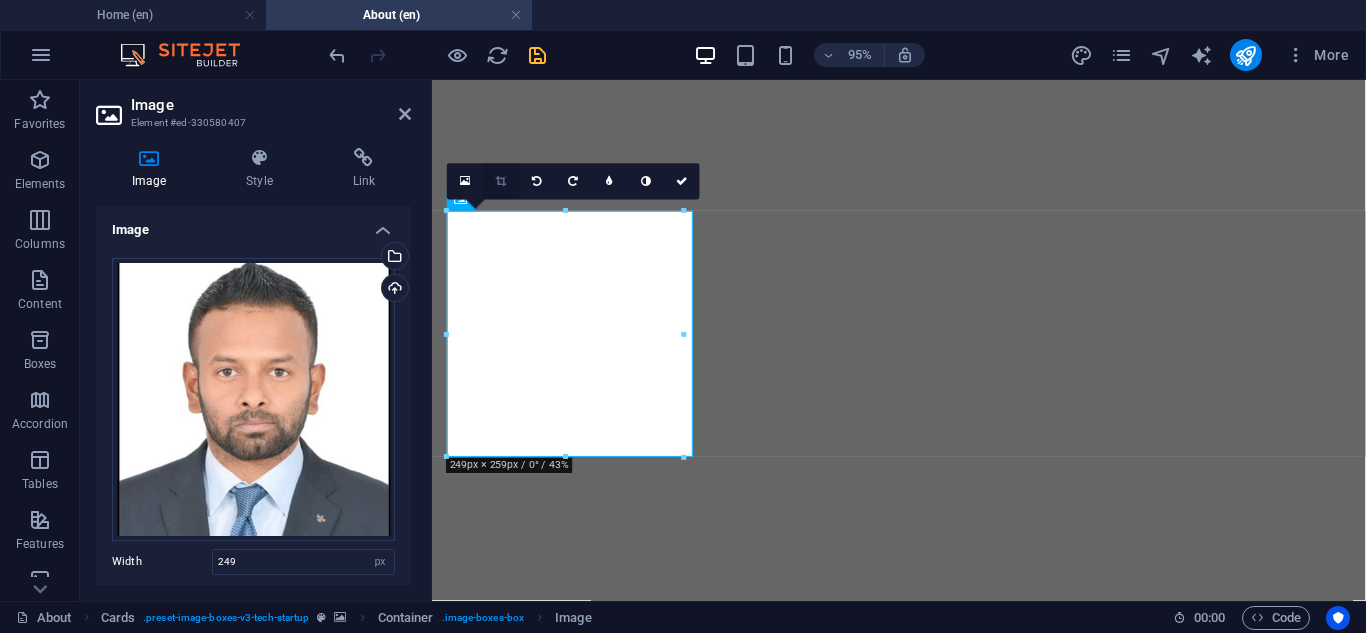 click at bounding box center (501, 181) 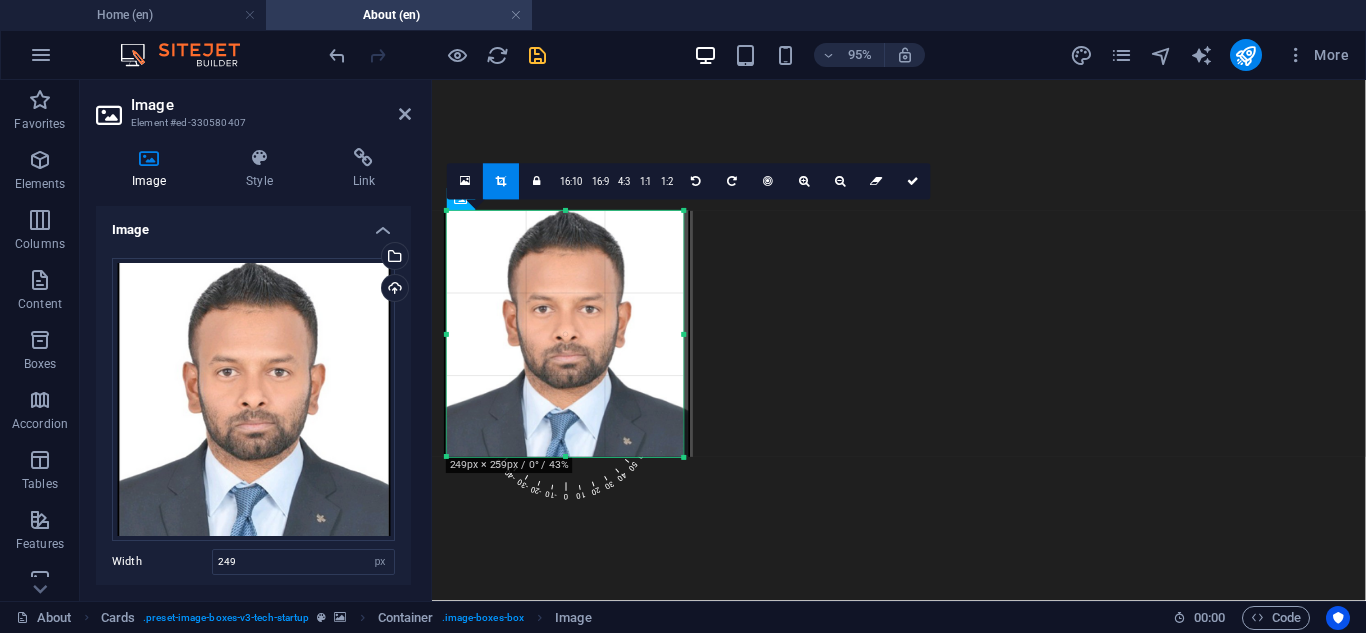 click at bounding box center [567, 334] 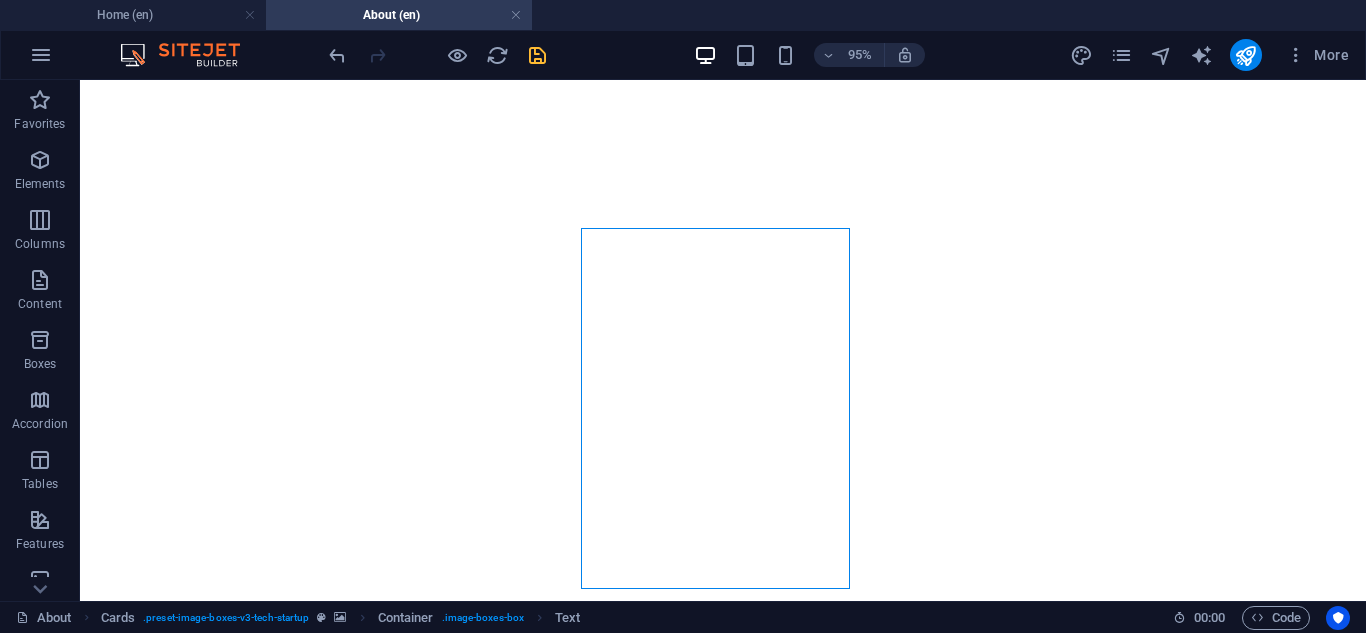 scroll, scrollTop: 2287, scrollLeft: 0, axis: vertical 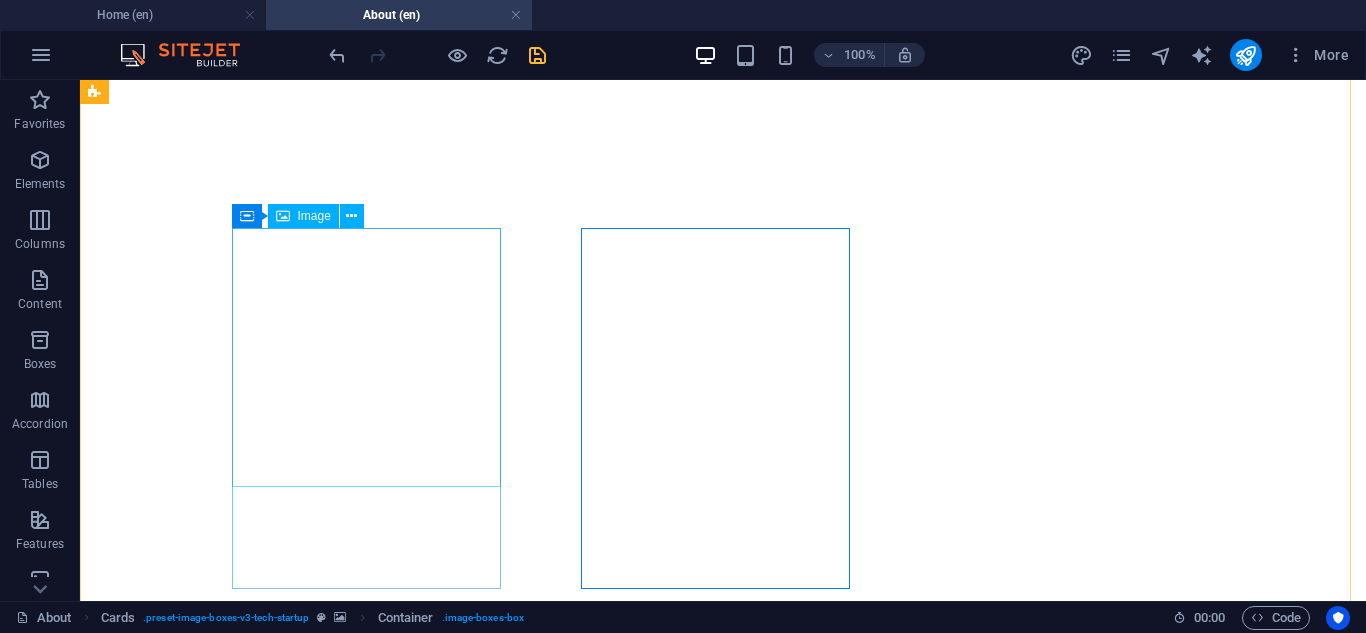 click at bounding box center [723, 10931] 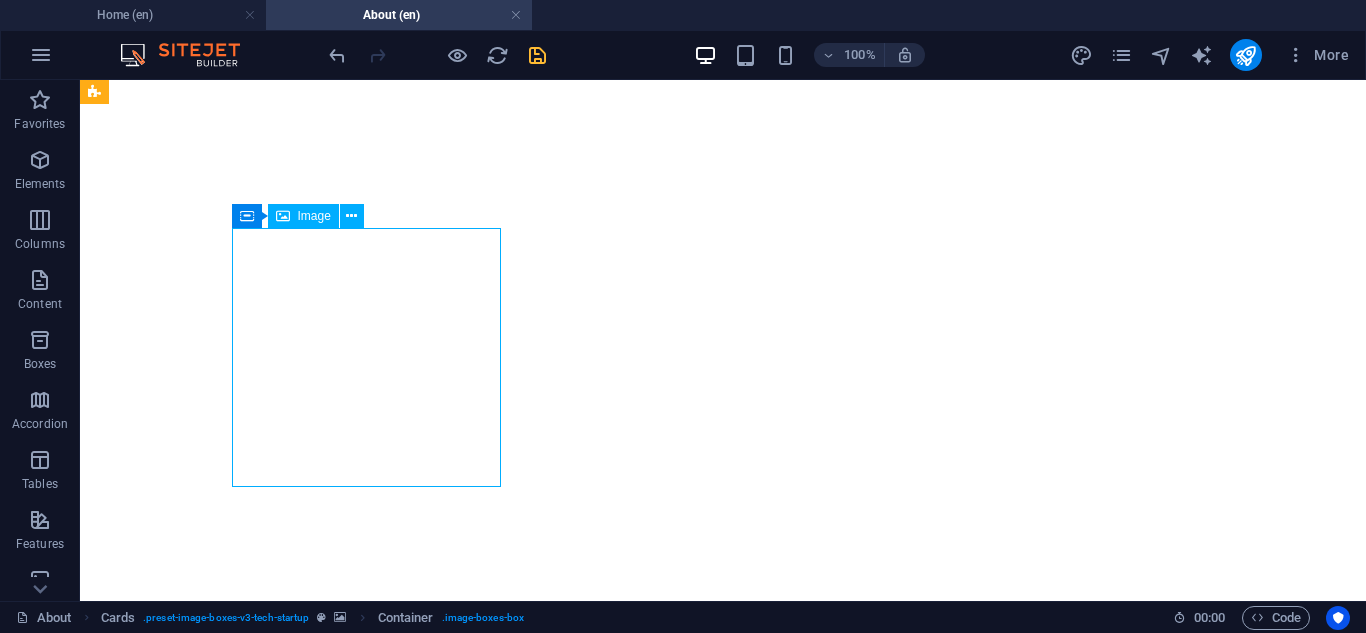 click at bounding box center [723, 10931] 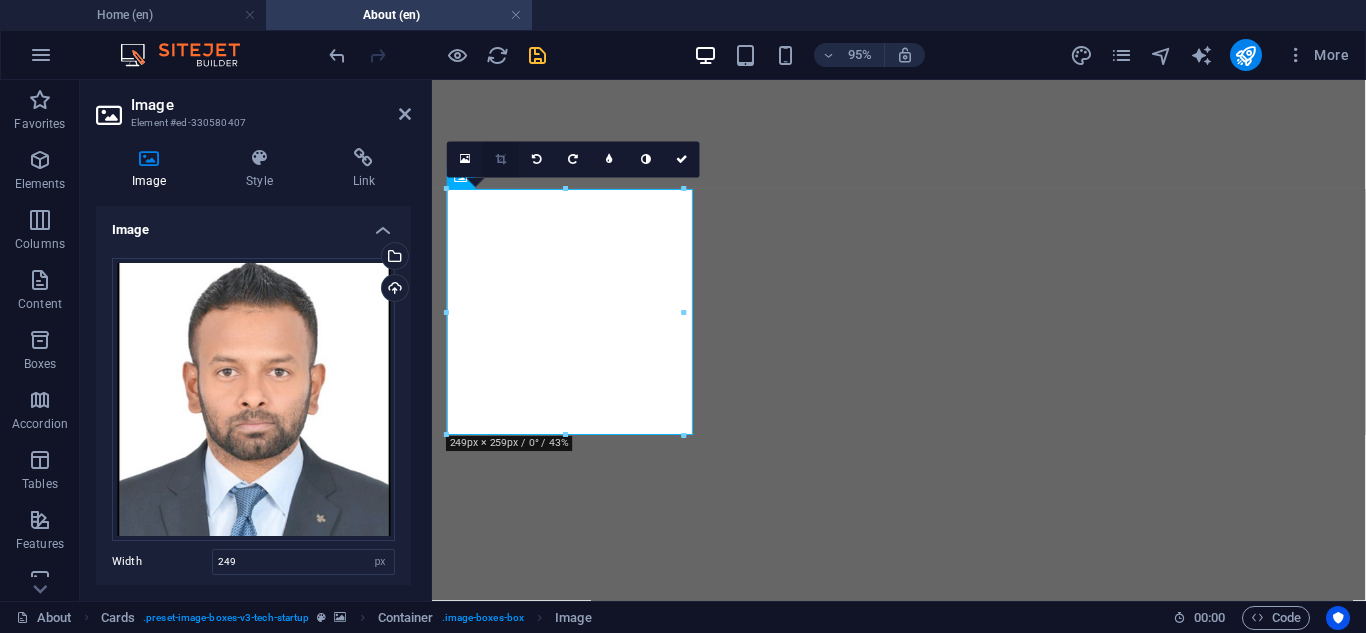 click at bounding box center (501, 160) 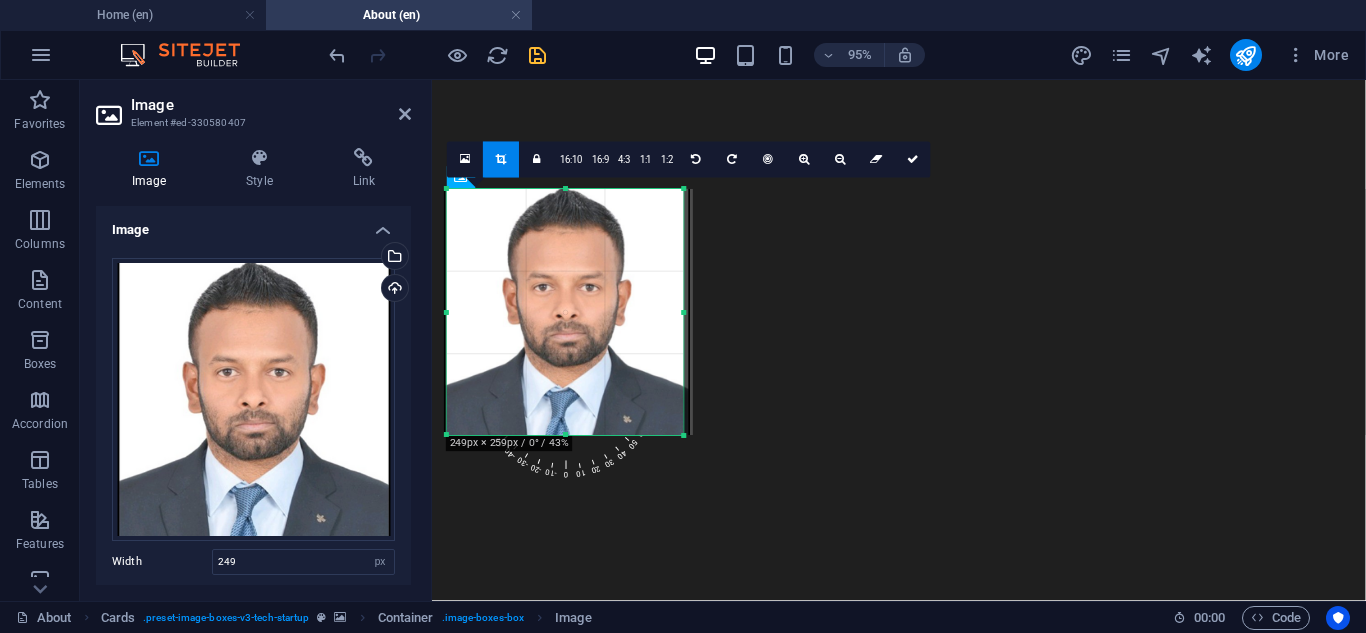 click at bounding box center (567, 312) 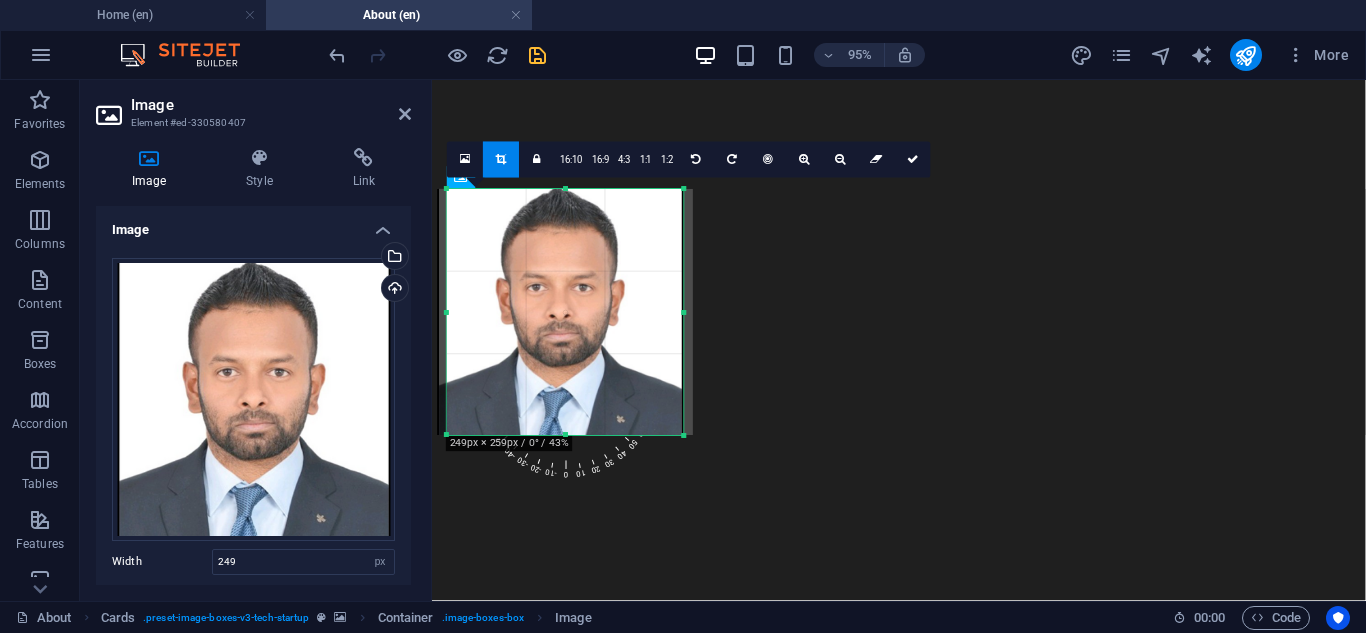drag, startPoint x: 637, startPoint y: 273, endPoint x: 518, endPoint y: 332, distance: 132.8232 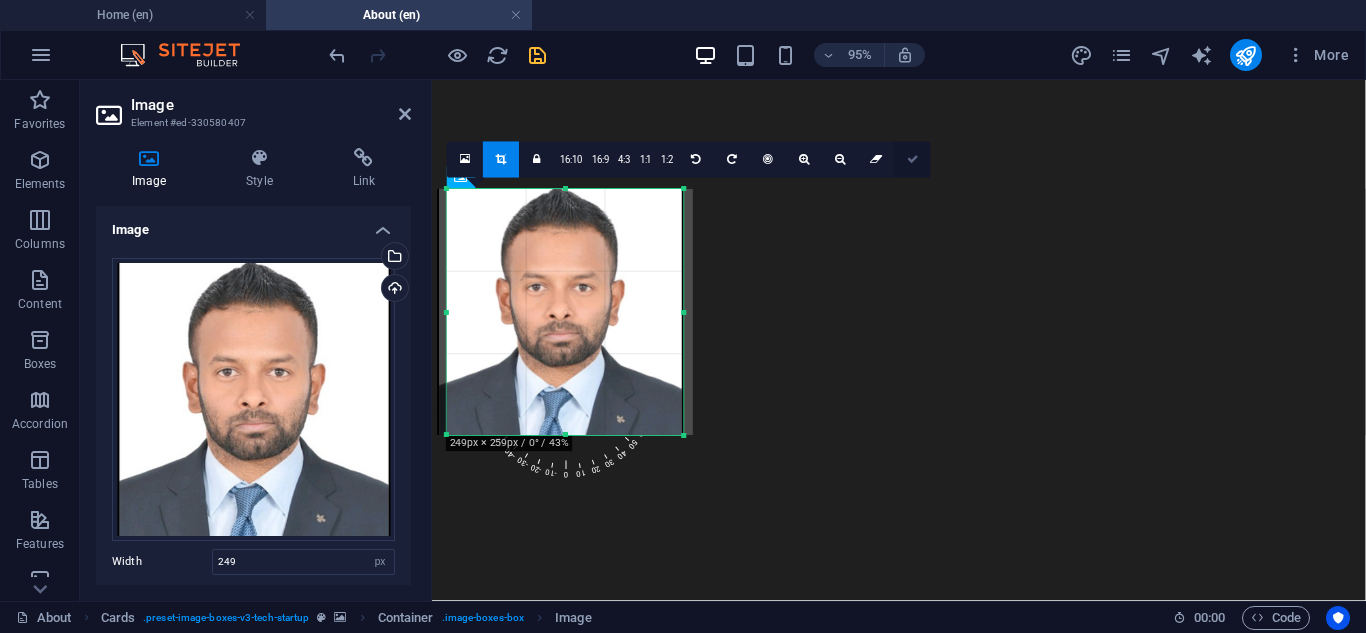 click at bounding box center [913, 159] 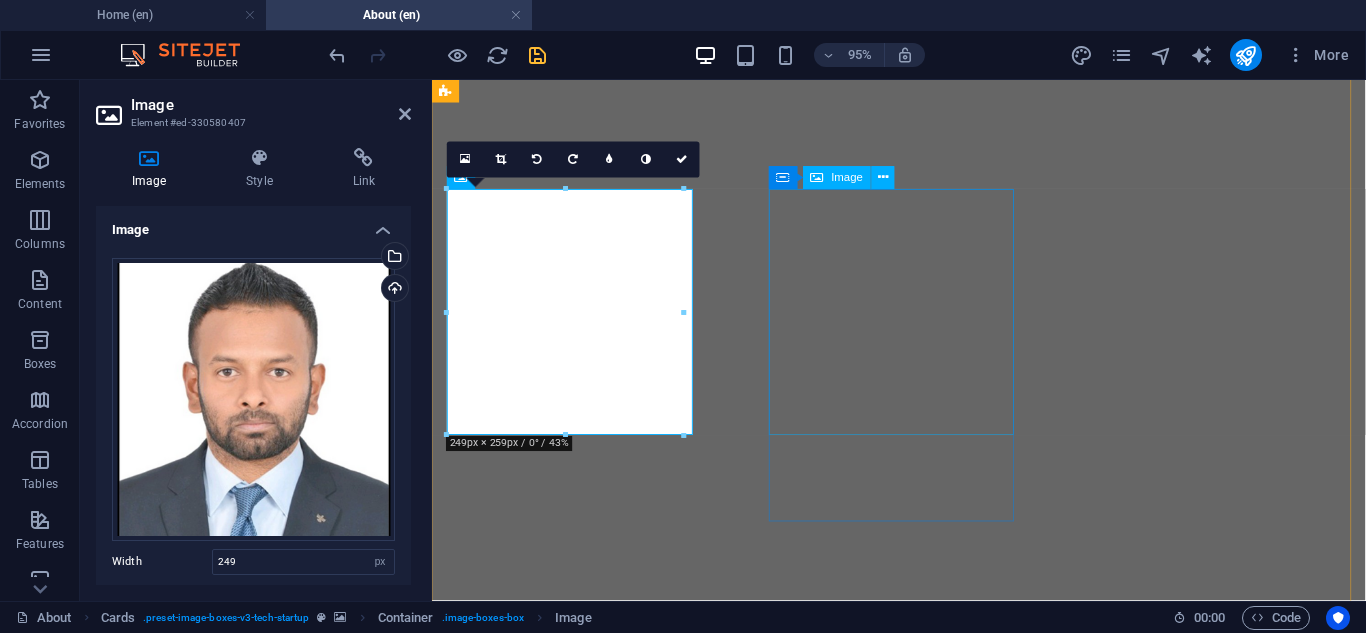 click at bounding box center [923, 9833] 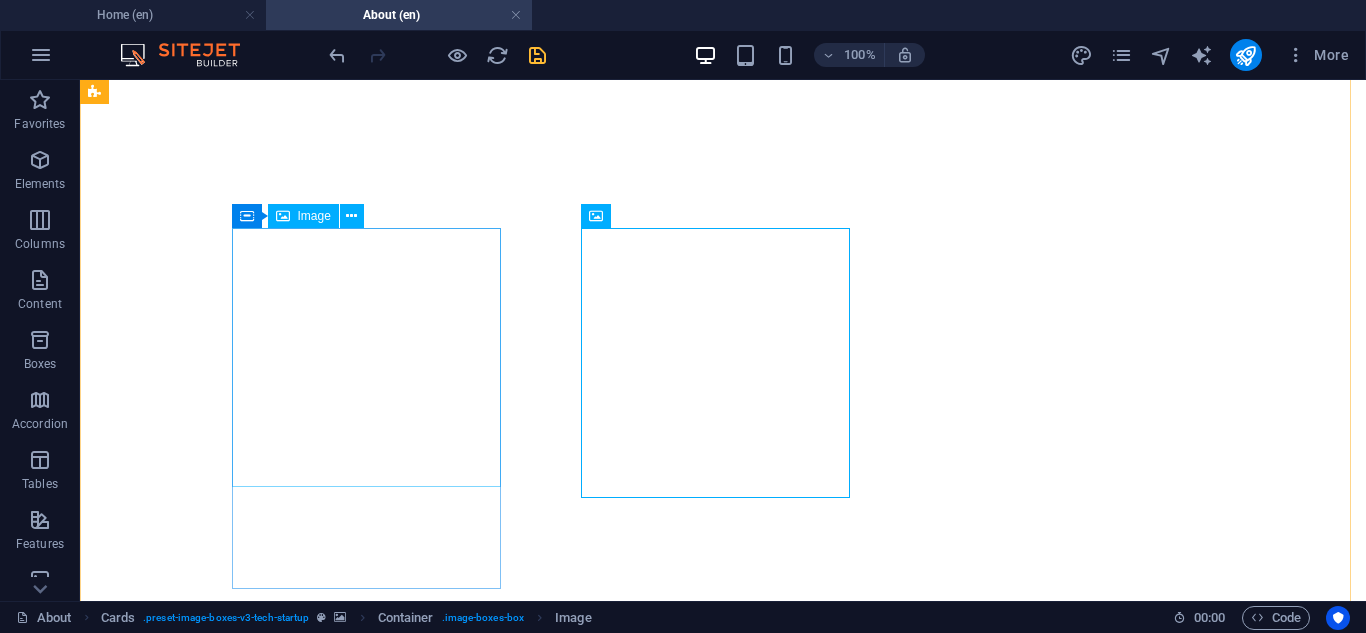 click at bounding box center [723, 10888] 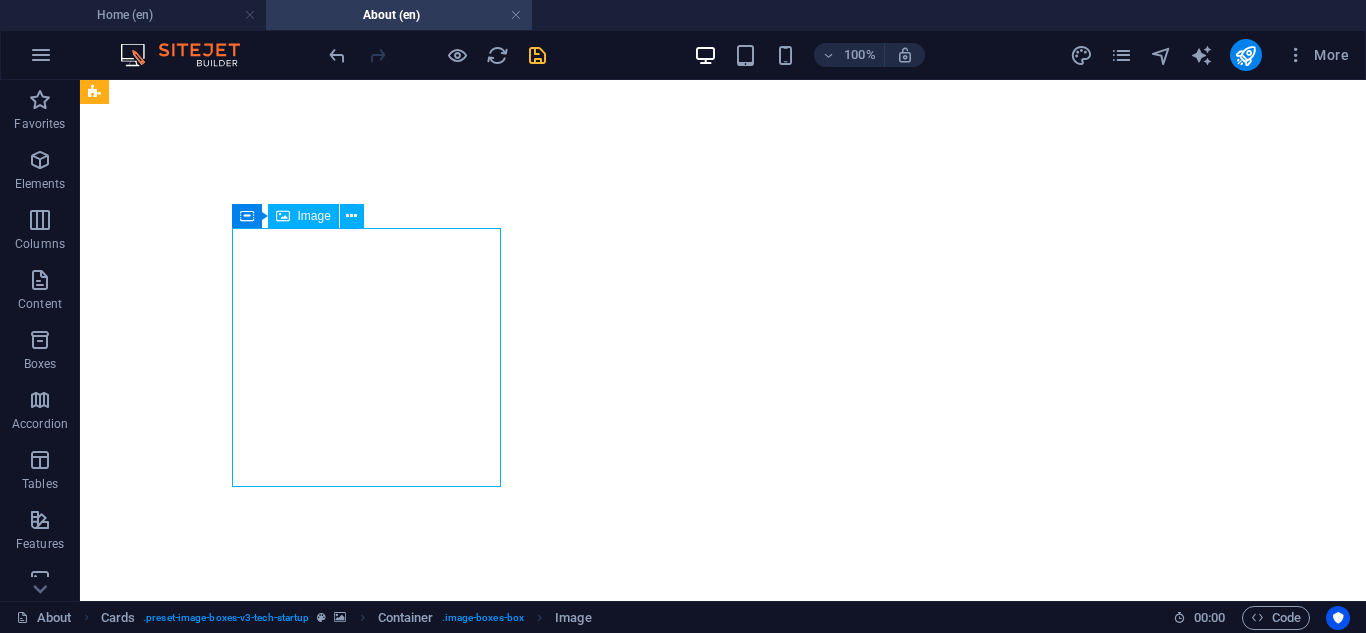 click at bounding box center (723, 10888) 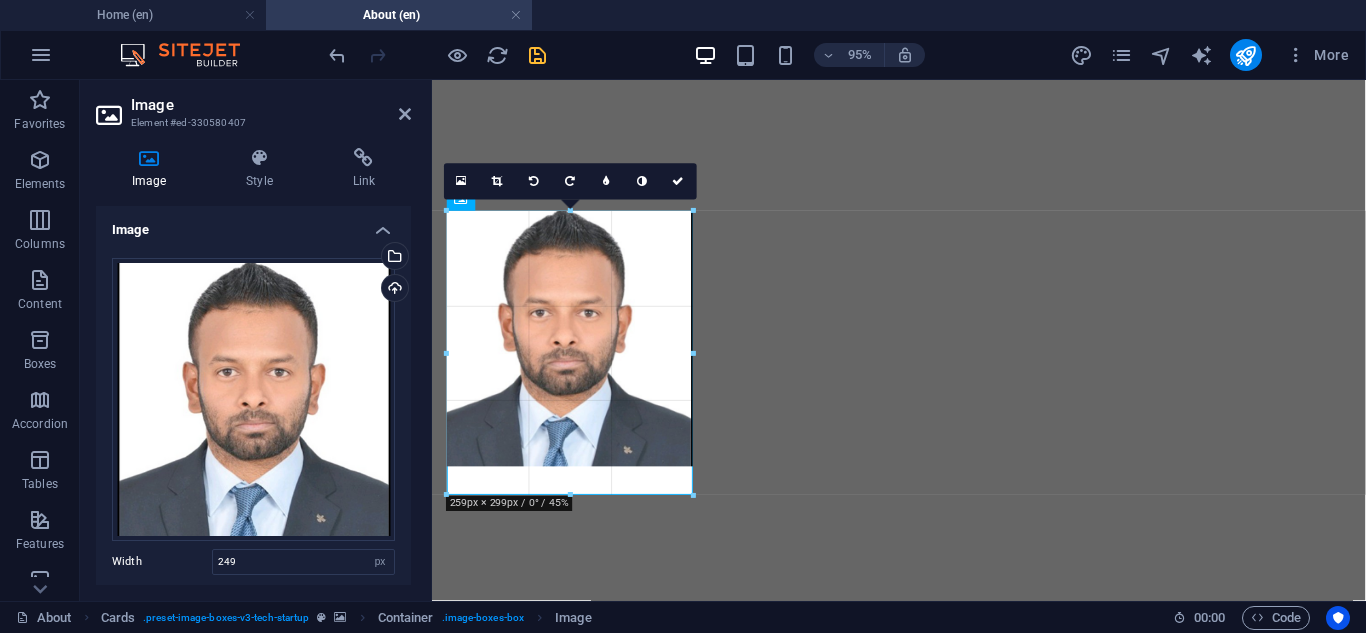 drag, startPoint x: 683, startPoint y: 336, endPoint x: 284, endPoint y: 275, distance: 403.636 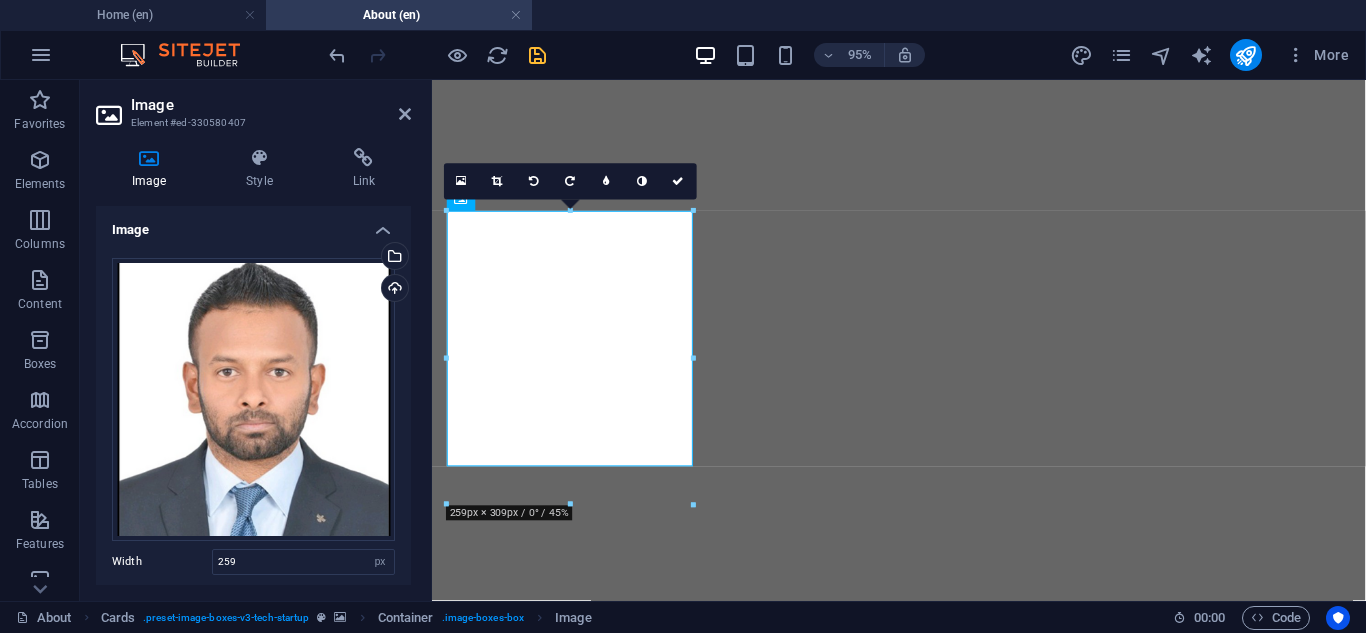 click at bounding box center (923, 4267) 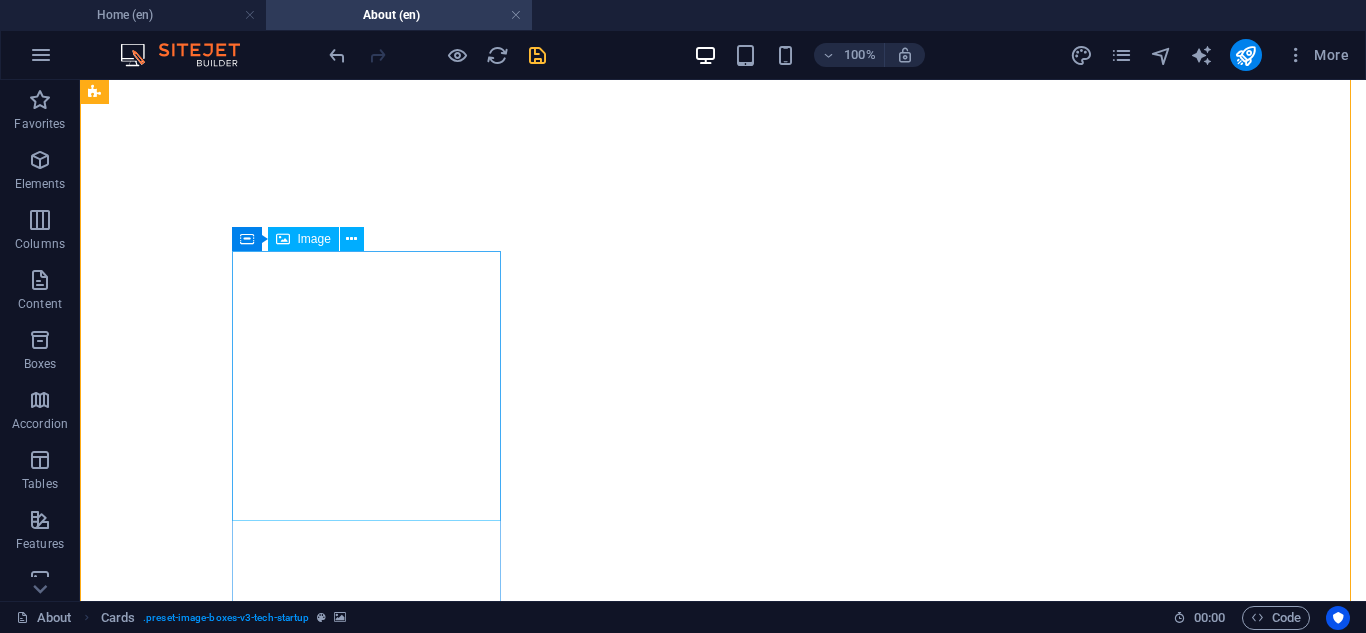 click at bounding box center (723, 10961) 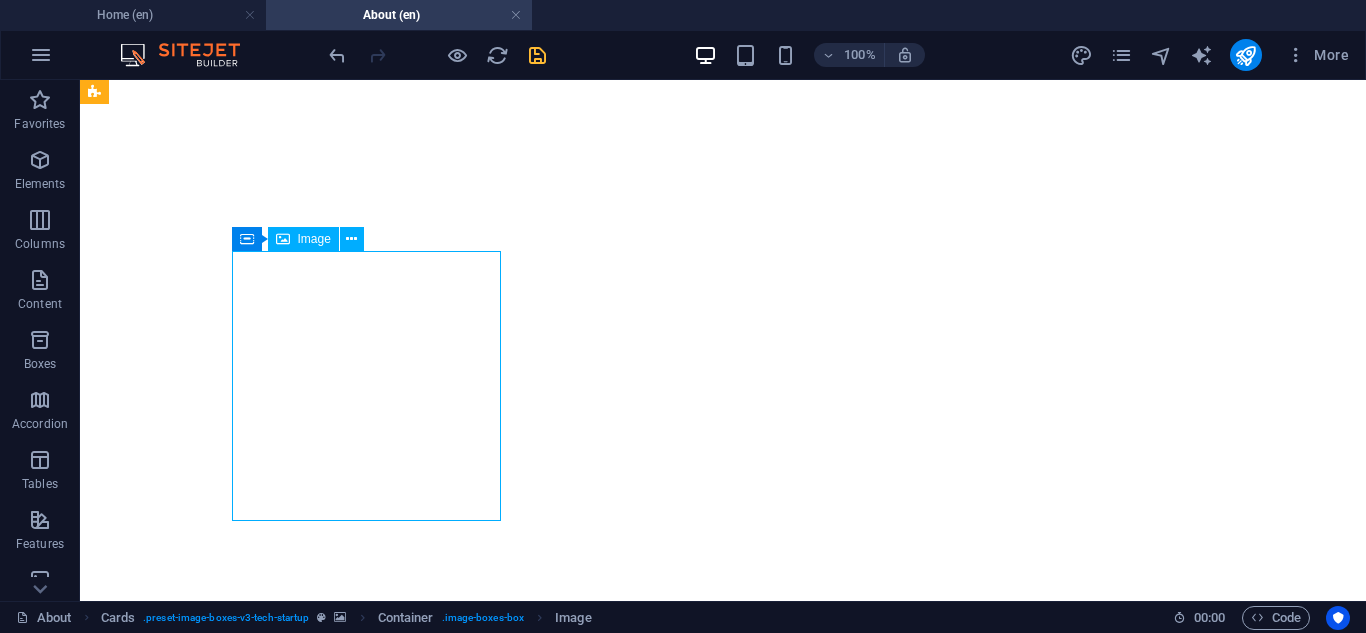 click at bounding box center [723, 10961] 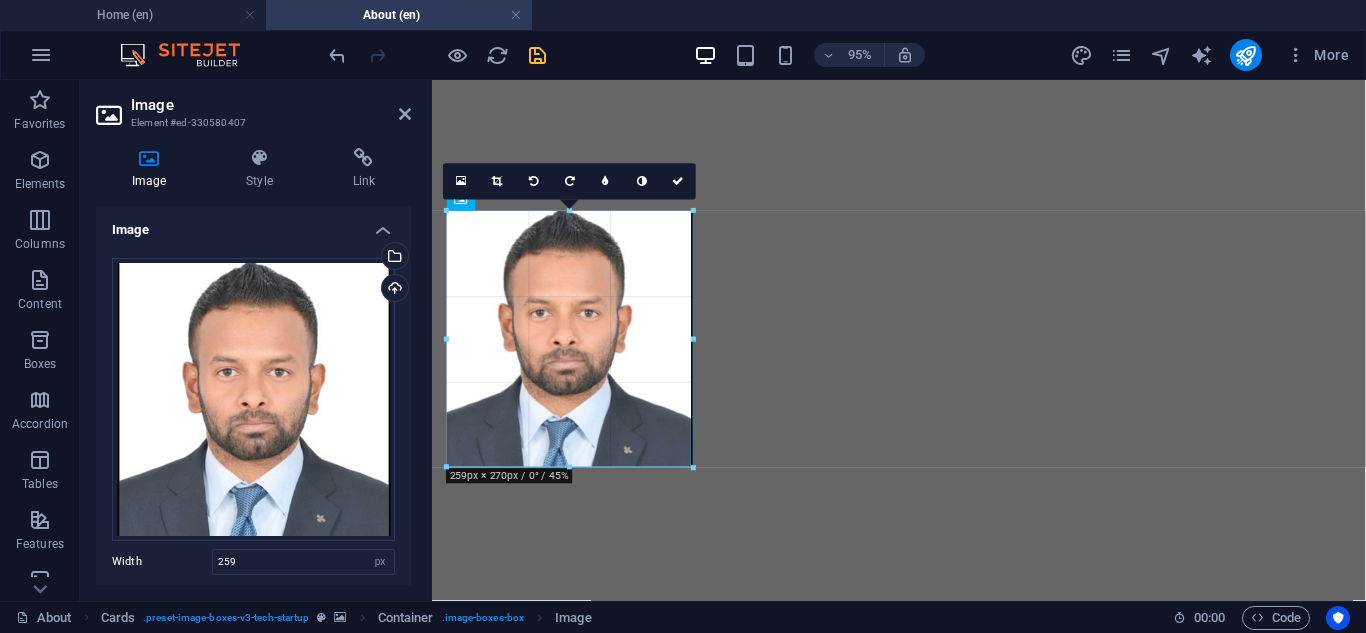 drag, startPoint x: 693, startPoint y: 340, endPoint x: 267, endPoint y: 275, distance: 430.9304 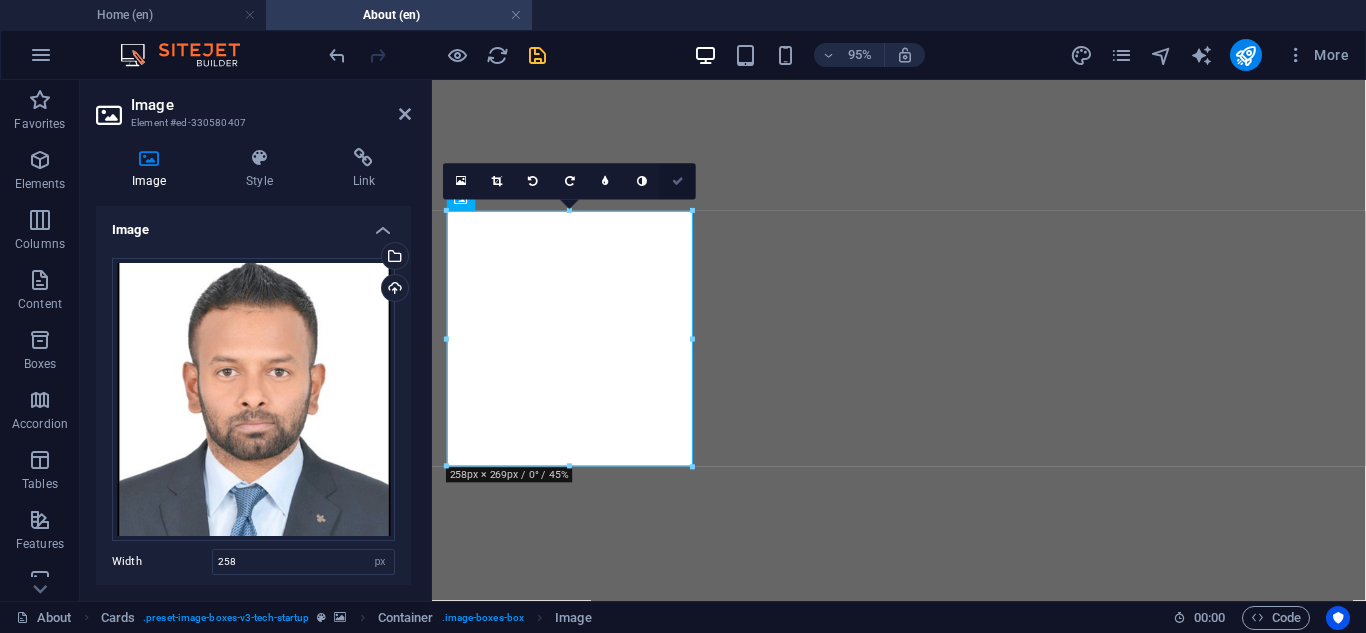 click at bounding box center [678, 181] 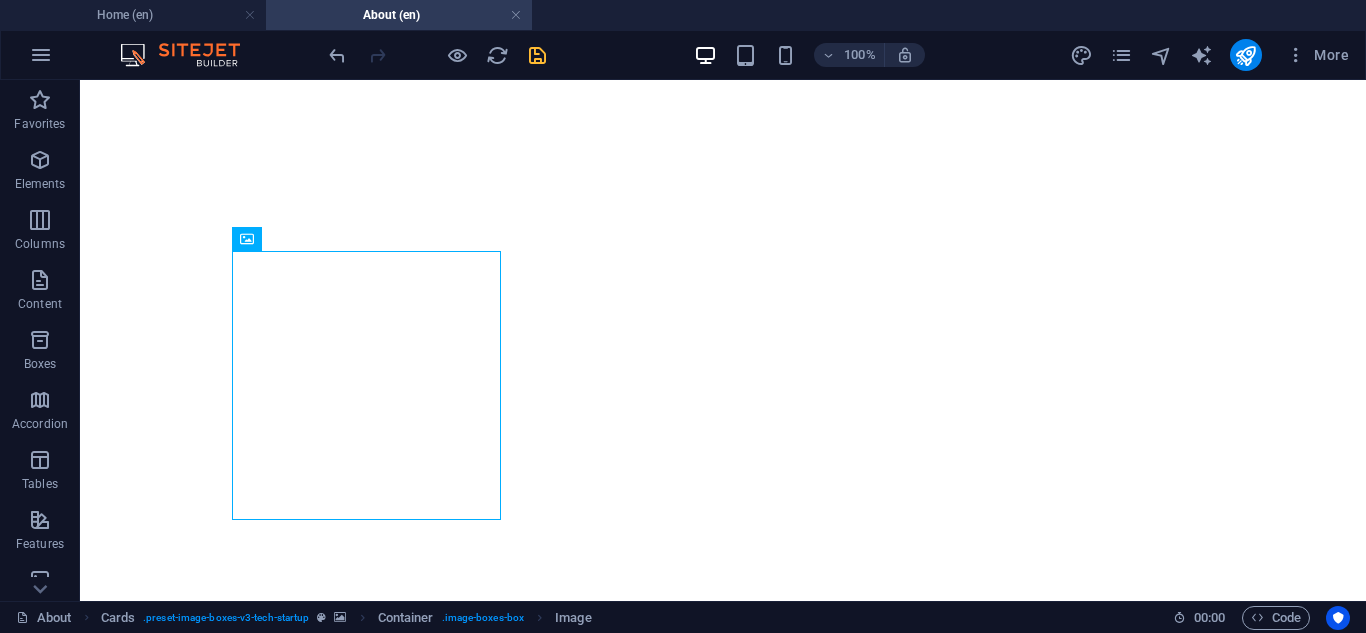 click at bounding box center (723, 5117) 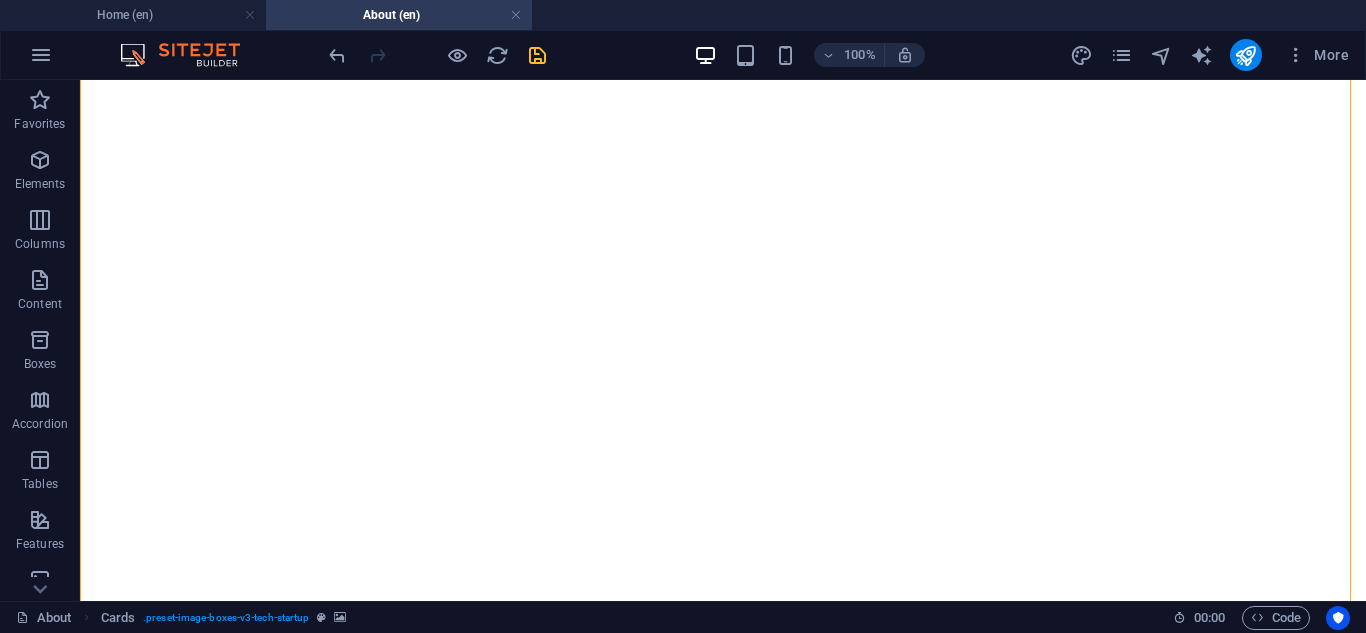 scroll, scrollTop: 2203, scrollLeft: 0, axis: vertical 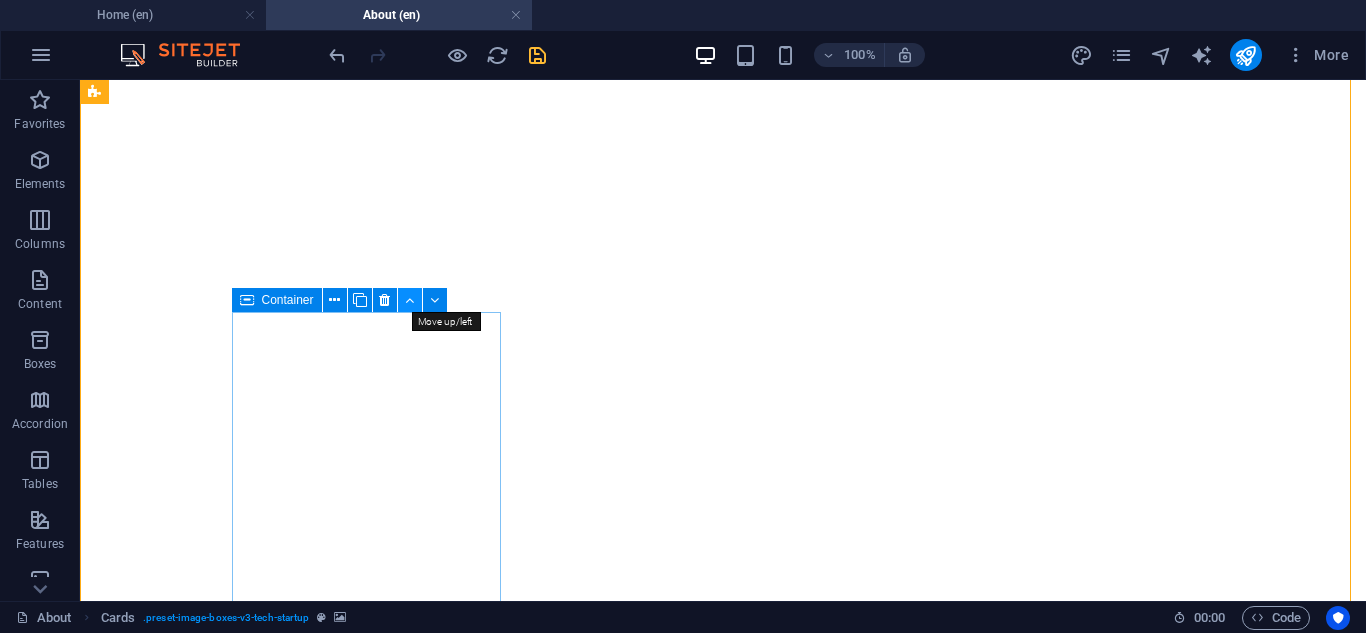 click at bounding box center (409, 300) 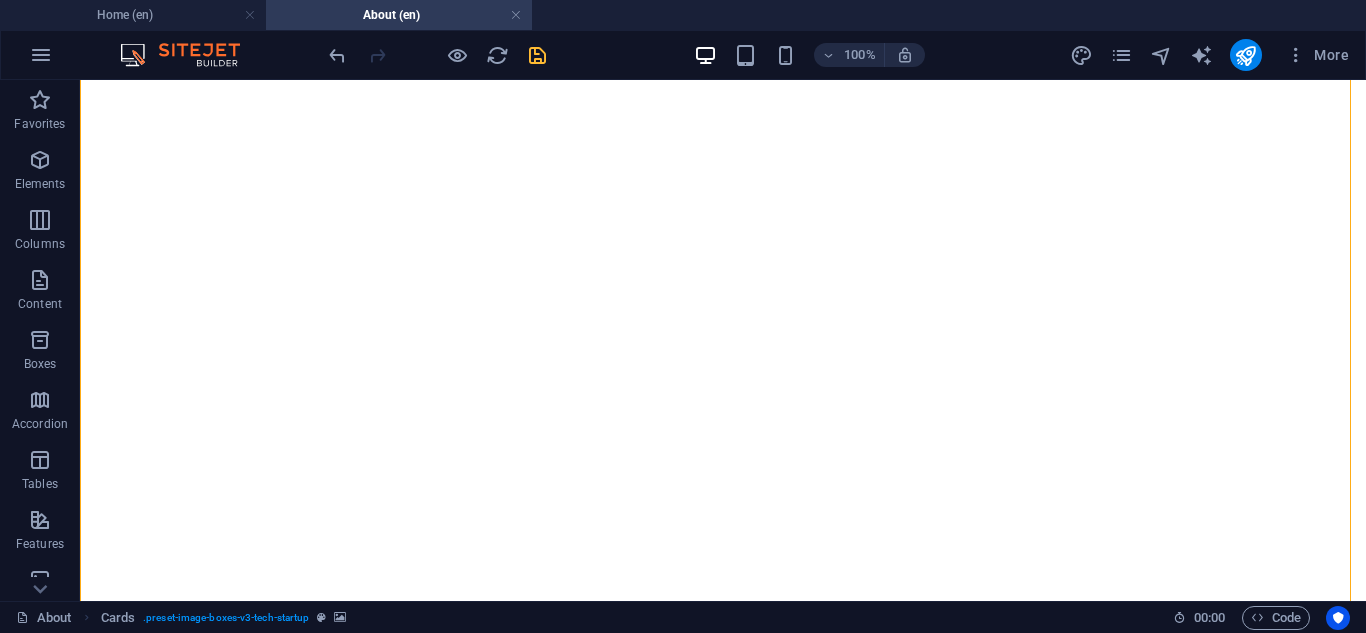 scroll, scrollTop: 2281, scrollLeft: 0, axis: vertical 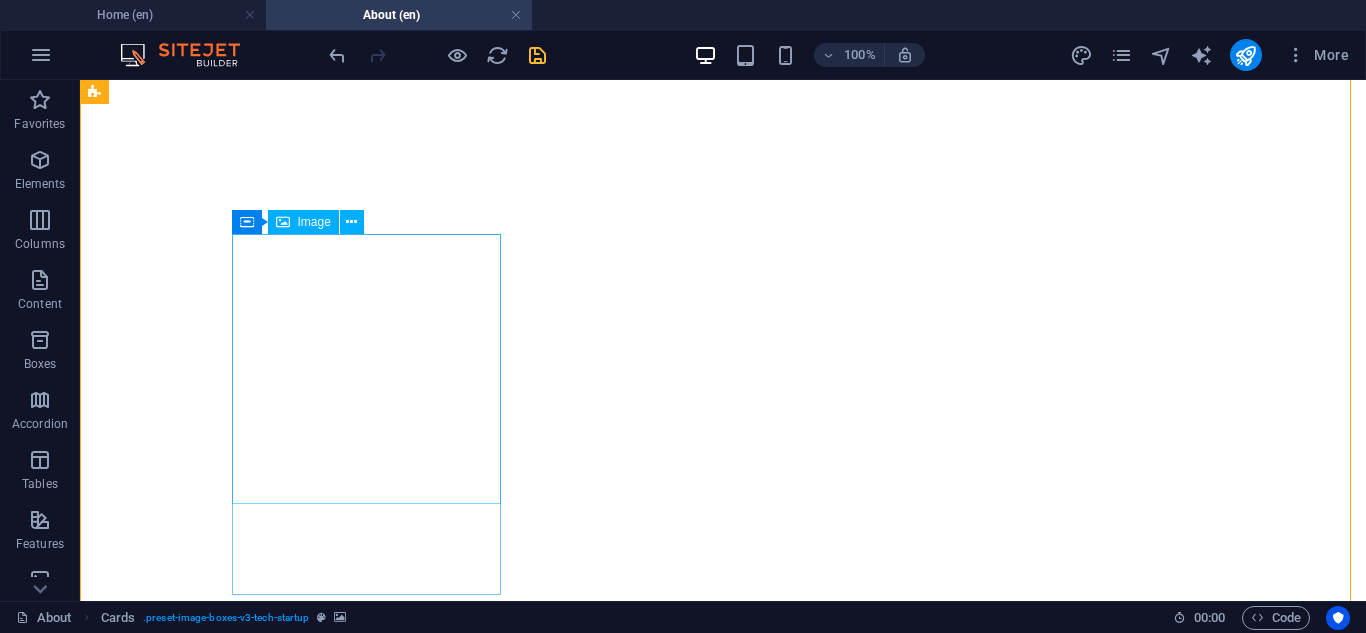 click at bounding box center (723, 10442) 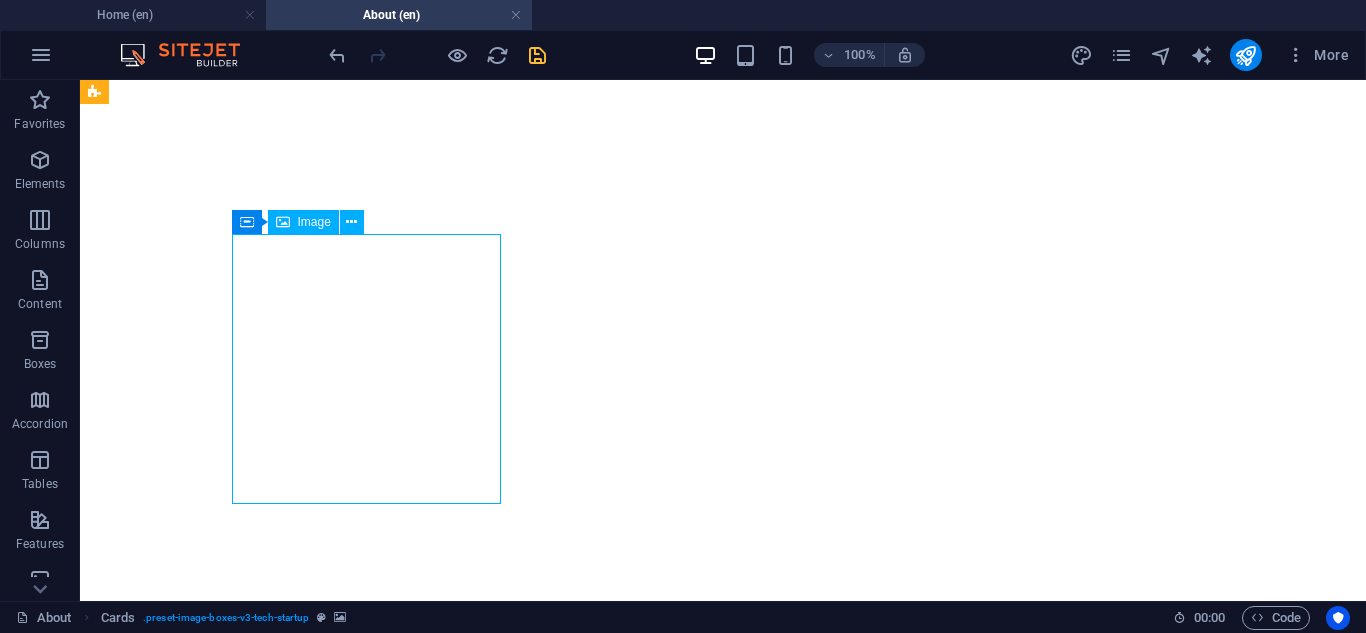 click at bounding box center [723, 10442] 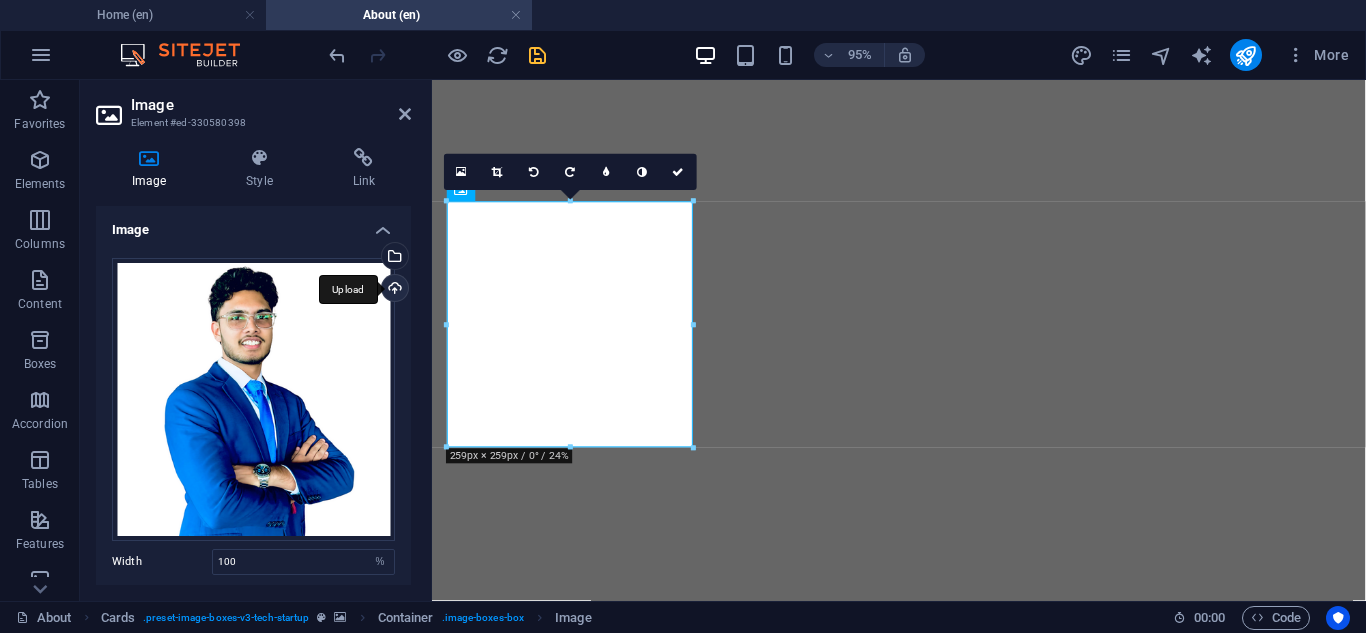 click on "Upload" at bounding box center (393, 290) 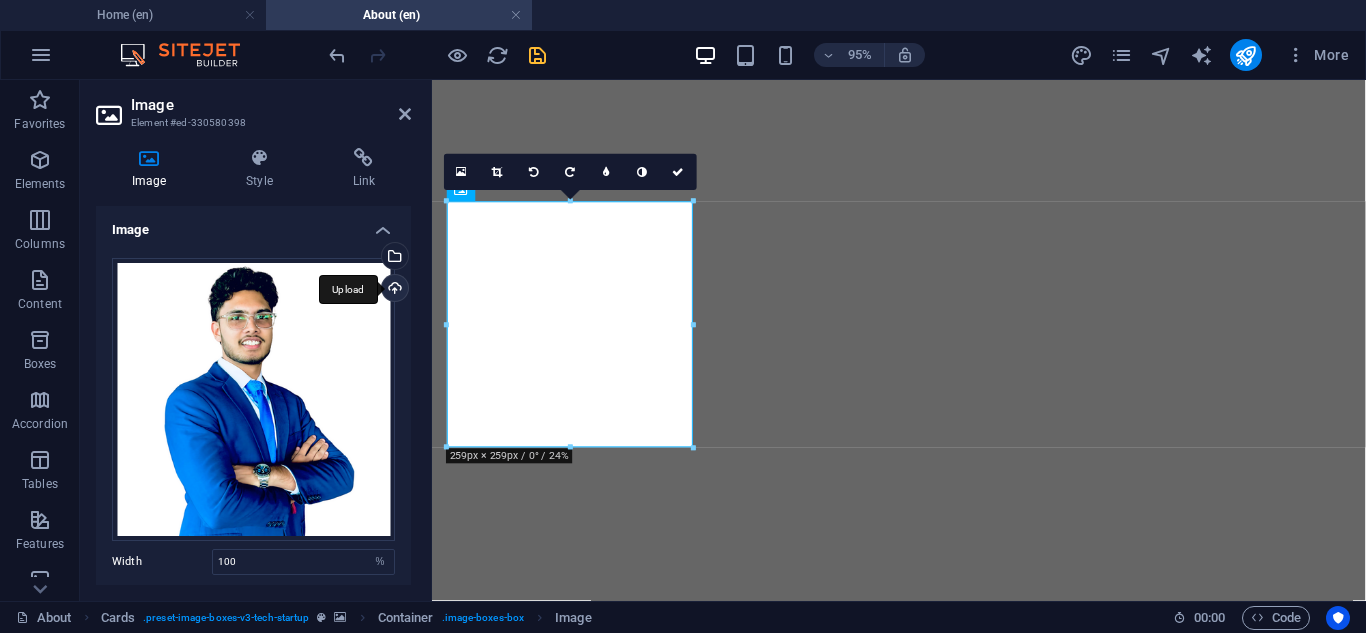 click on "Upload" at bounding box center [393, 290] 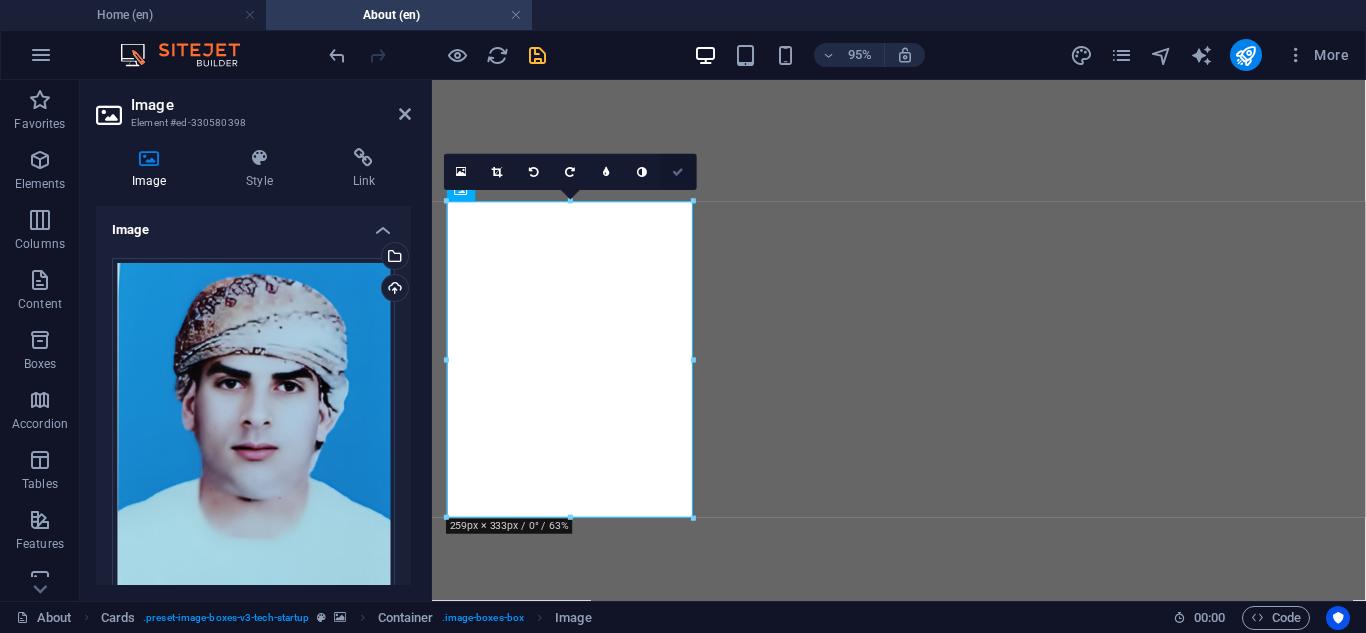 click at bounding box center [679, 172] 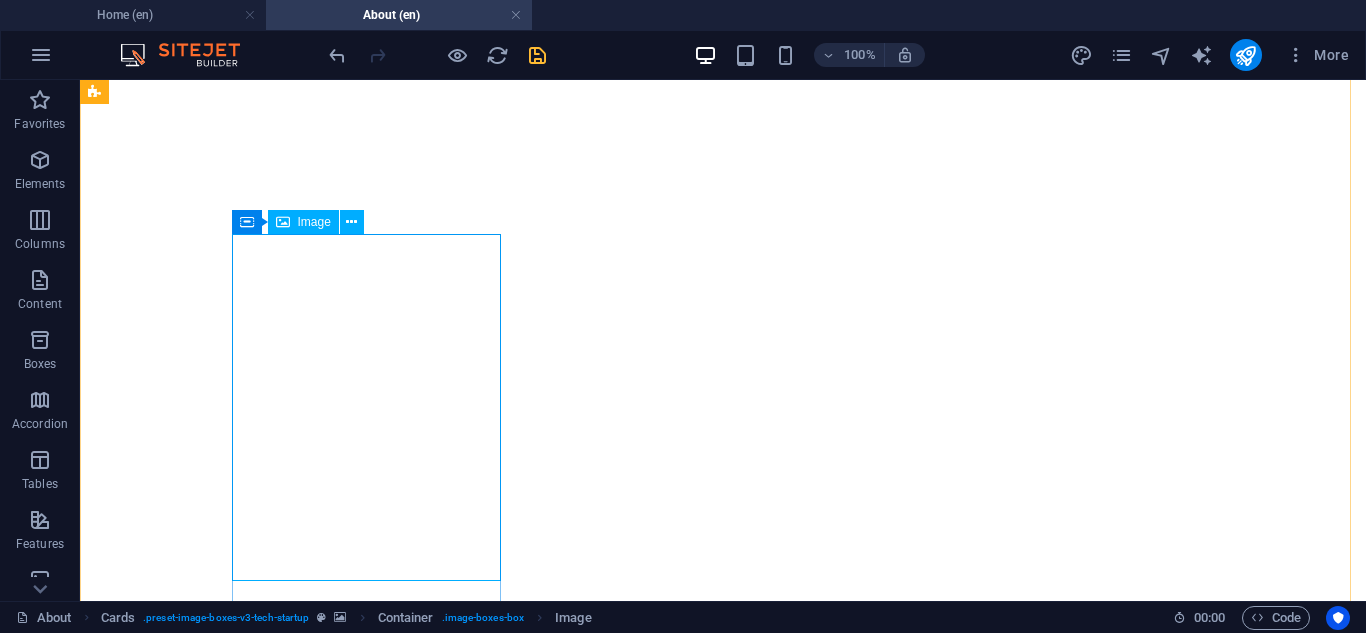 click at bounding box center [723, 10660] 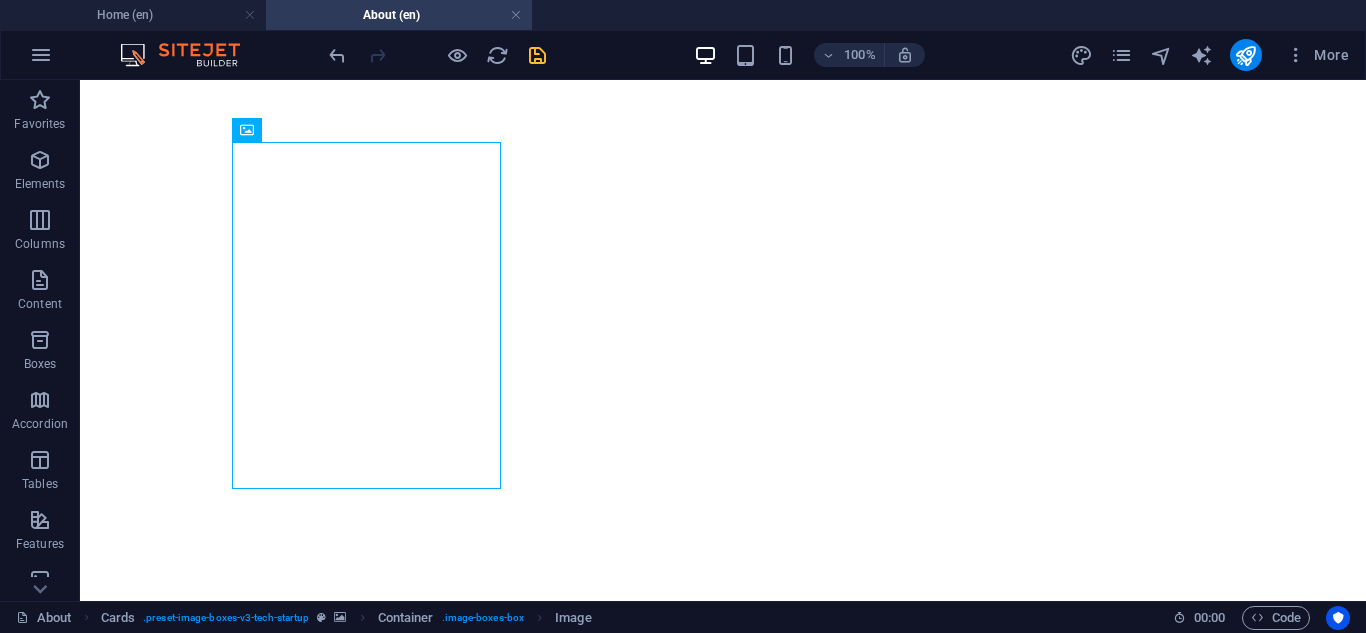 scroll, scrollTop: 2408, scrollLeft: 0, axis: vertical 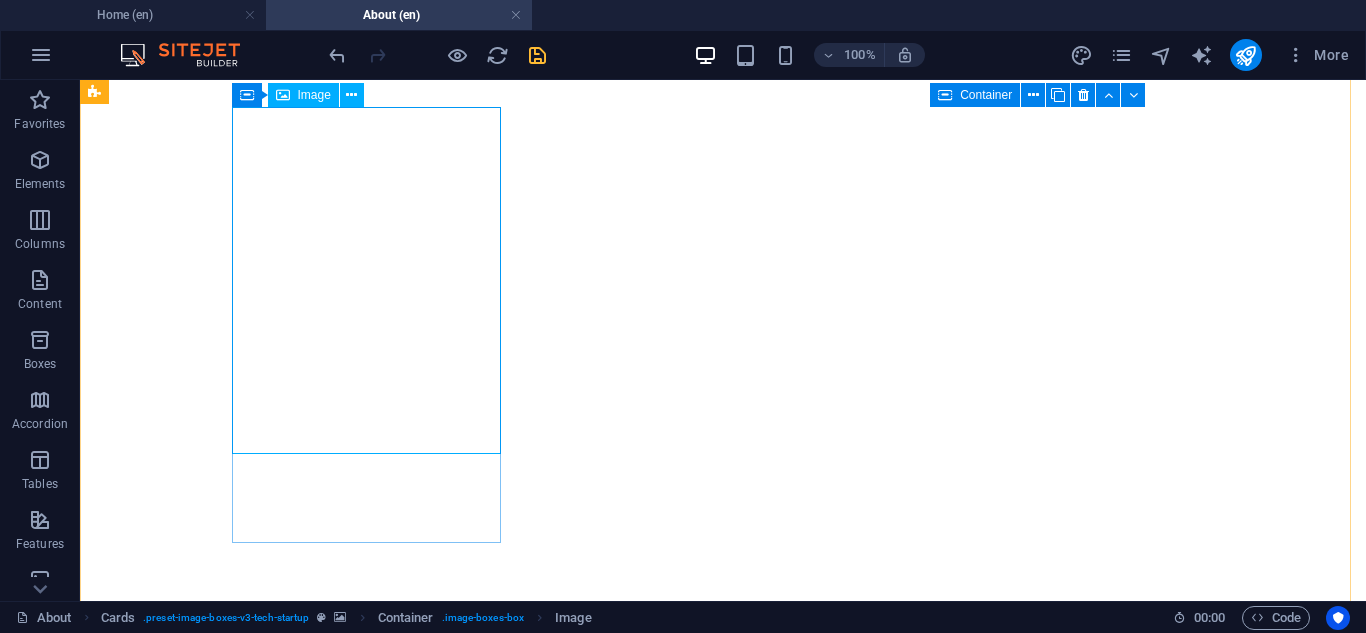 click at bounding box center (723, 10571) 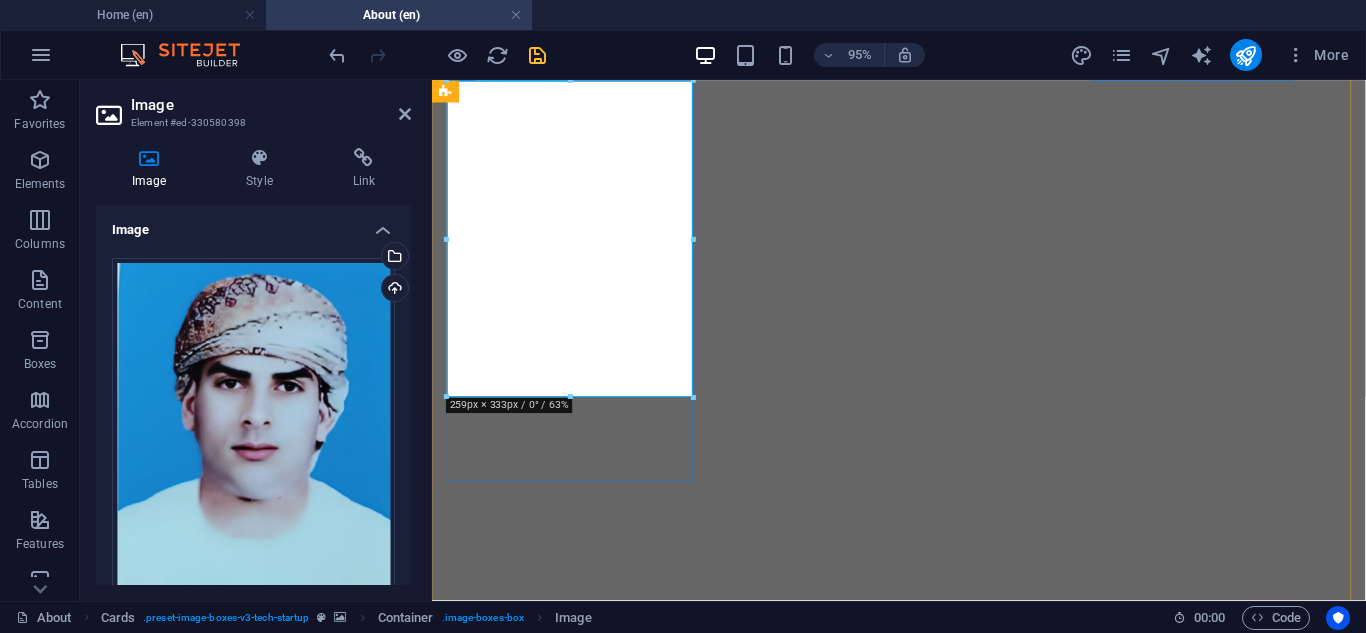click at bounding box center [923, 8920] 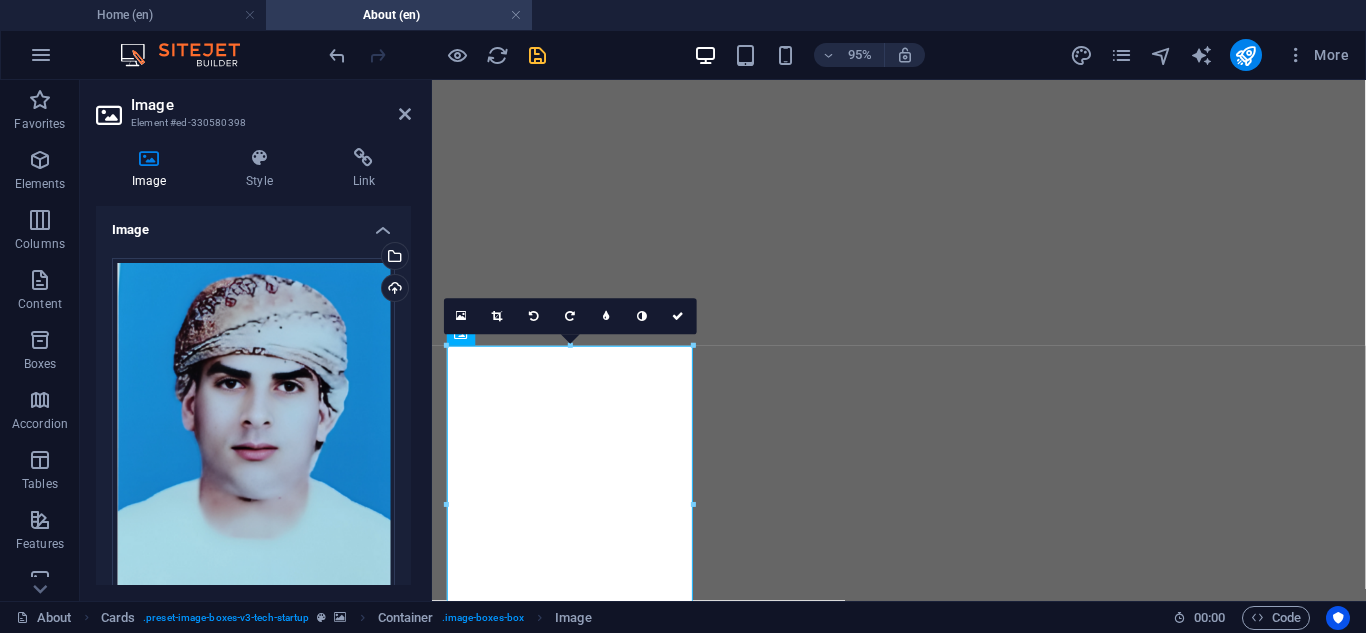 scroll, scrollTop: 2104, scrollLeft: 0, axis: vertical 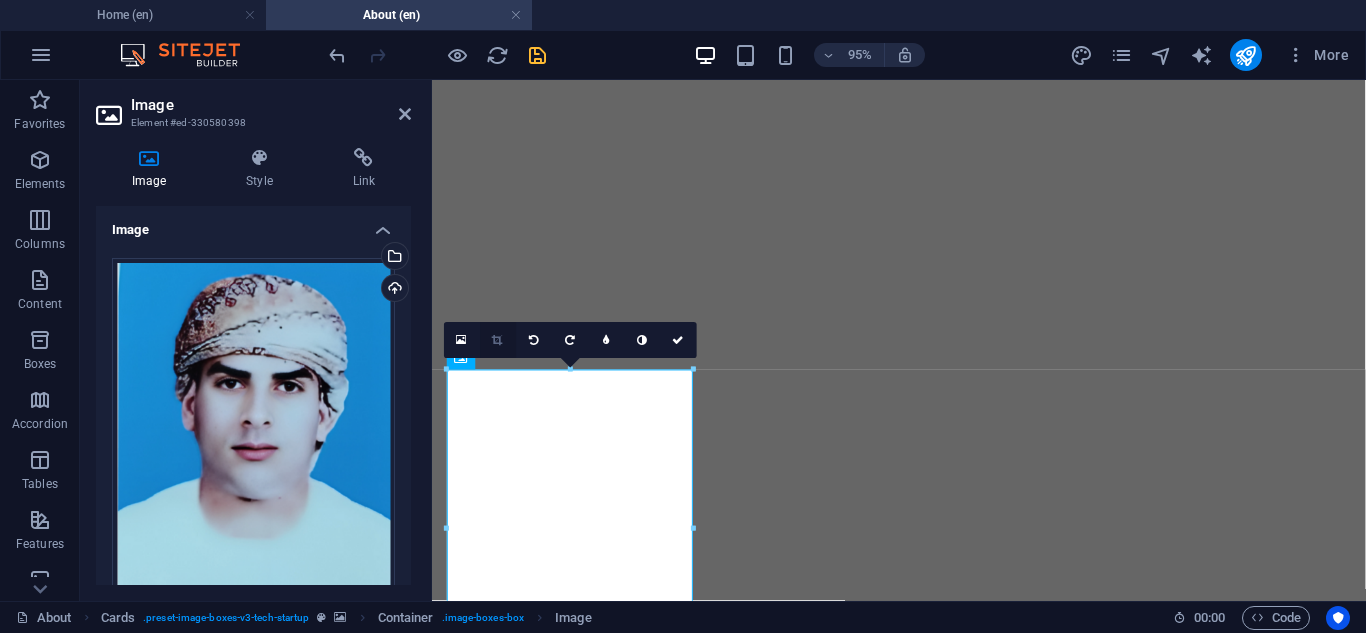 click at bounding box center (498, 341) 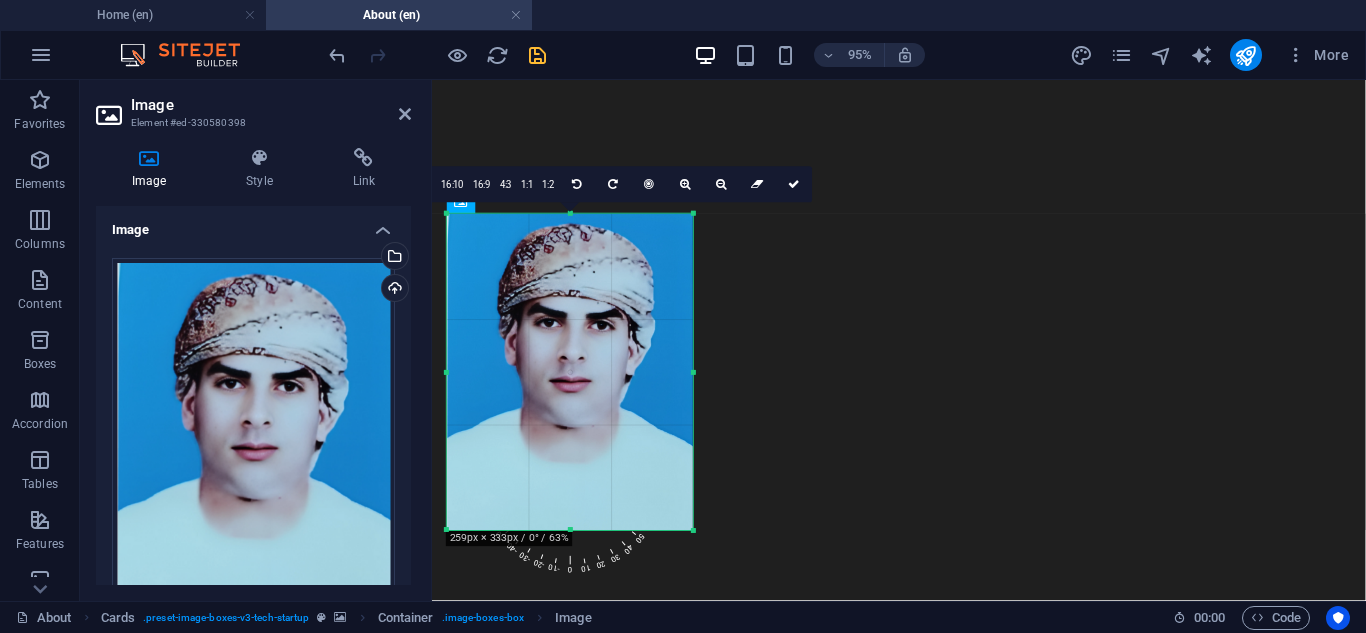 scroll, scrollTop: 2292, scrollLeft: 0, axis: vertical 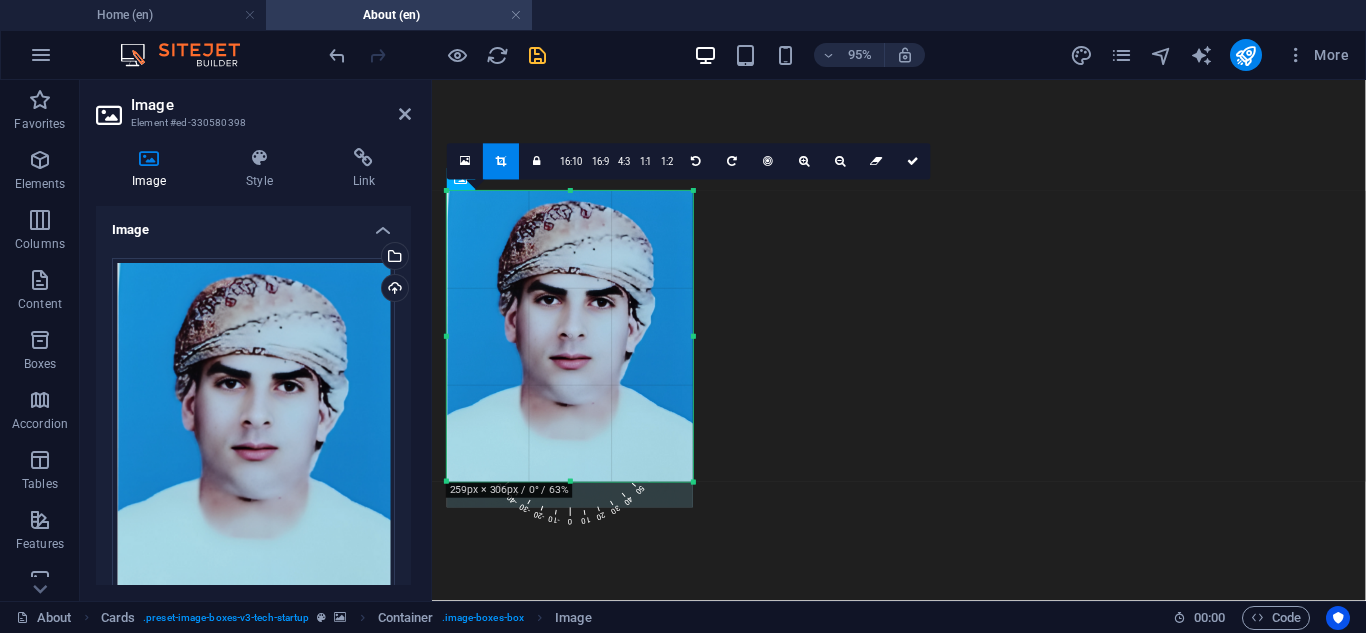 drag, startPoint x: 567, startPoint y: 505, endPoint x: 573, endPoint y: 478, distance: 27.658634 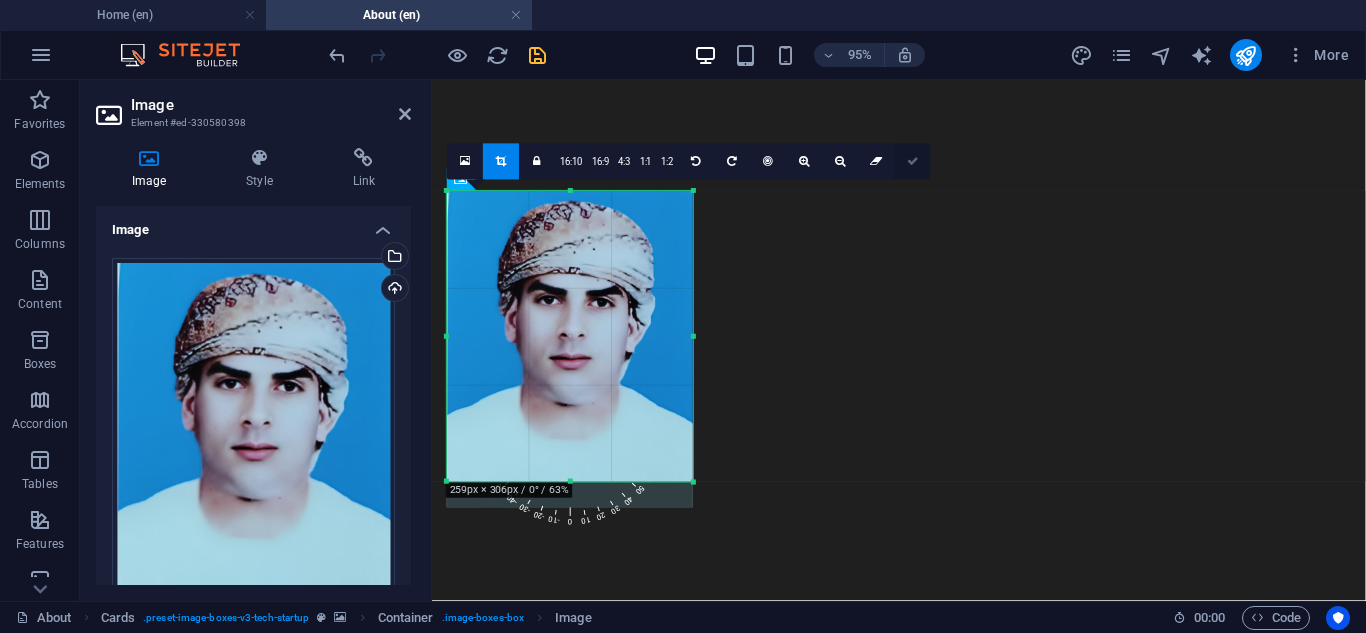 click at bounding box center (913, 161) 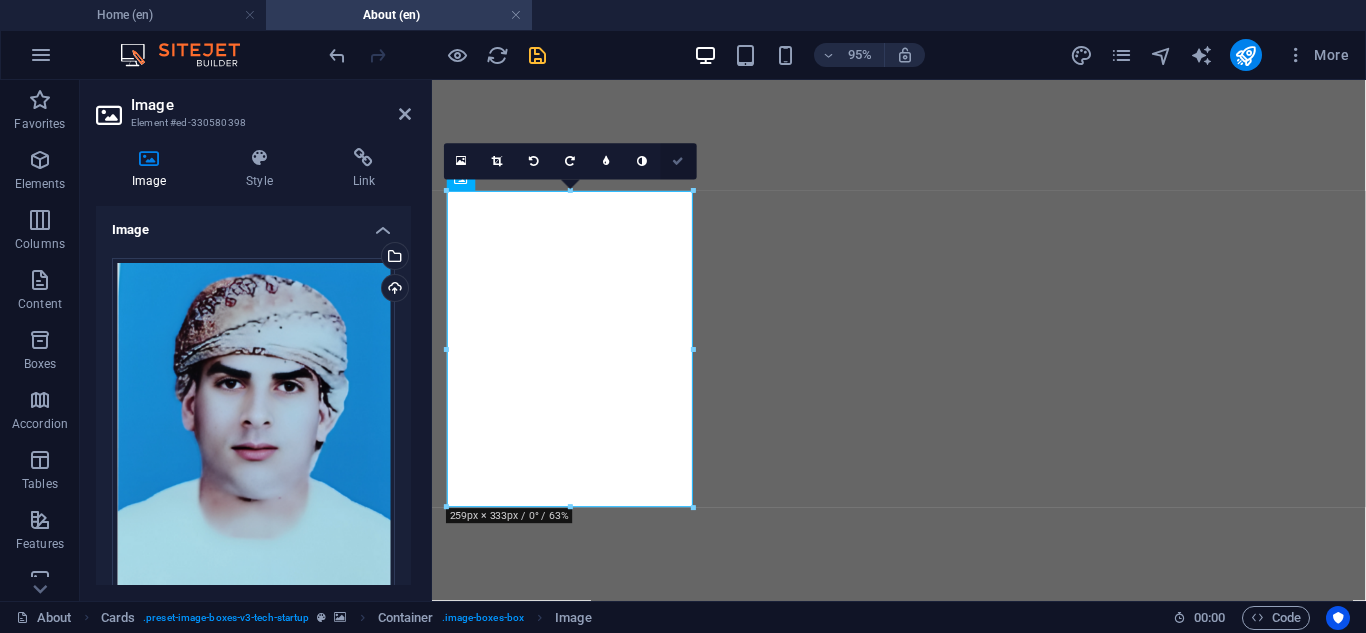 click at bounding box center [679, 161] 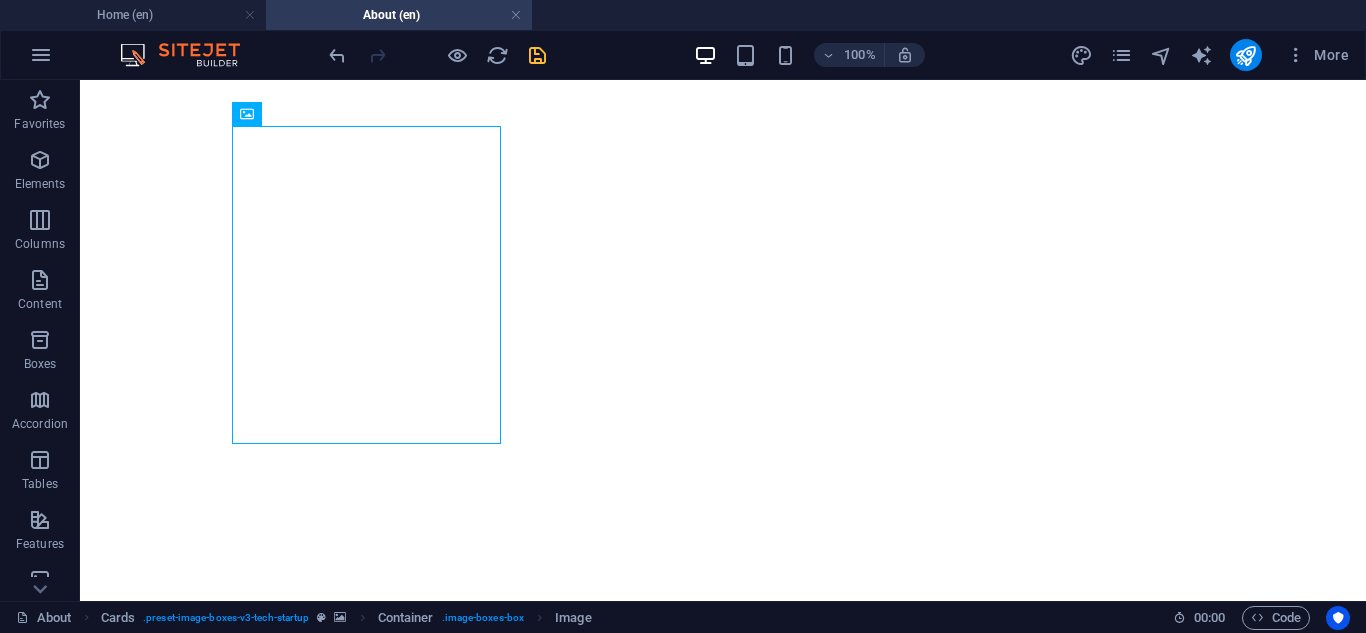scroll, scrollTop: 2398, scrollLeft: 0, axis: vertical 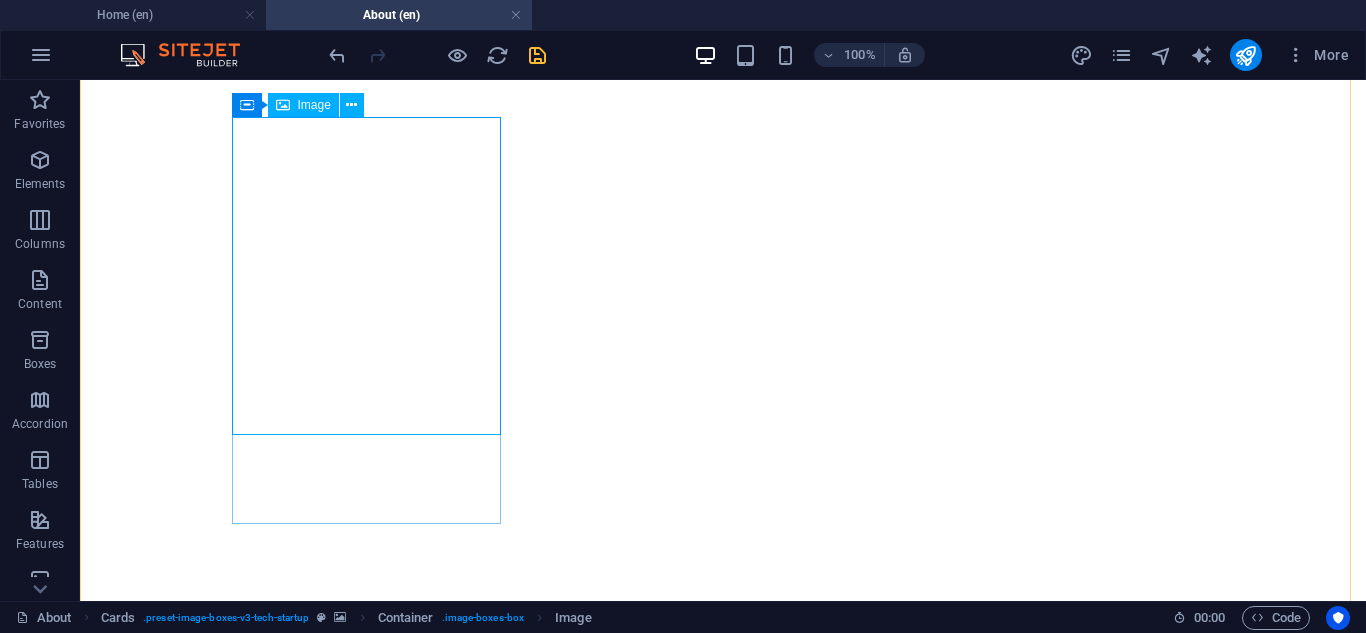 click at bounding box center (723, 10486) 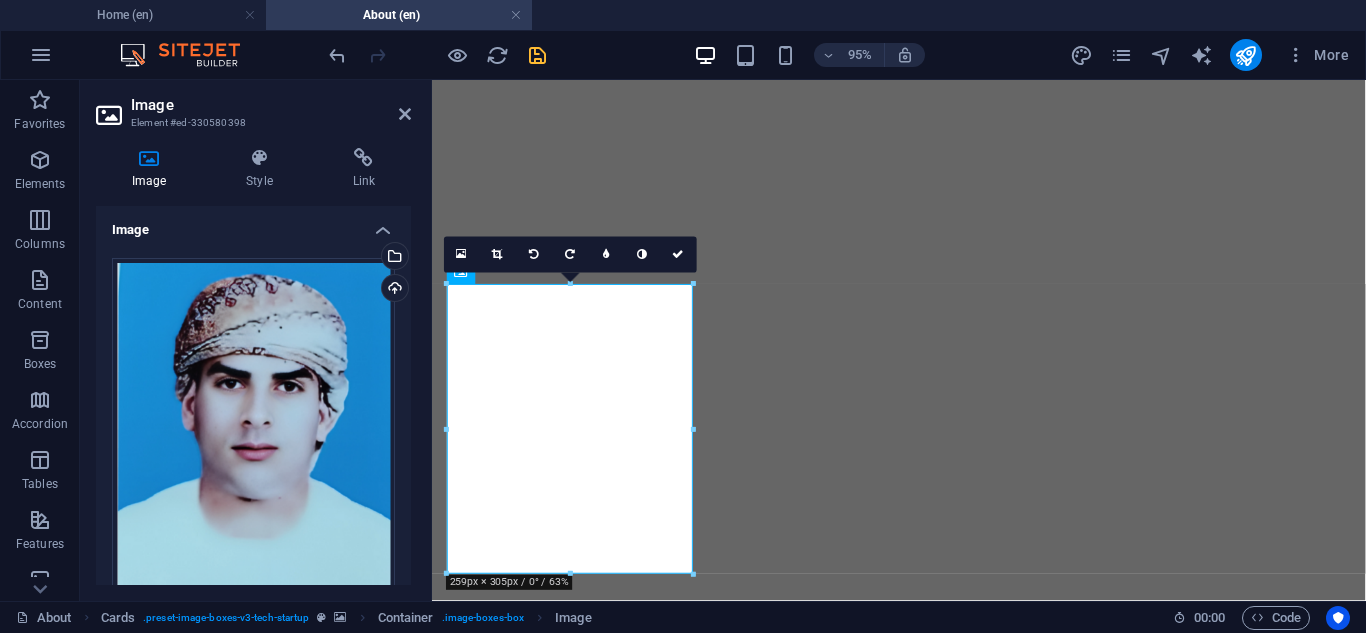 scroll, scrollTop: 2178, scrollLeft: 0, axis: vertical 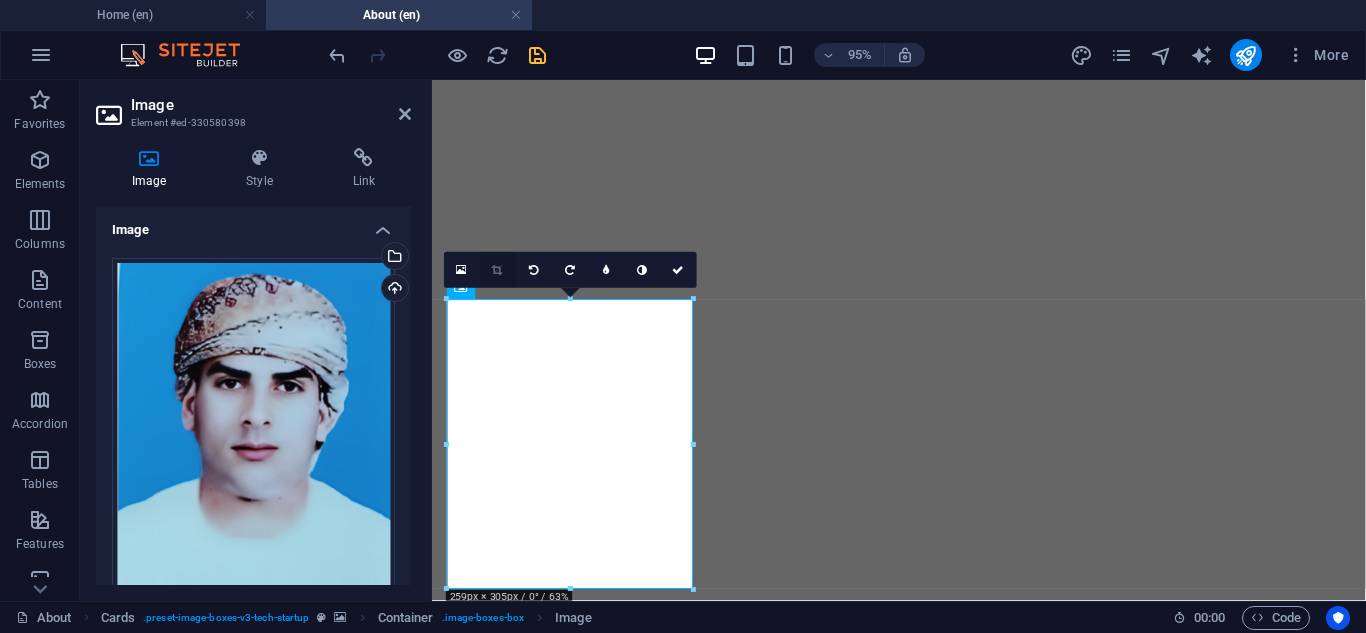 click at bounding box center [498, 270] 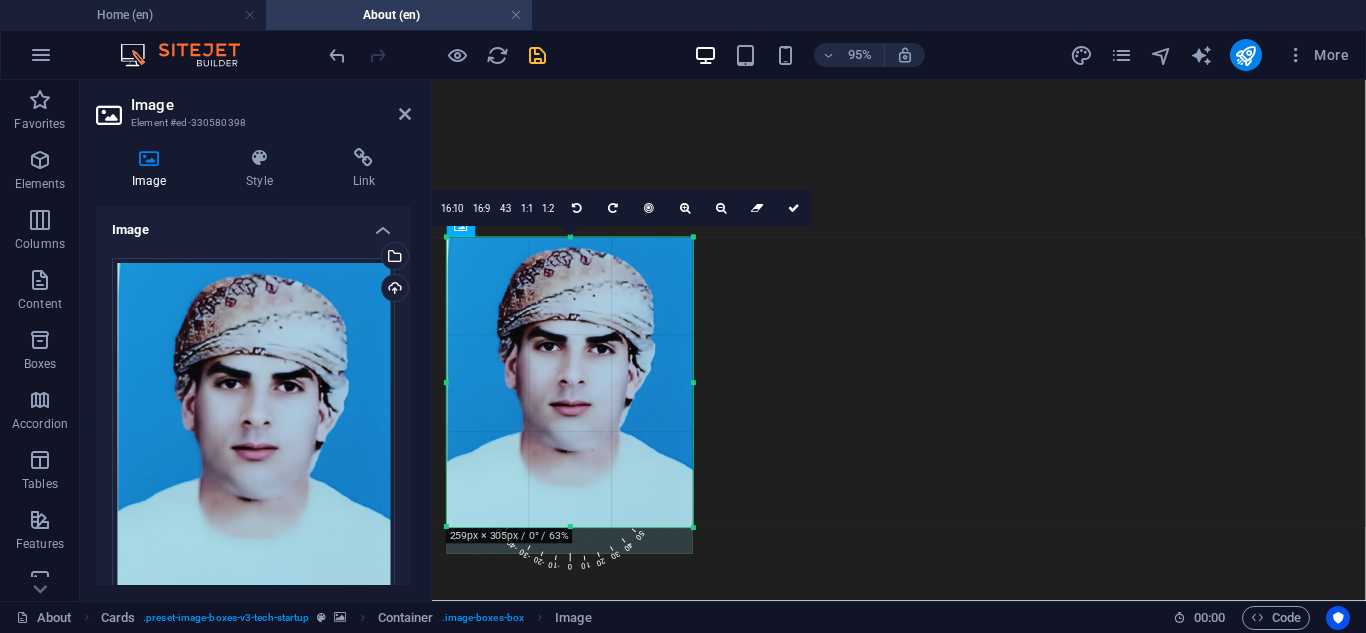 scroll, scrollTop: 2267, scrollLeft: 0, axis: vertical 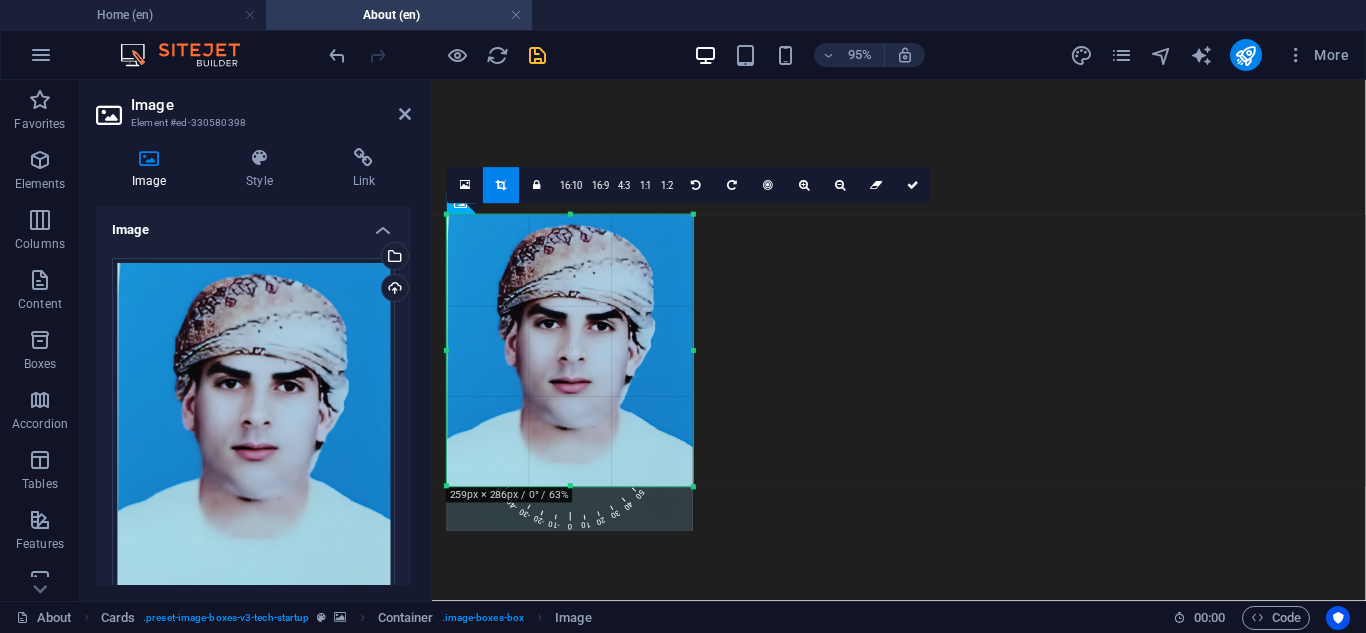 drag, startPoint x: 569, startPoint y: 502, endPoint x: 570, endPoint y: 483, distance: 19.026299 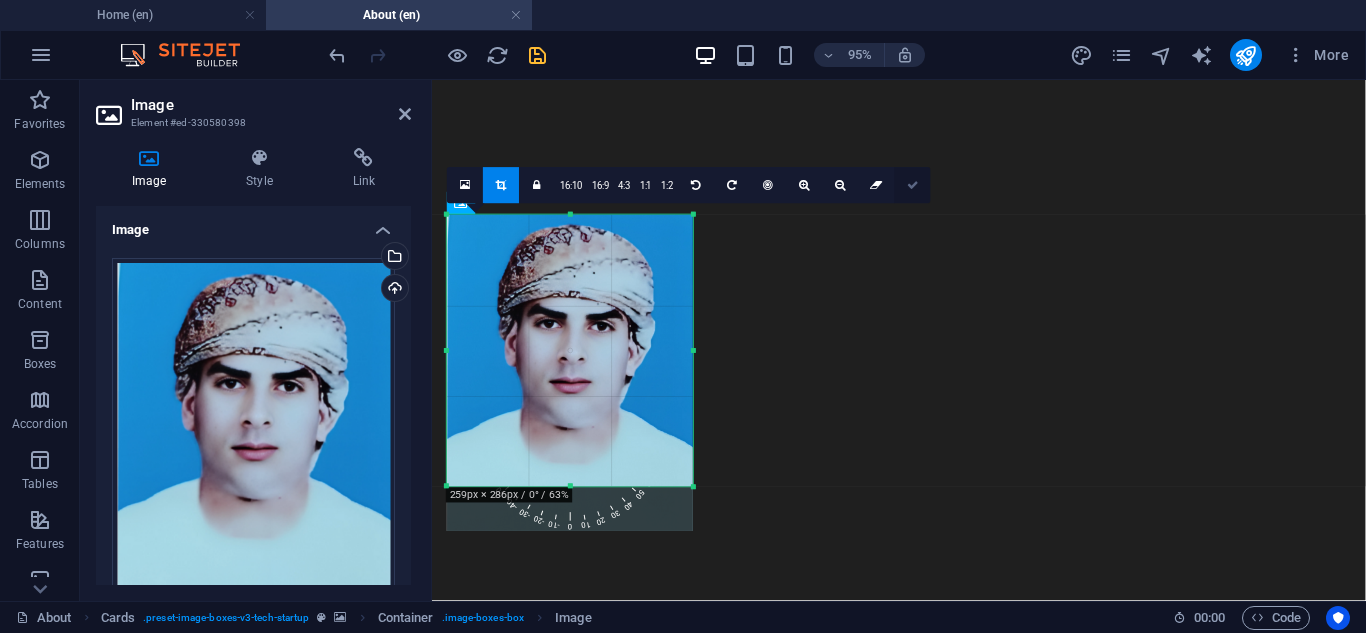 click at bounding box center (913, 185) 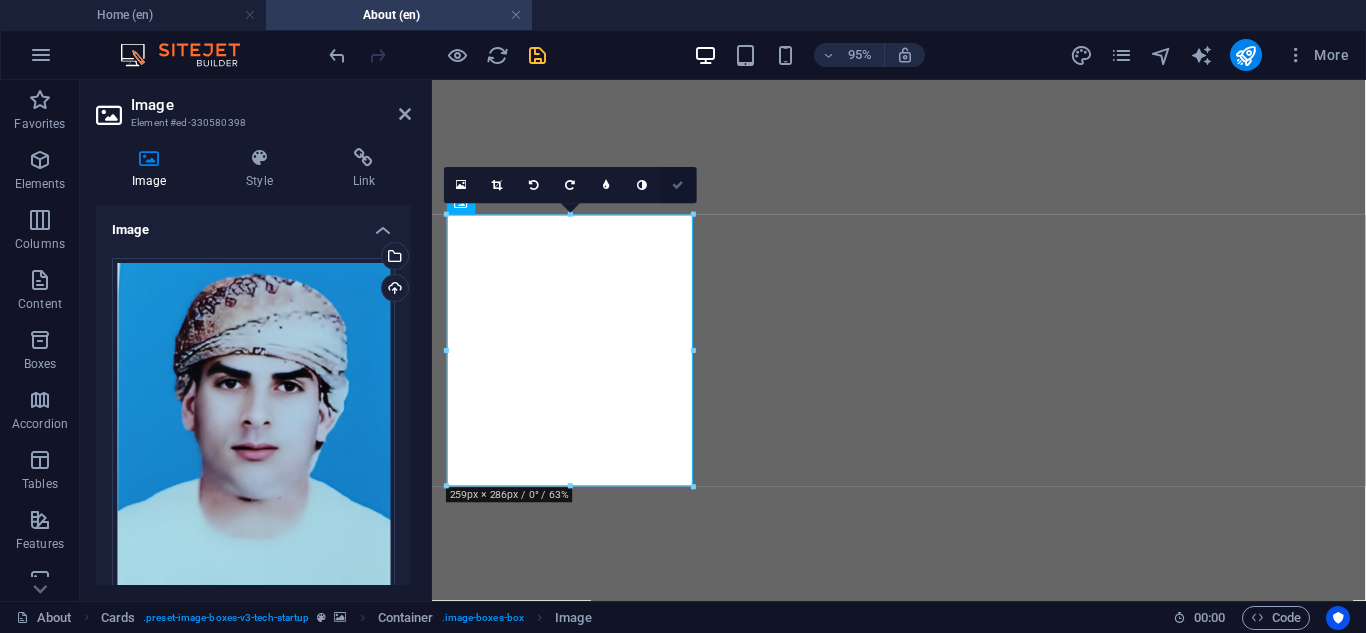 click at bounding box center (679, 185) 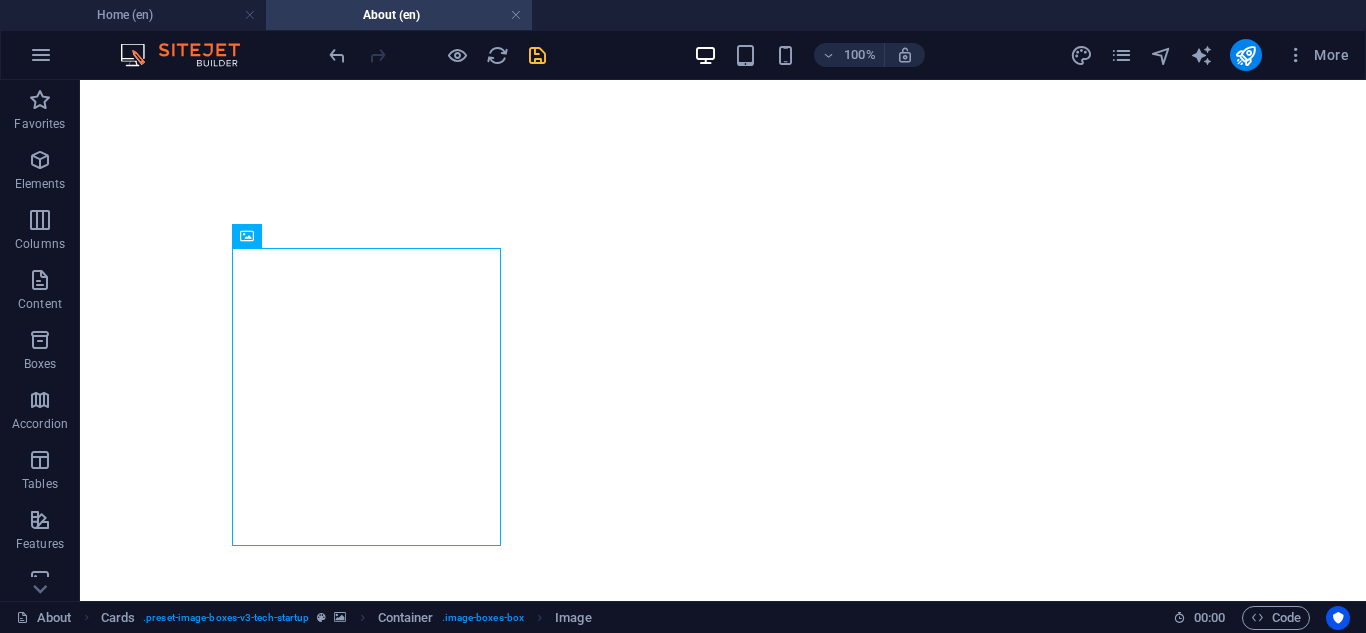 click at bounding box center [723, 5114] 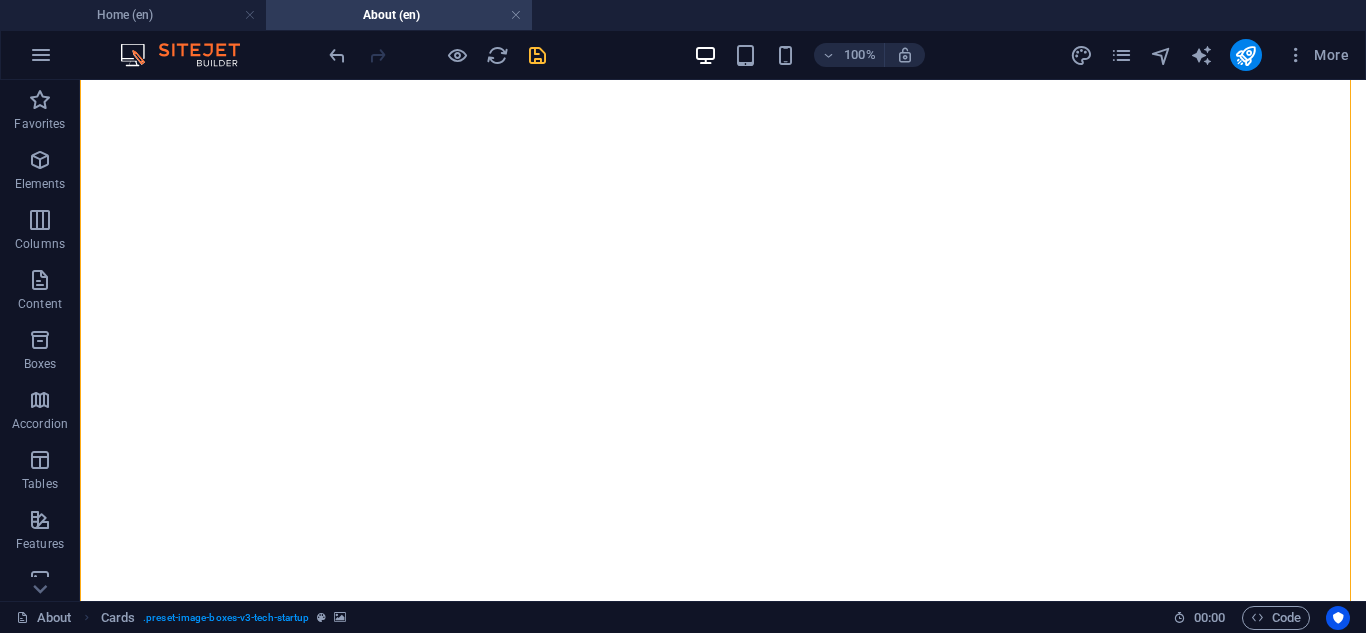 scroll, scrollTop: 2423, scrollLeft: 0, axis: vertical 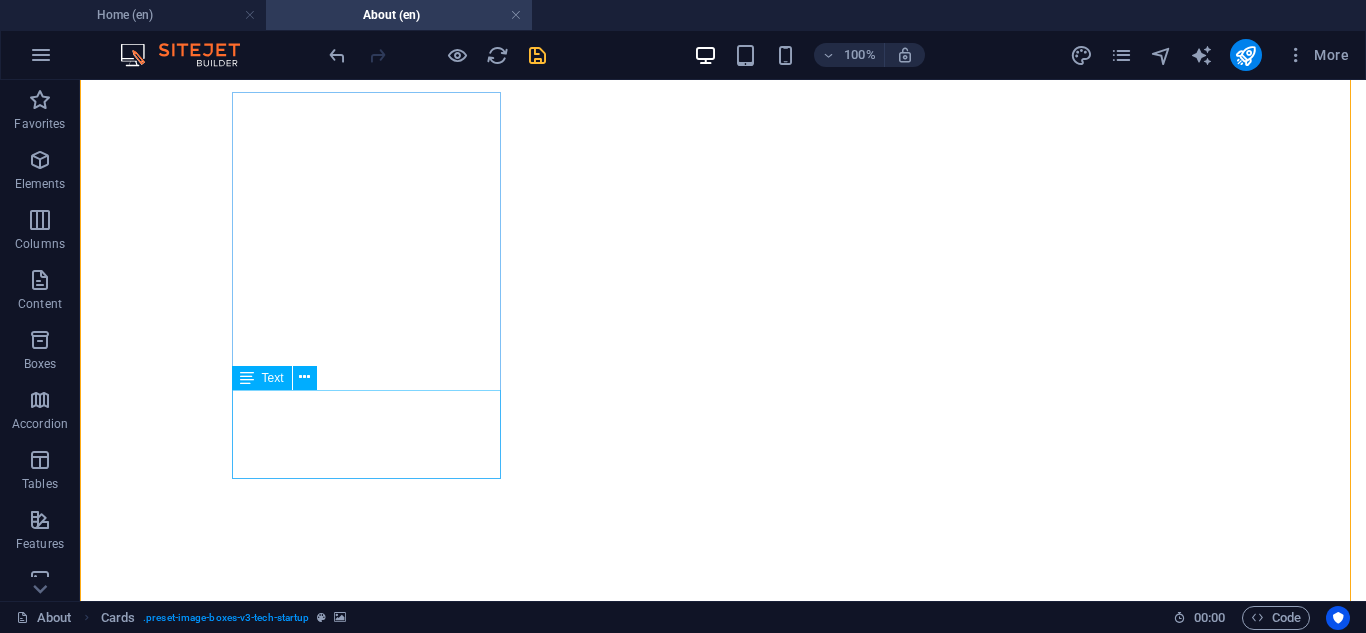 click on "[FIRST] [LAST] [TITLE]" at bounding box center [723, 11139] 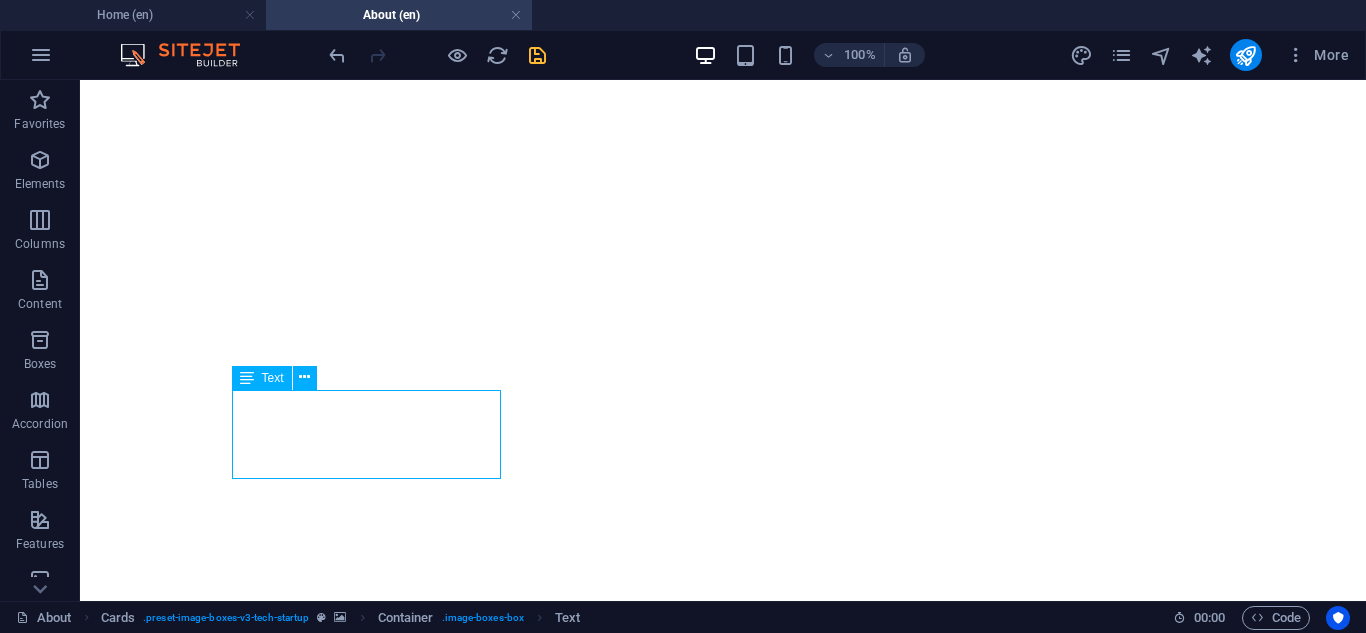 click on "[FIRST] [LAST] [TITLE]" at bounding box center (723, 11139) 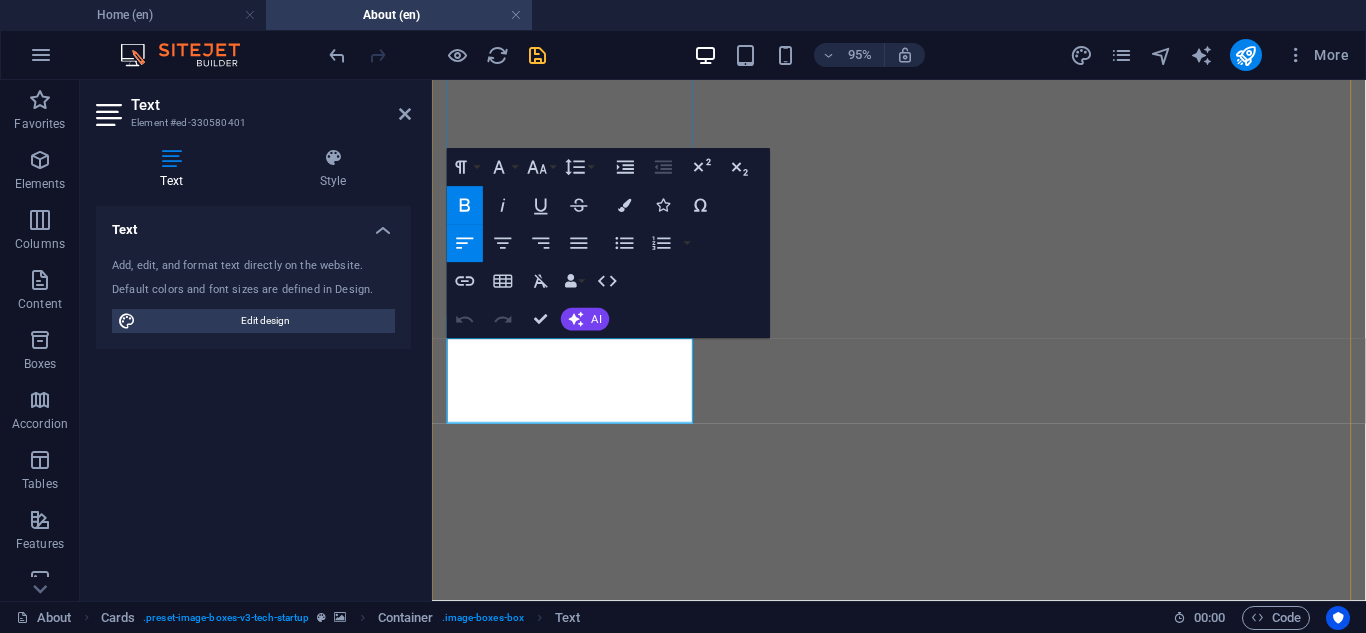 click on "[FIRST] [LAST]" at bounding box center (923, 9332) 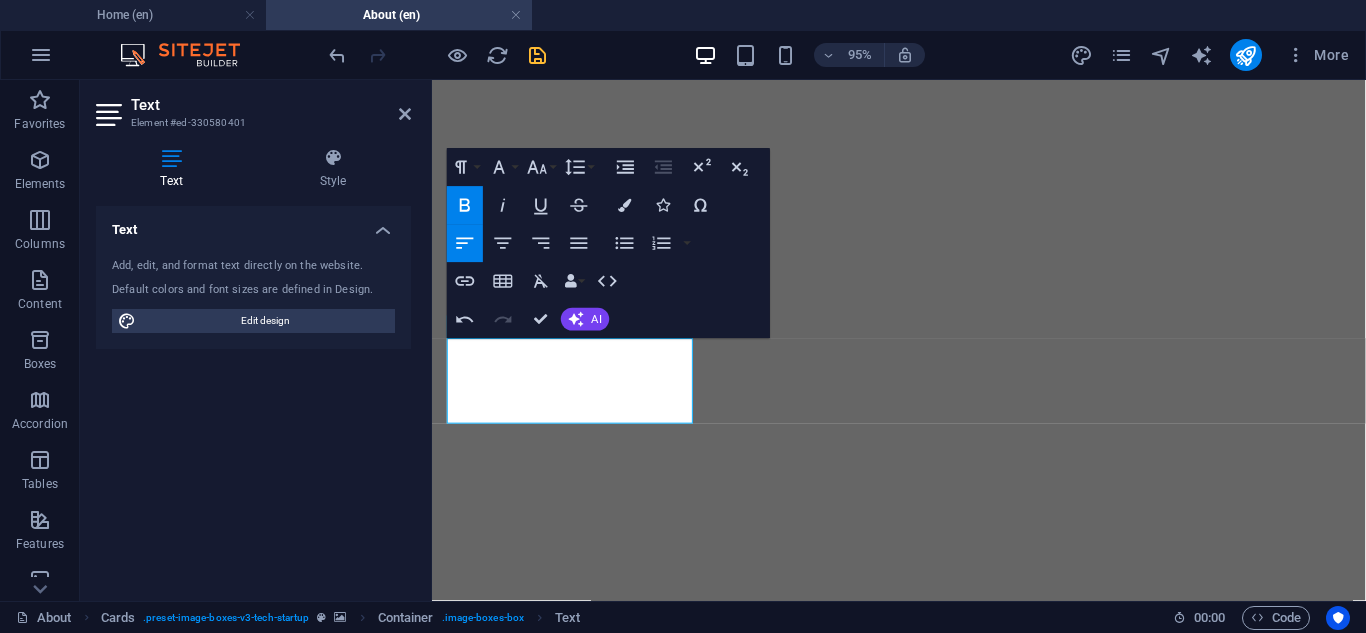 type 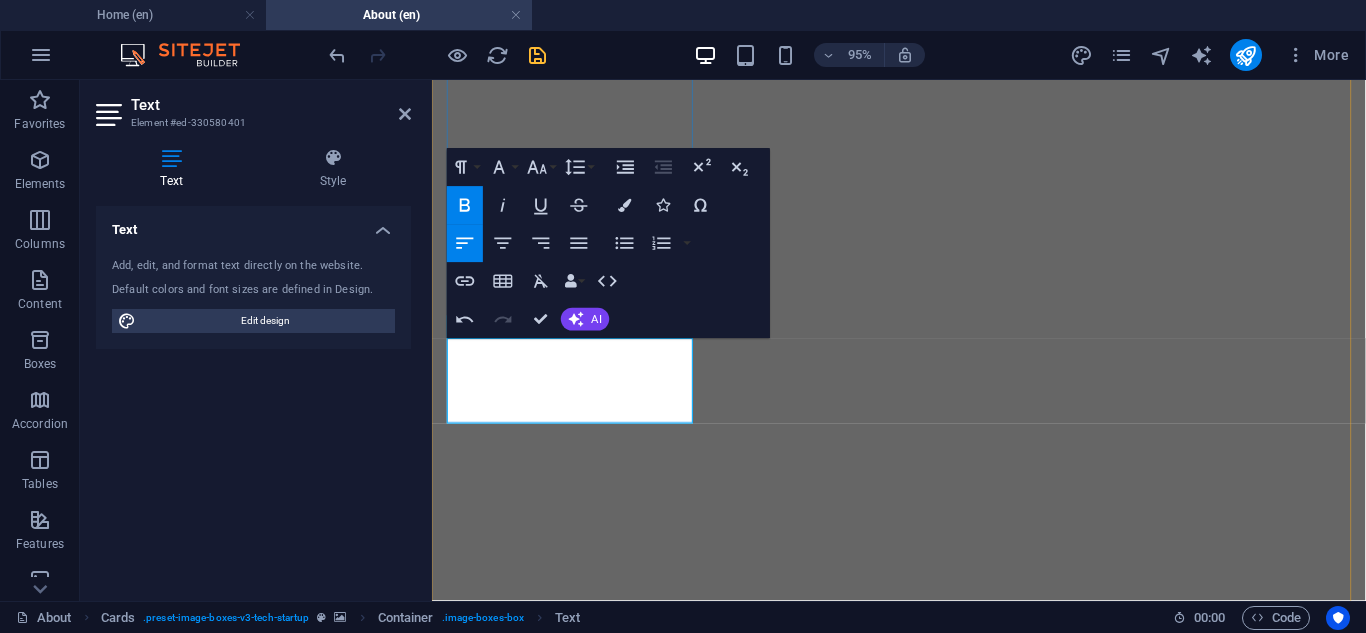 click on "RPA Developer" at bounding box center [923, 9331] 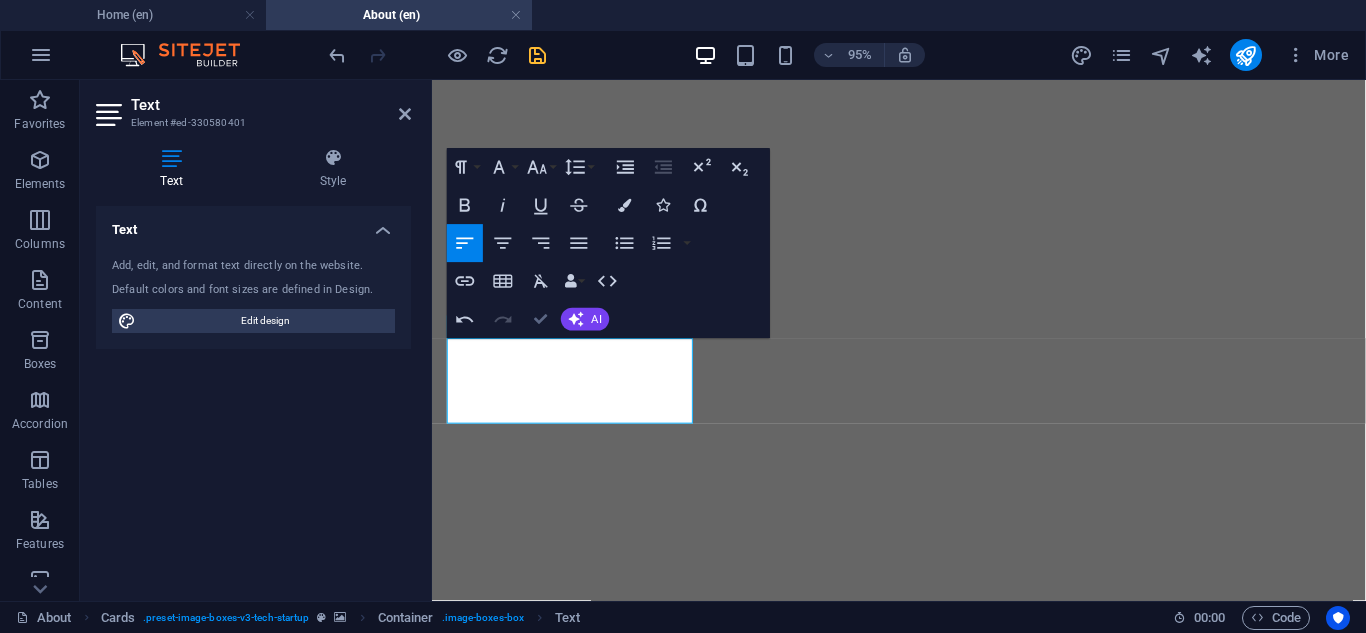 scroll, scrollTop: 2461, scrollLeft: 0, axis: vertical 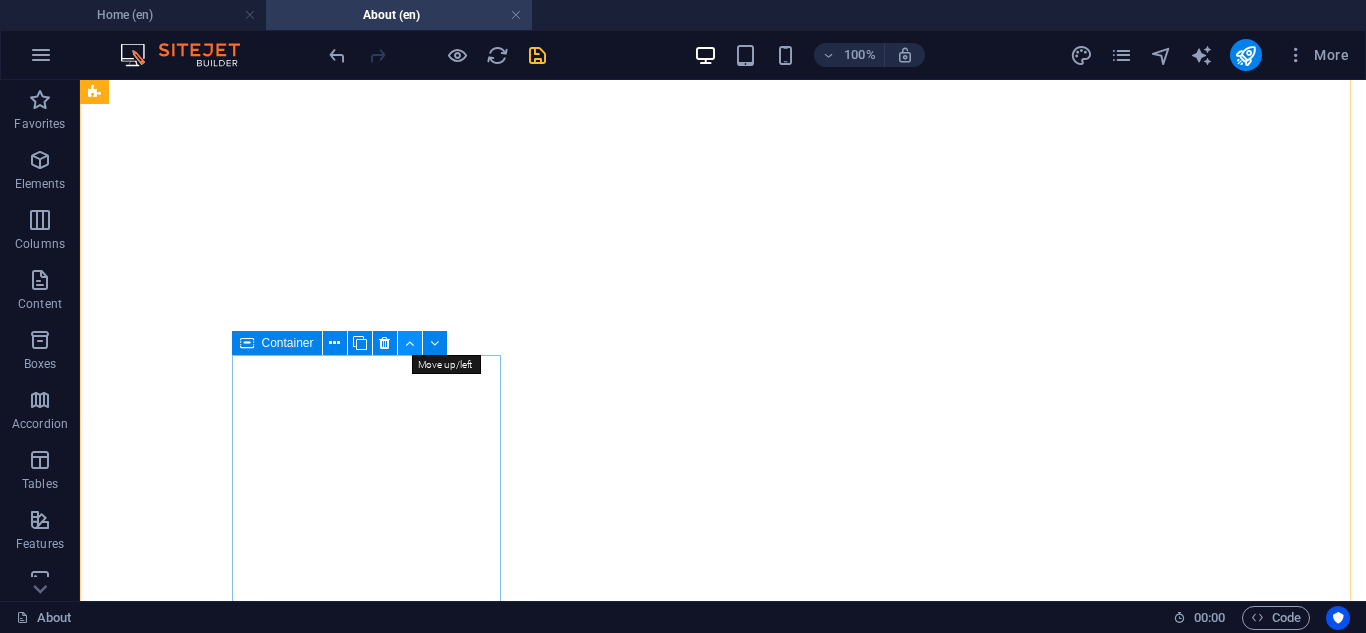 click at bounding box center (409, 343) 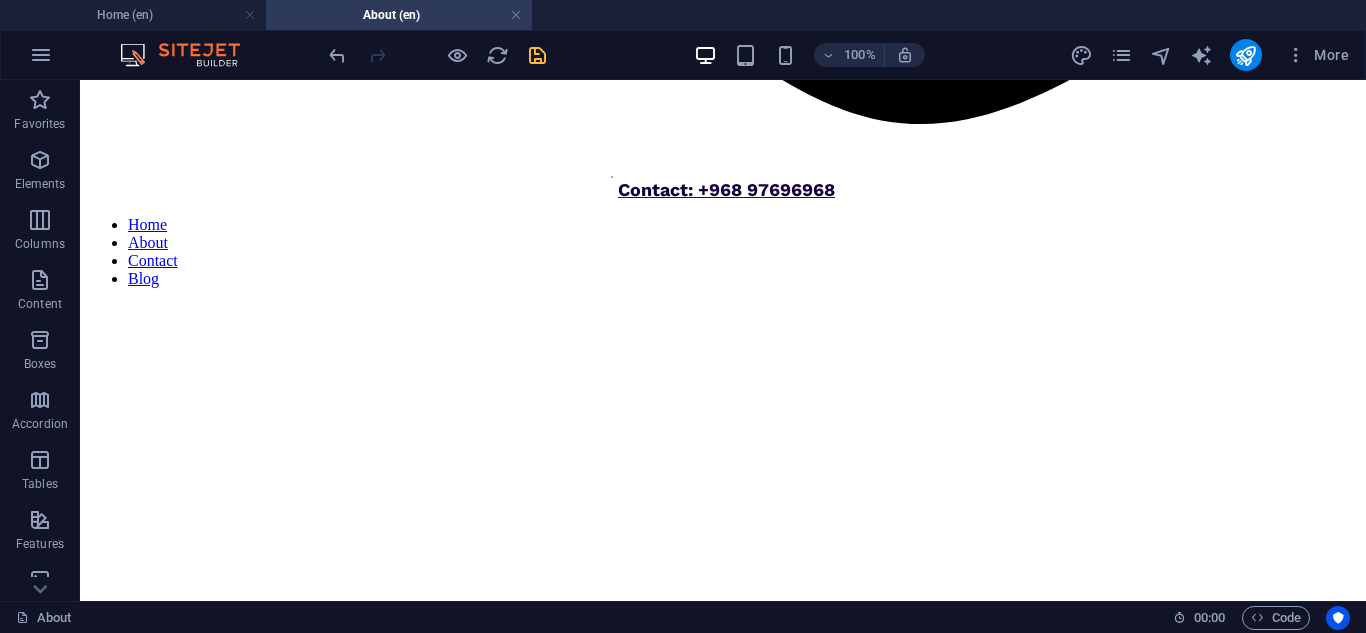 scroll, scrollTop: 1677, scrollLeft: 0, axis: vertical 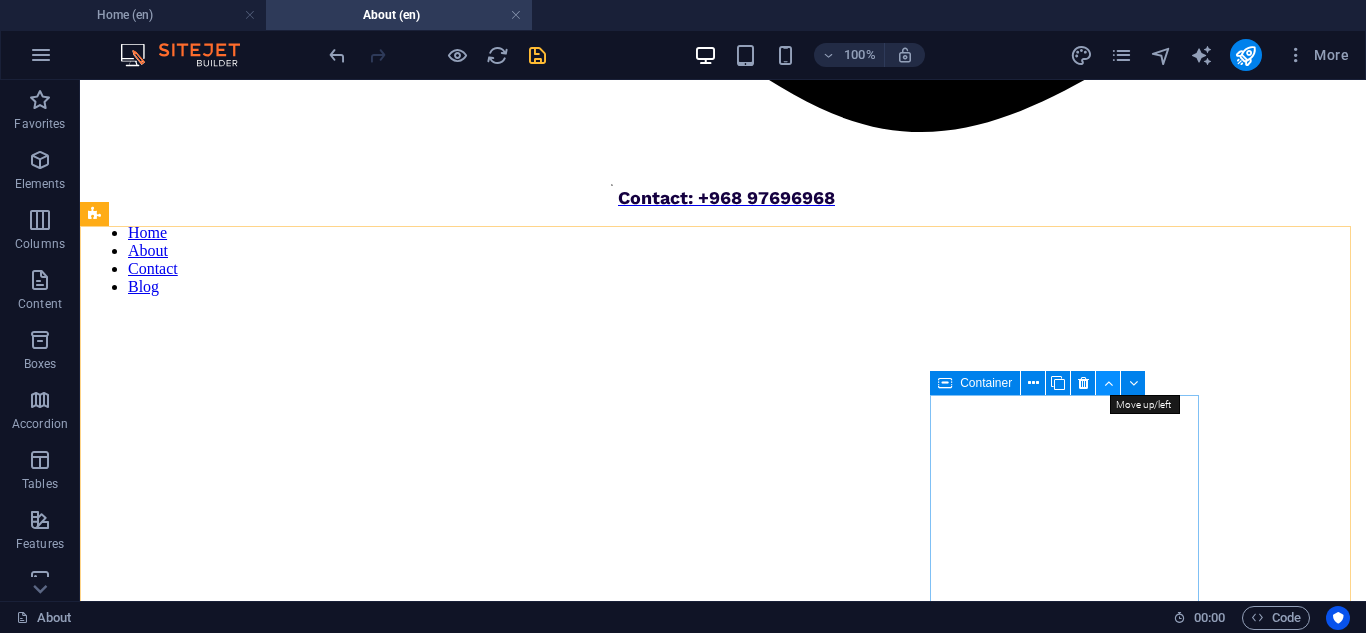 click at bounding box center [1108, 383] 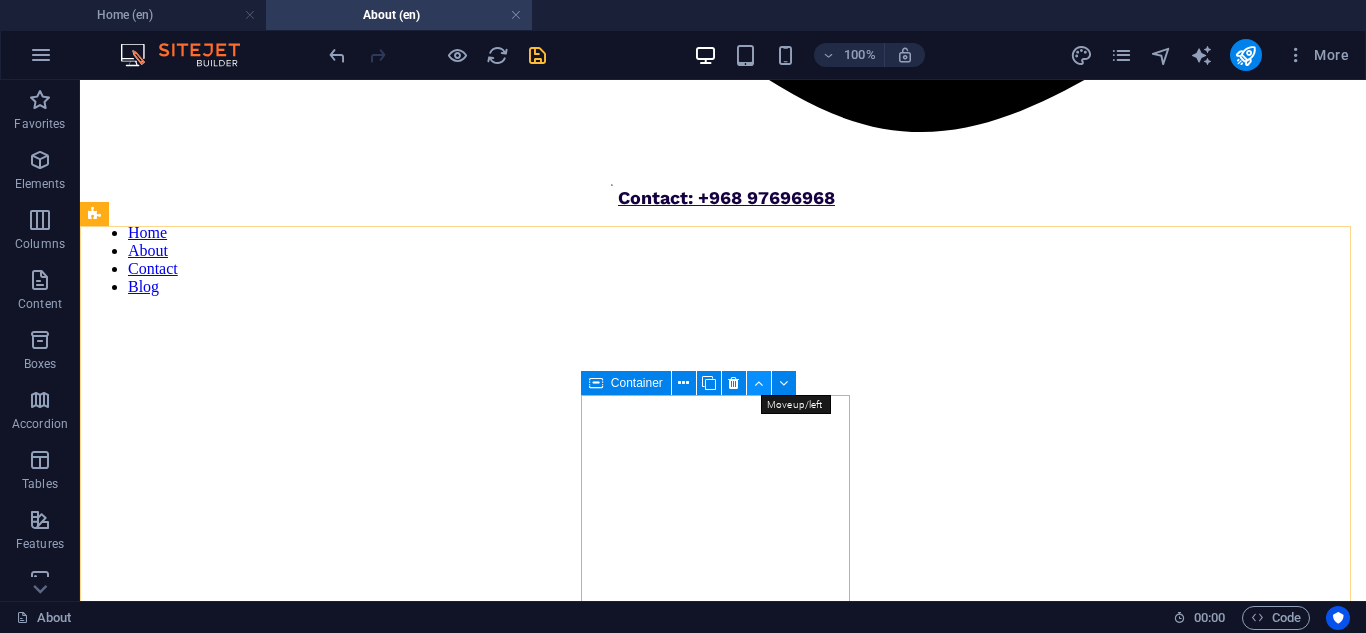 click at bounding box center (758, 383) 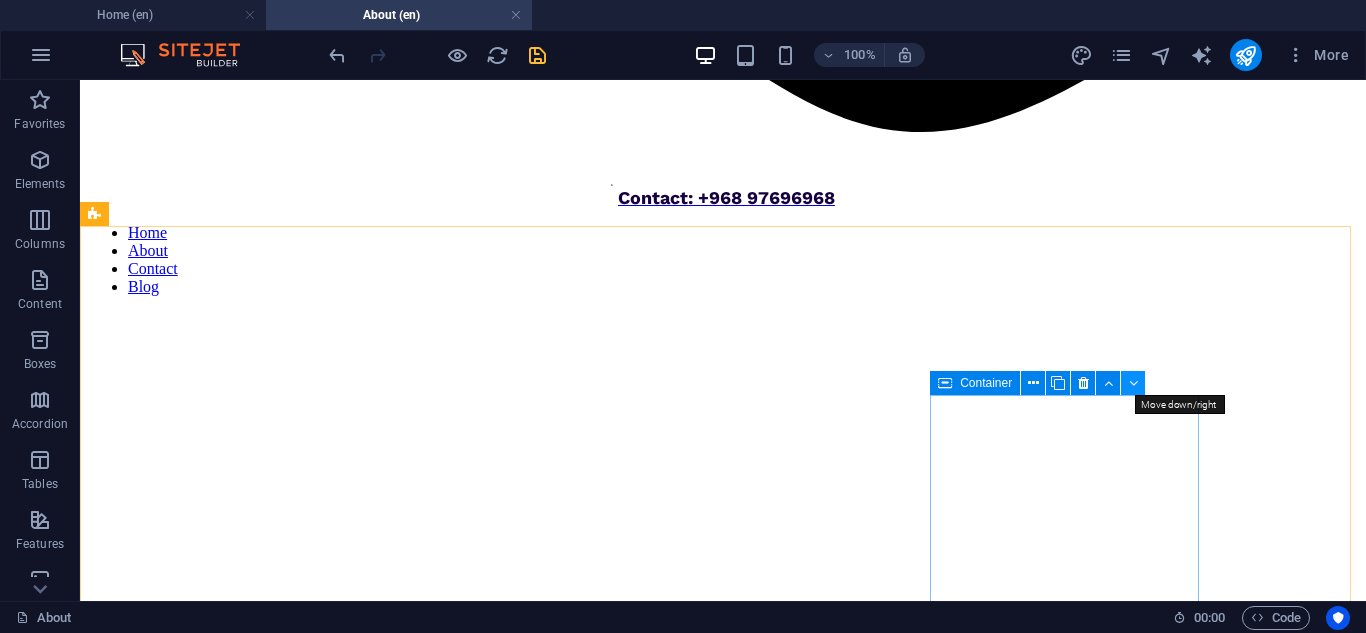 click at bounding box center [1133, 383] 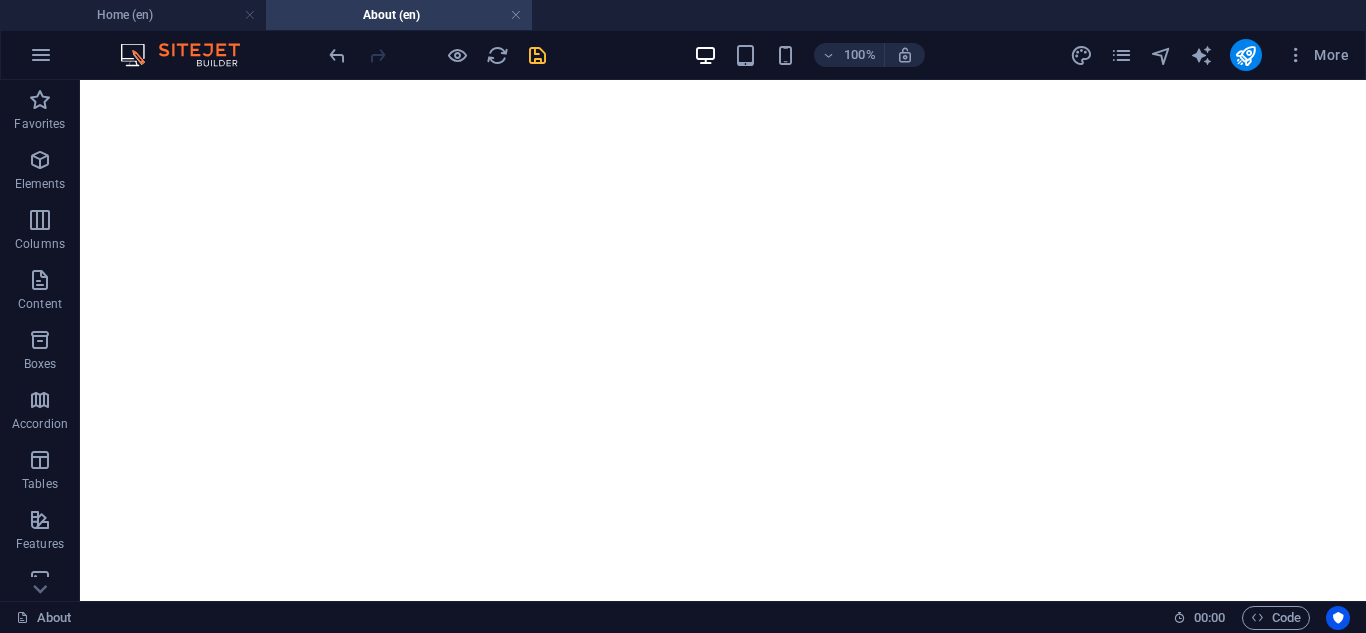 scroll, scrollTop: 2378, scrollLeft: 0, axis: vertical 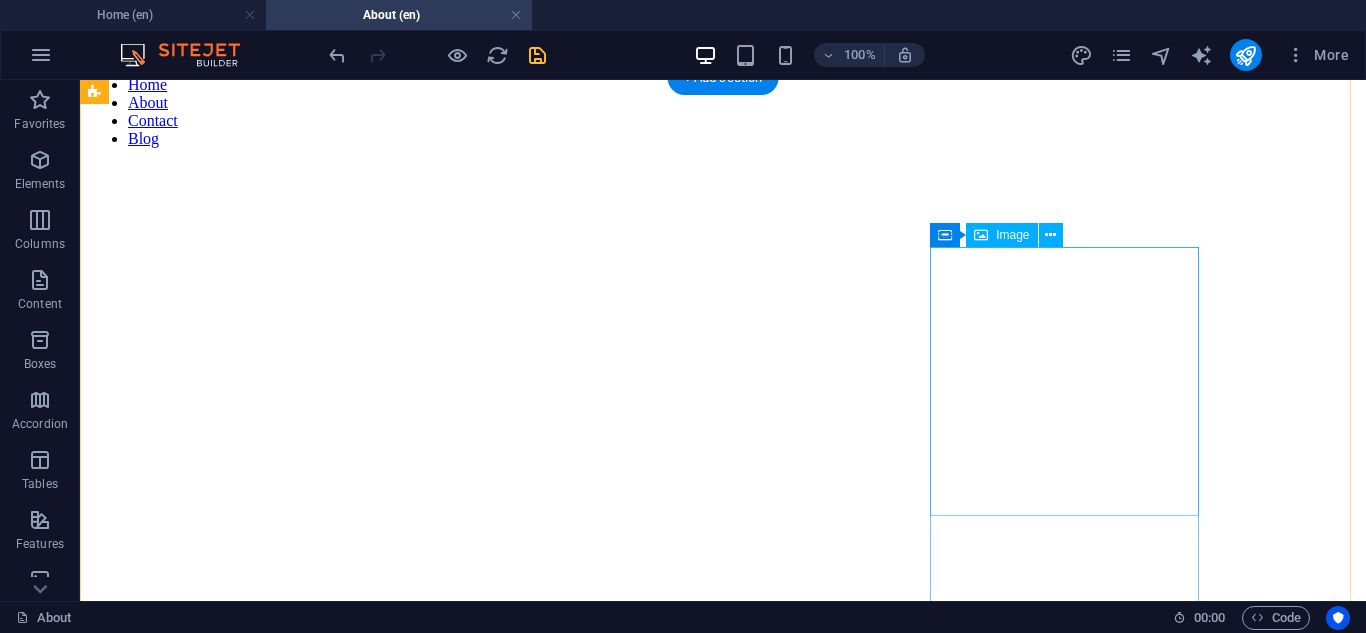 click at bounding box center [723, 10193] 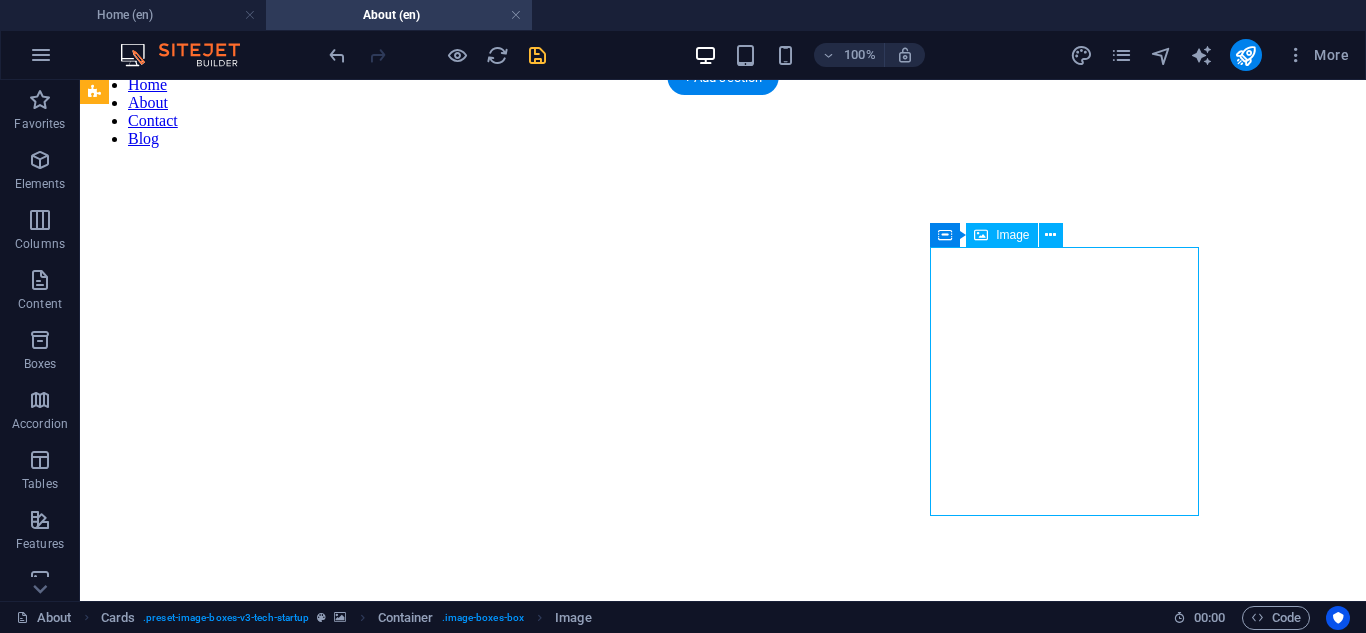 click at bounding box center (723, 10193) 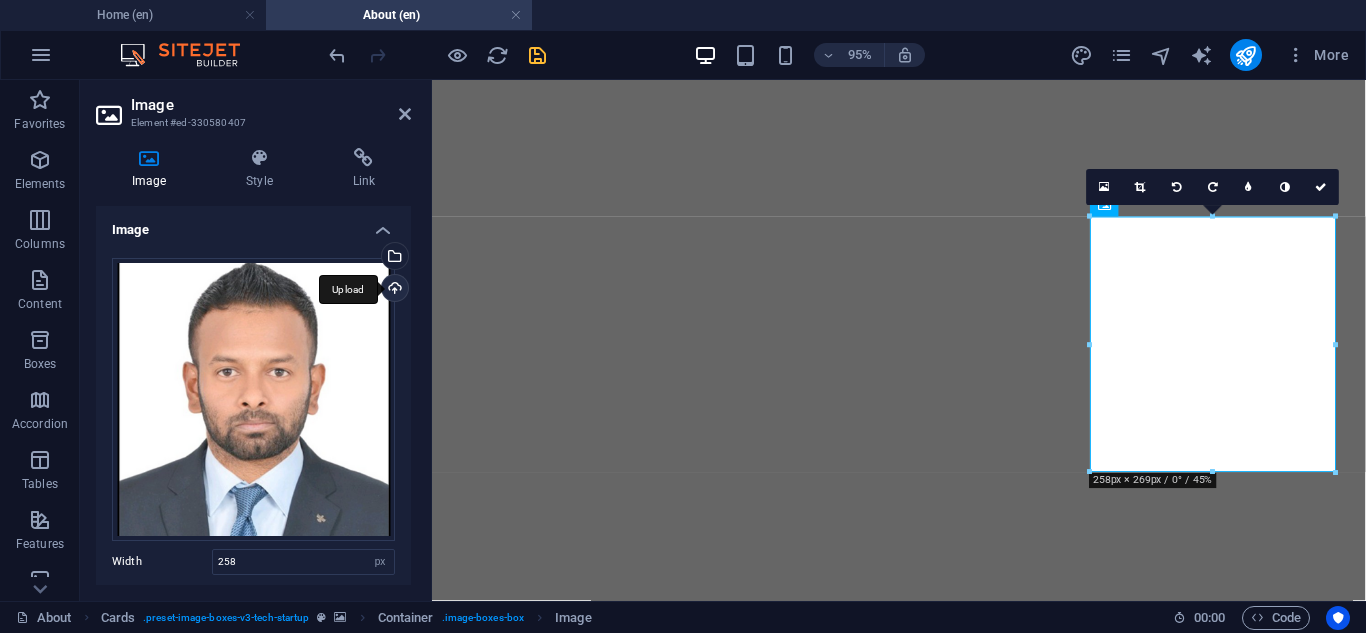 click on "Upload" at bounding box center (393, 290) 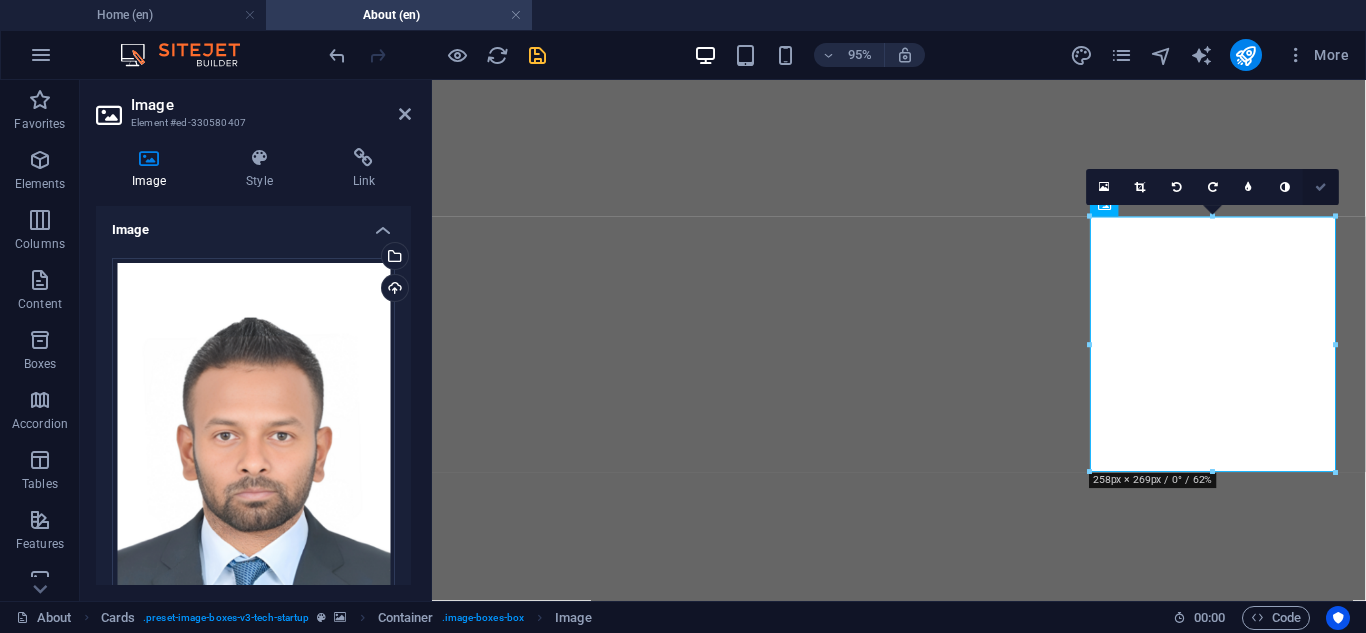 click at bounding box center [1322, 187] 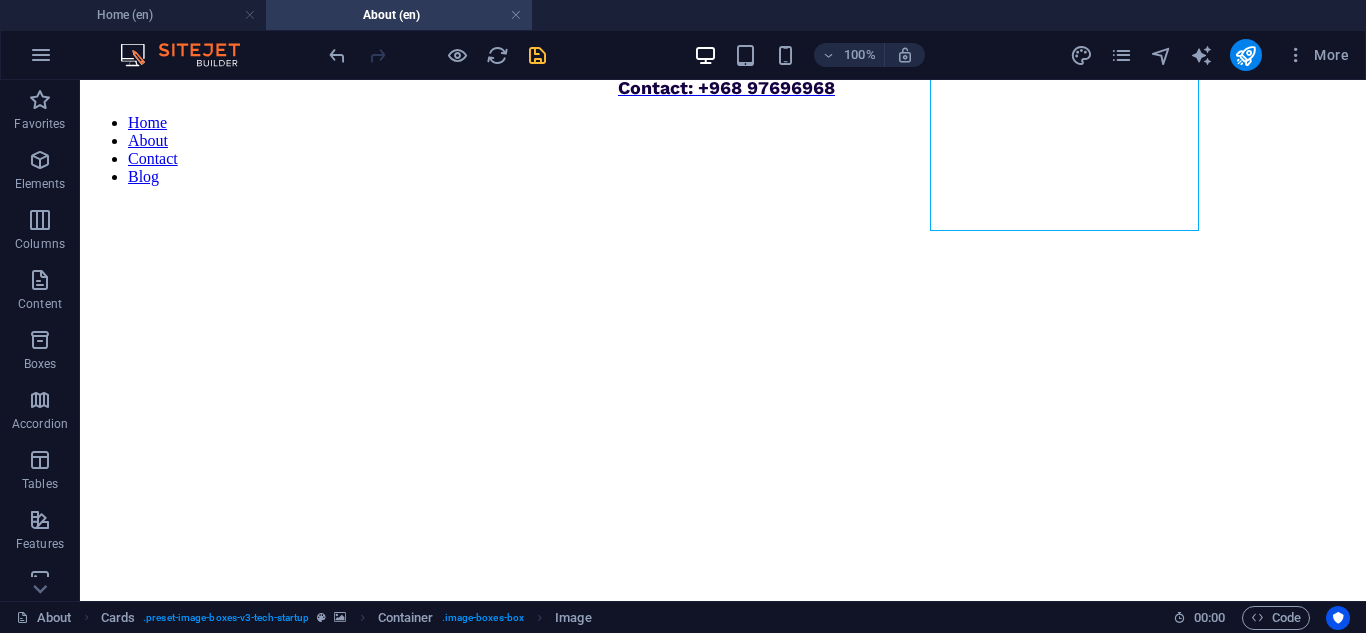 scroll, scrollTop: 2243, scrollLeft: 0, axis: vertical 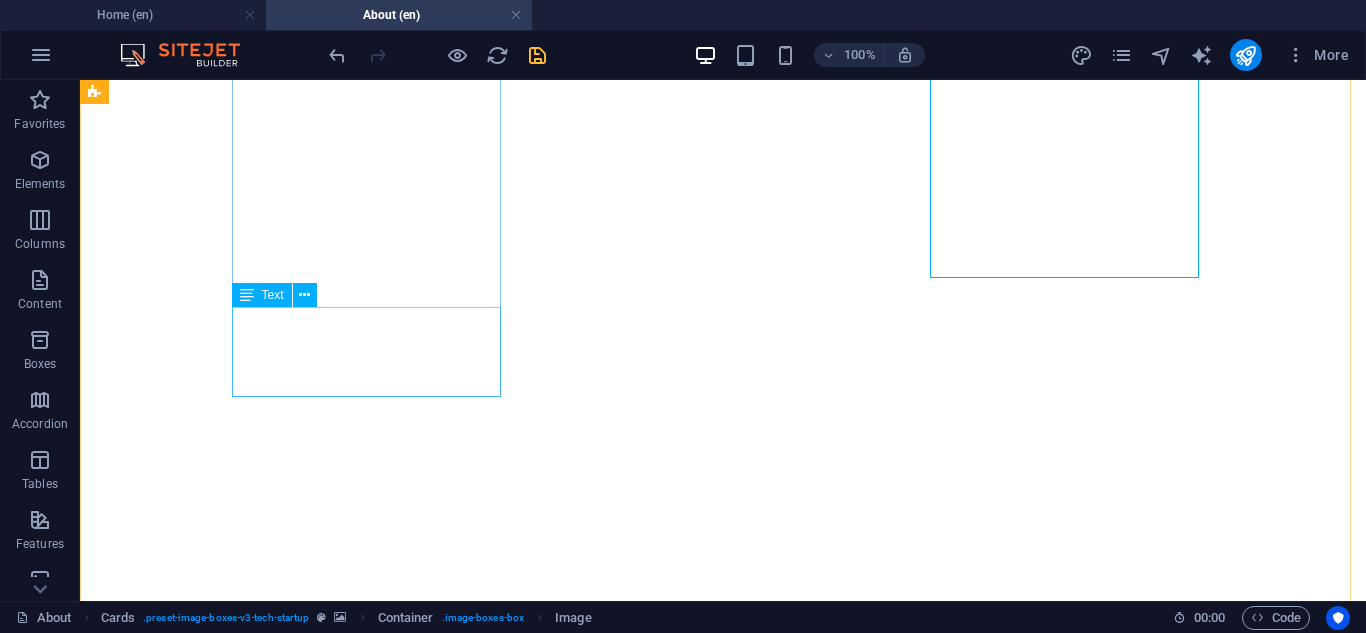 click on "Saif Al Salmi Chairman" at bounding box center [723, 8413] 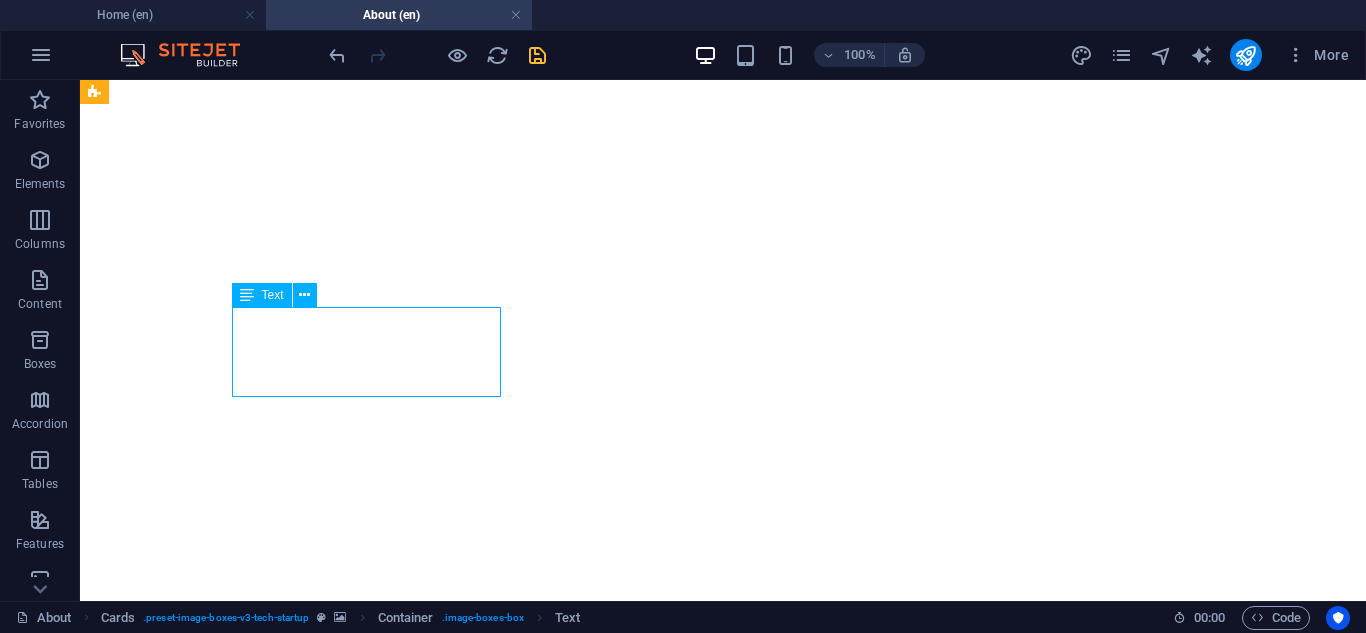 click on "Saif Al Salmi Chairman" at bounding box center [723, 8413] 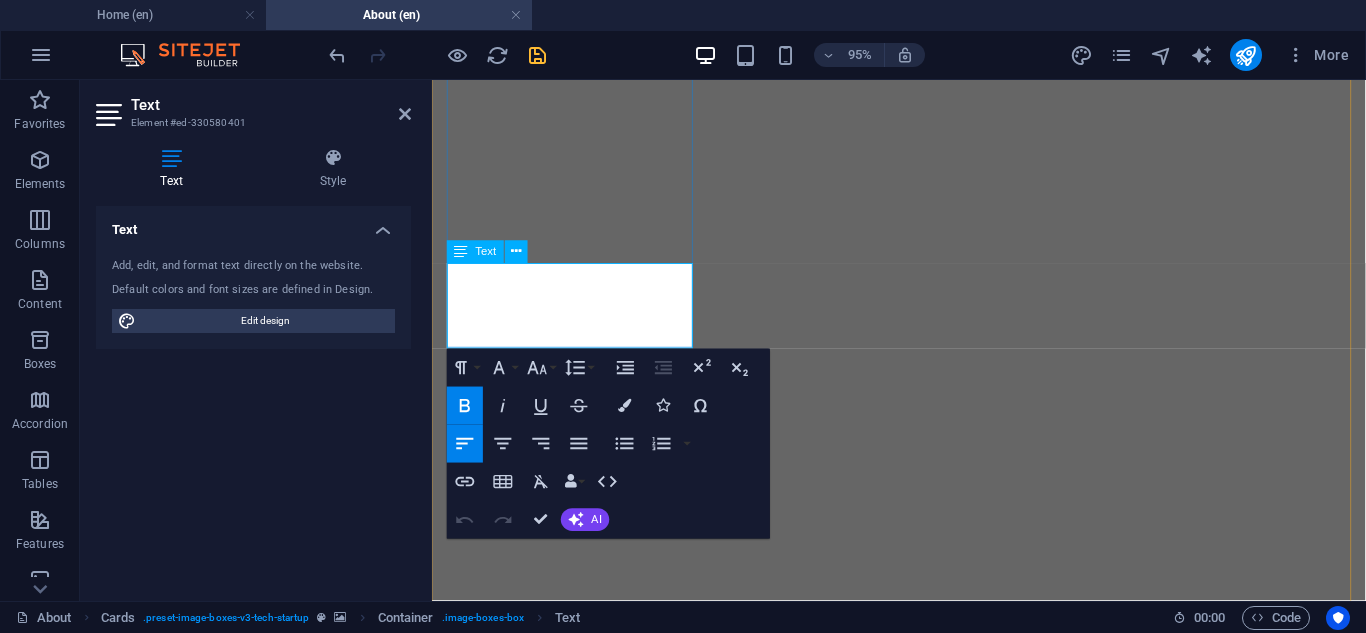 click on "Chairman" at bounding box center [923, 7248] 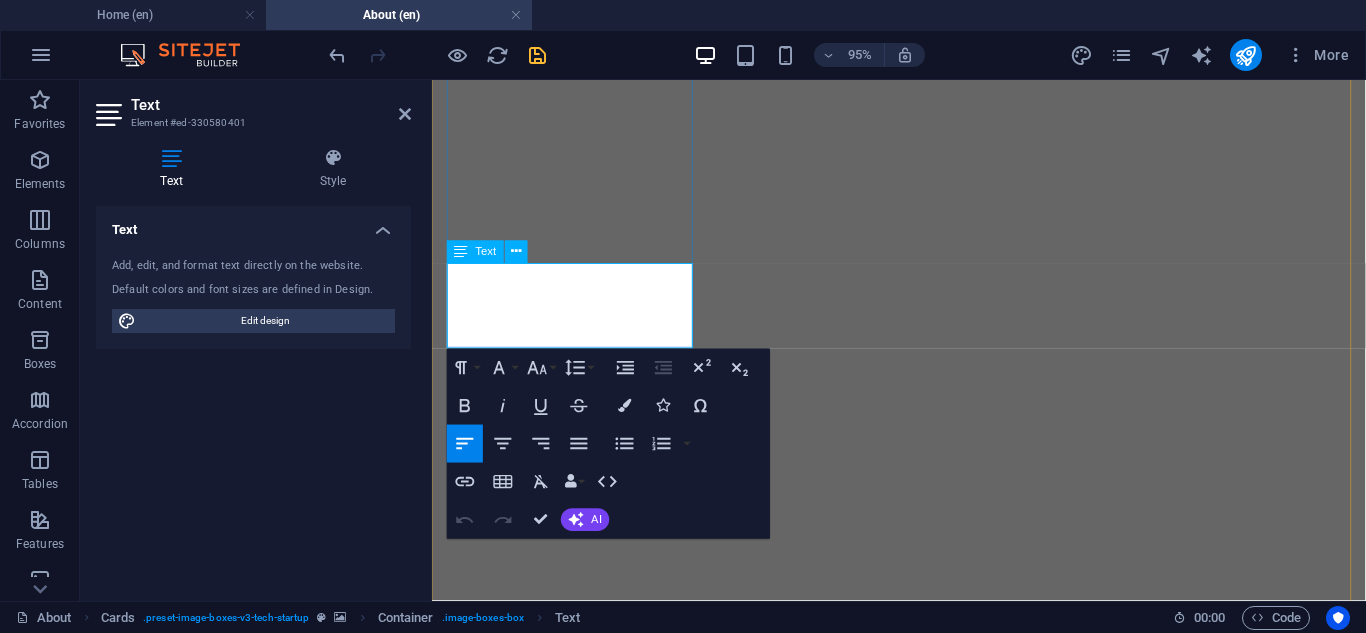 type 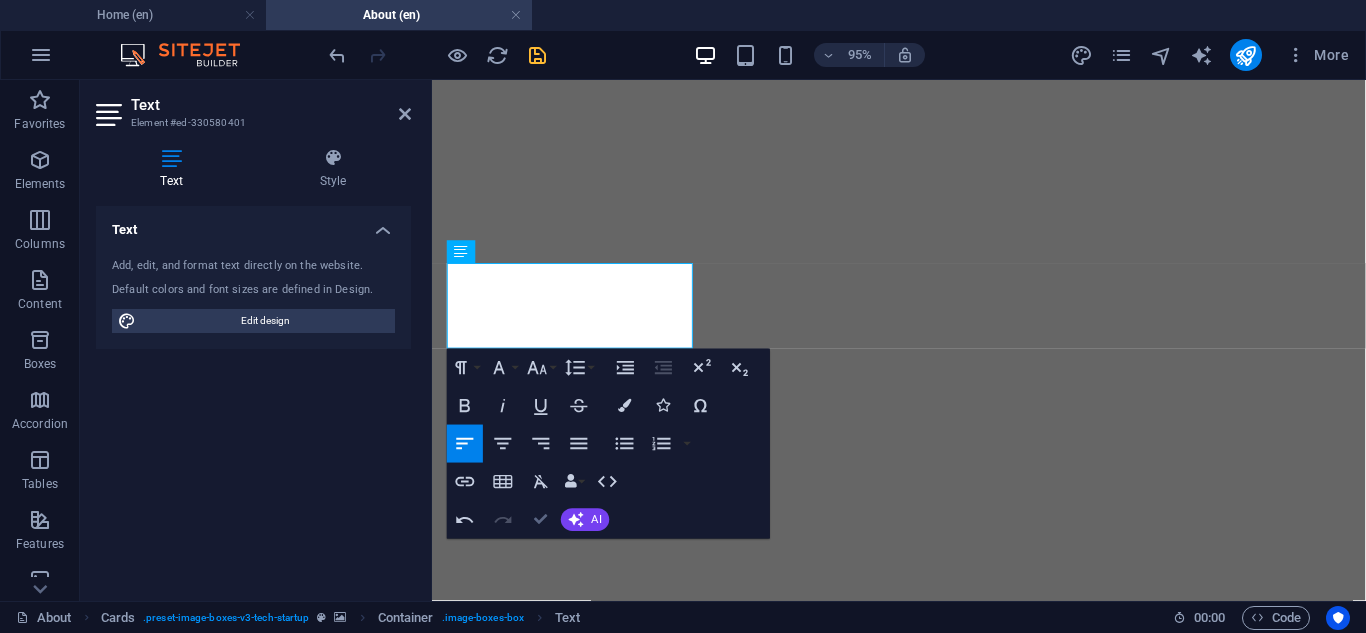 drag, startPoint x: 533, startPoint y: 516, endPoint x: 793, endPoint y: 325, distance: 322.61588 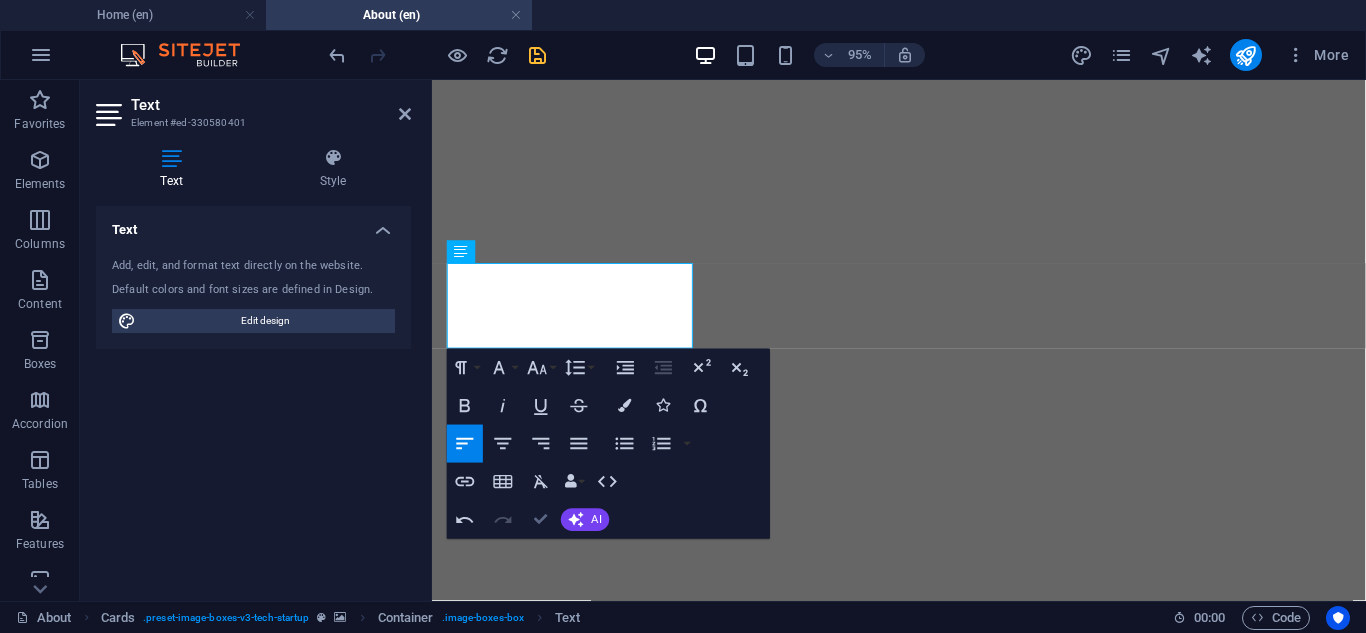 scroll, scrollTop: 2096, scrollLeft: 0, axis: vertical 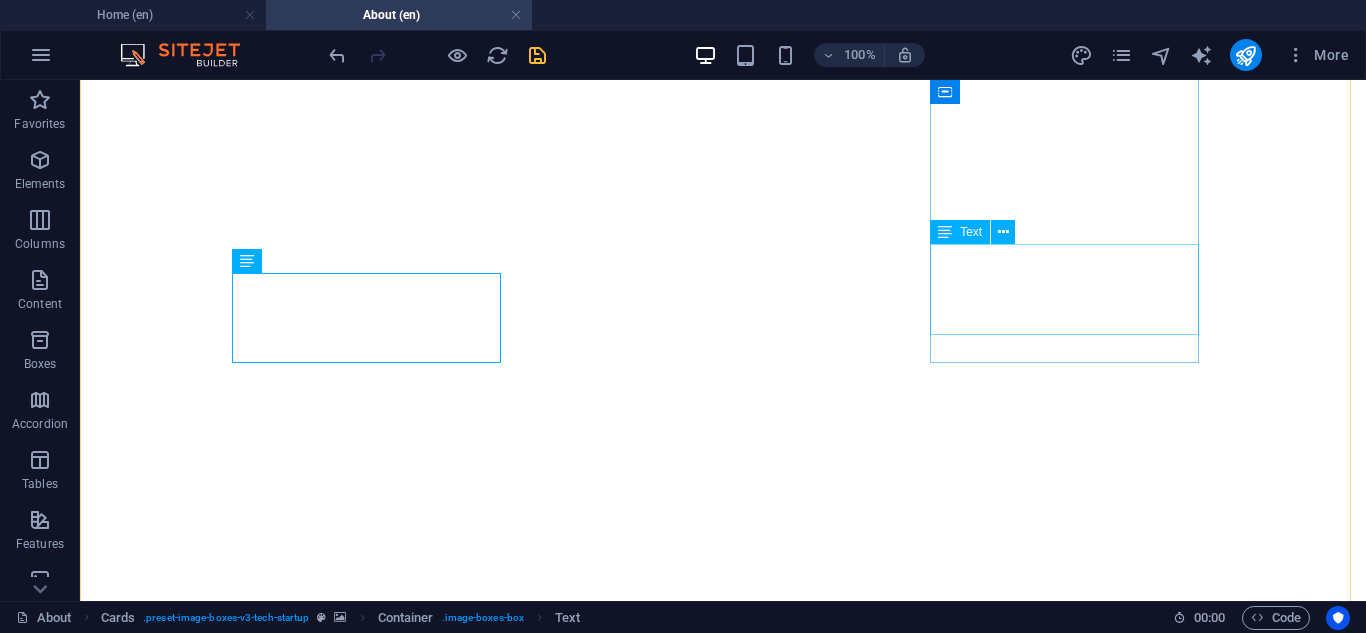 click on "[FIRST] [LAST] [TITLE]" at bounding box center [723, 10101] 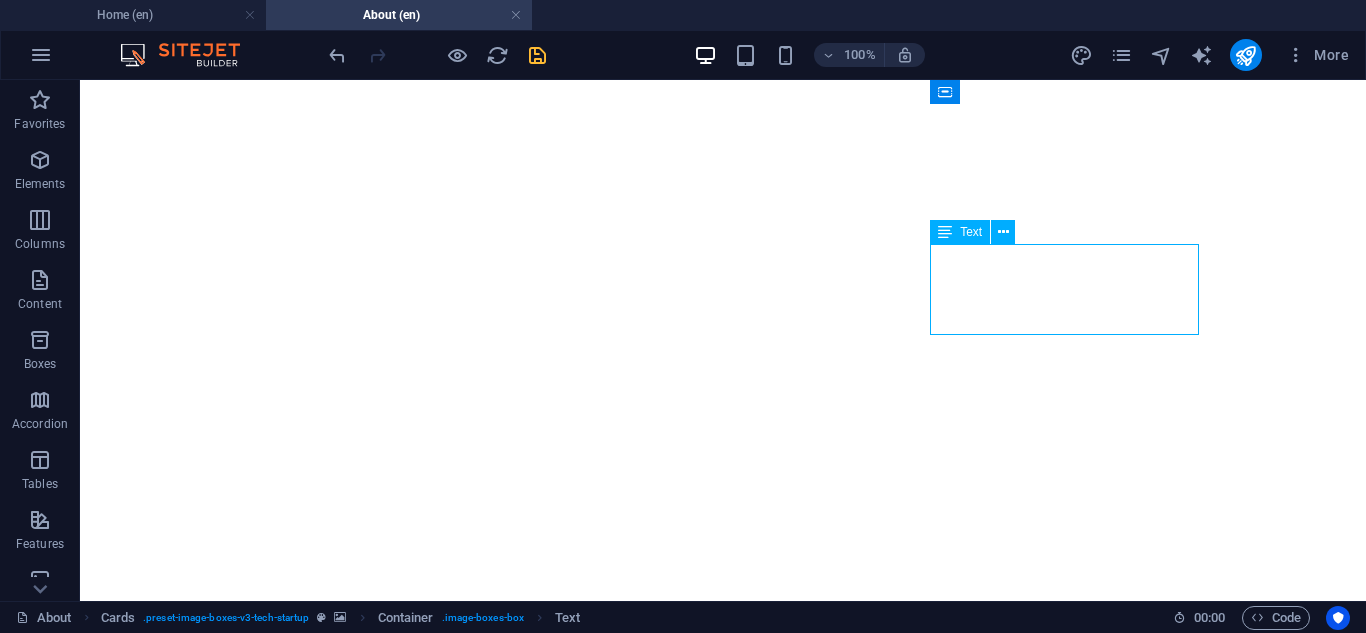 click on "[FIRST] [LAST] [TITLE]" at bounding box center [723, 10101] 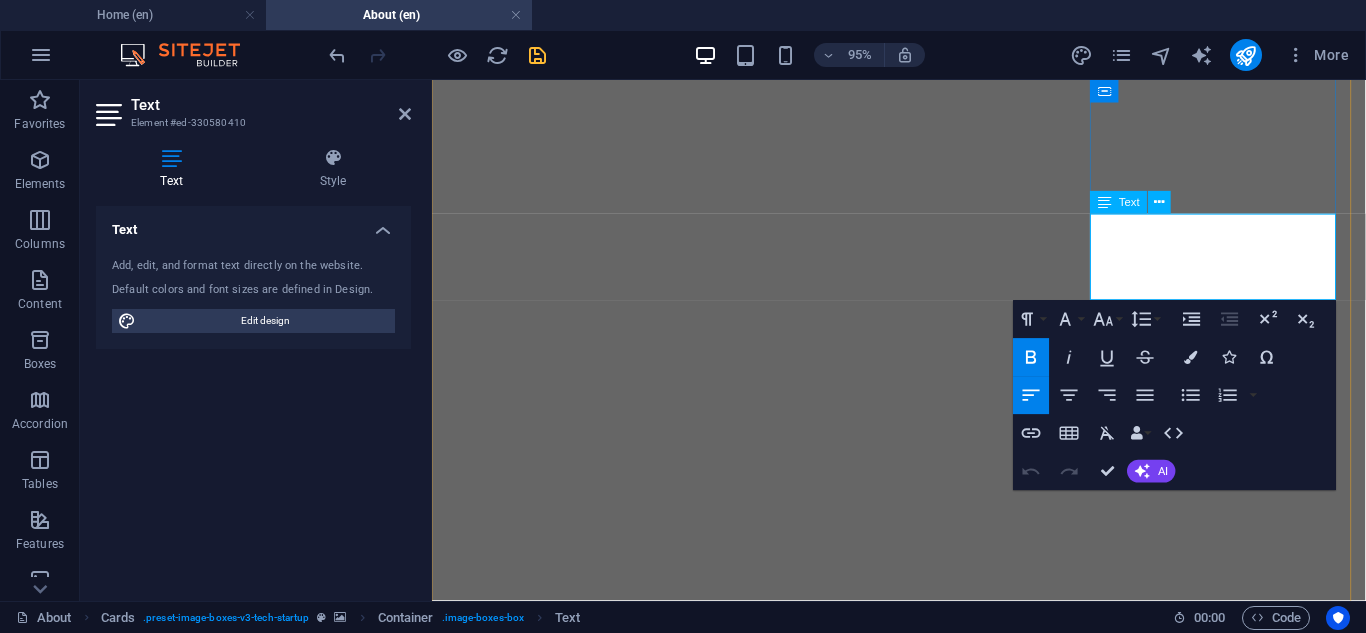 click on "Director" at bounding box center (466, 8632) 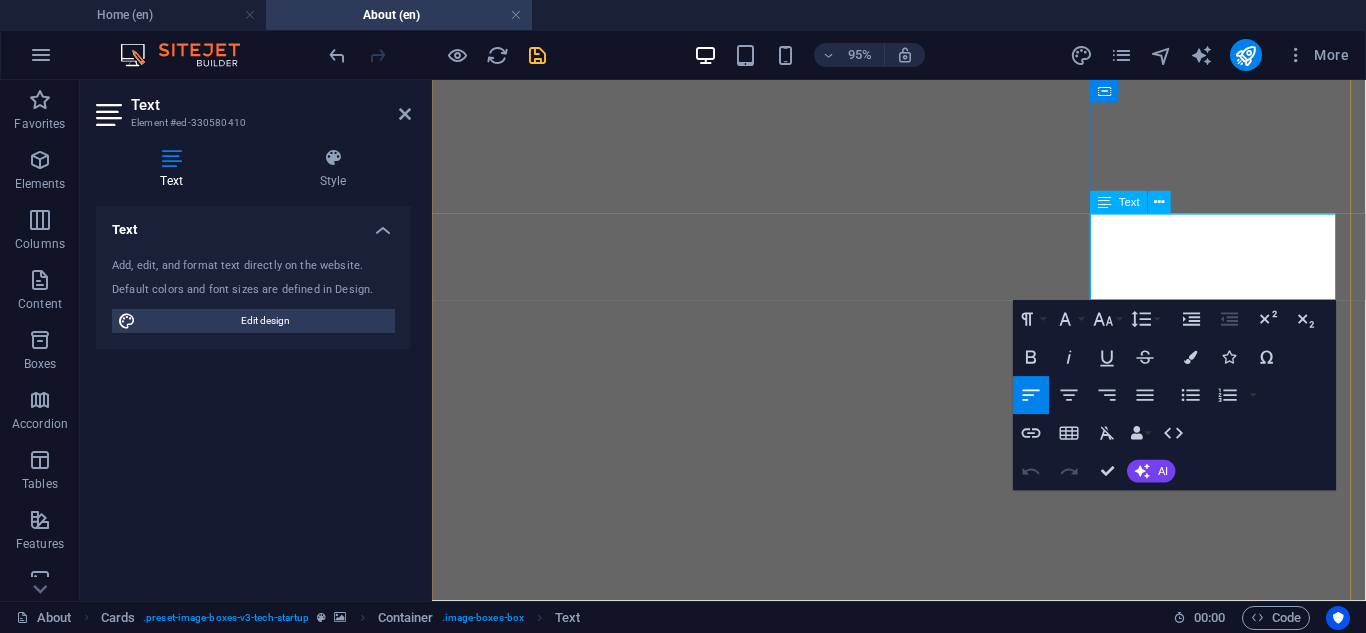 type 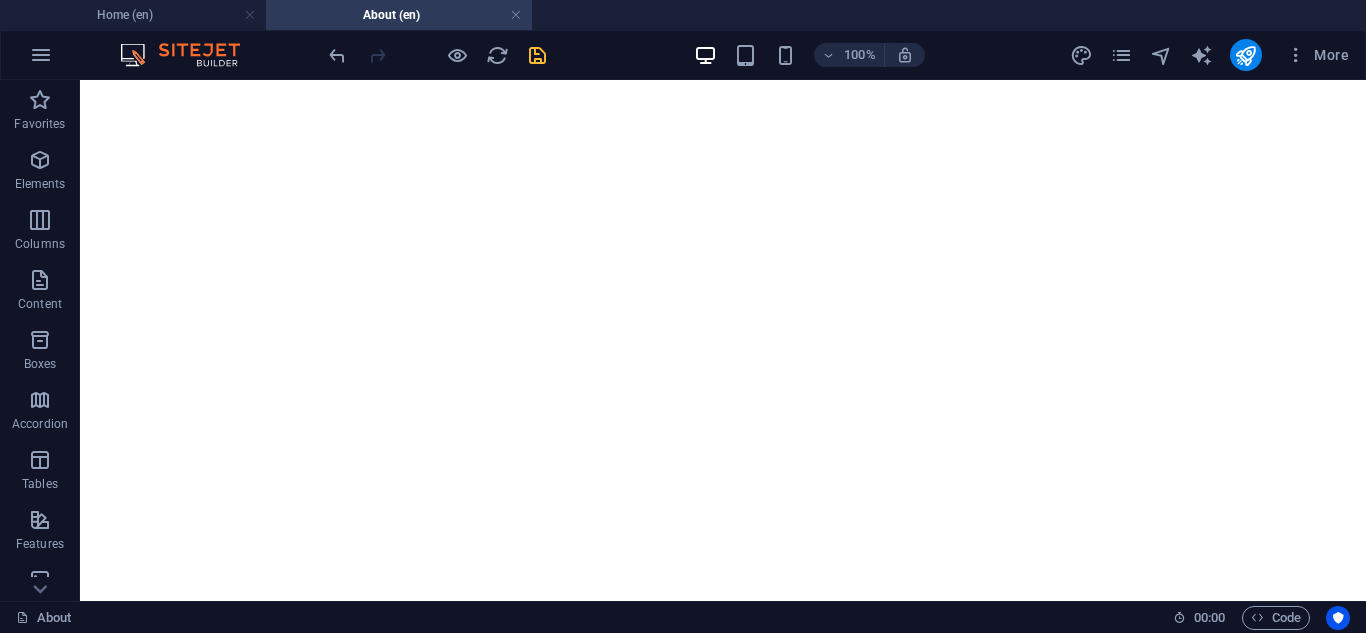 scroll, scrollTop: 1934, scrollLeft: 0, axis: vertical 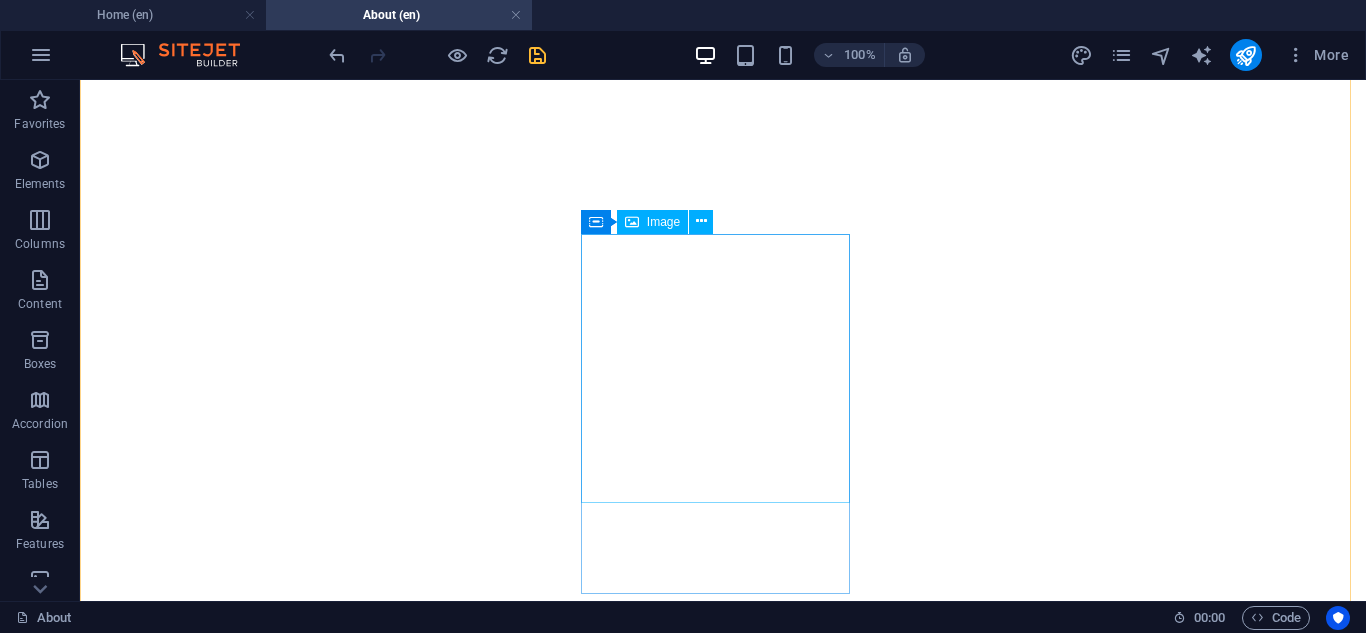 click at bounding box center [723, 11934] 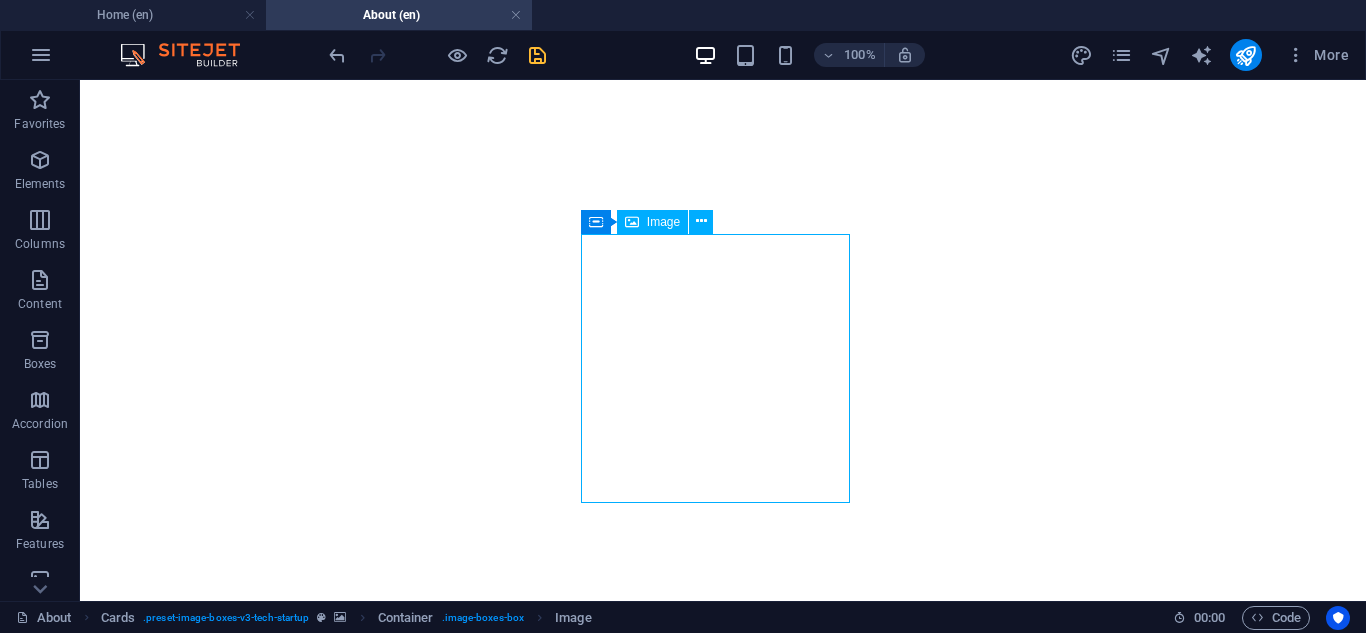 click at bounding box center (723, 11934) 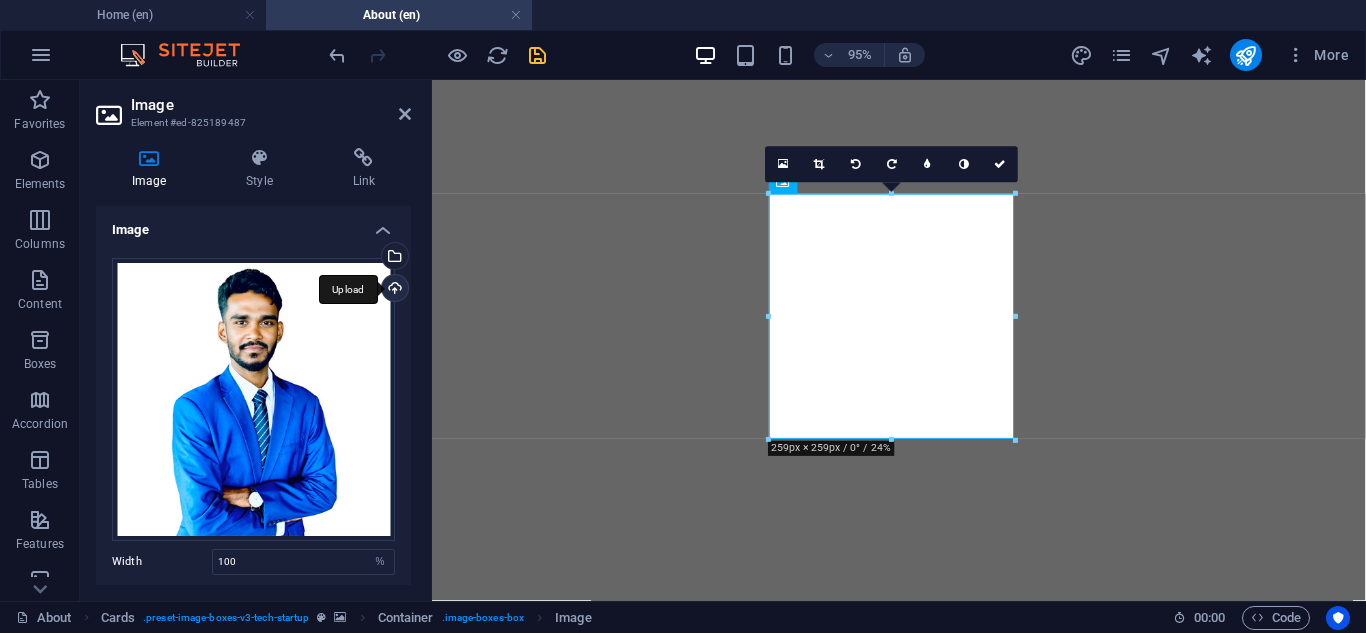 click on "Upload" at bounding box center (393, 290) 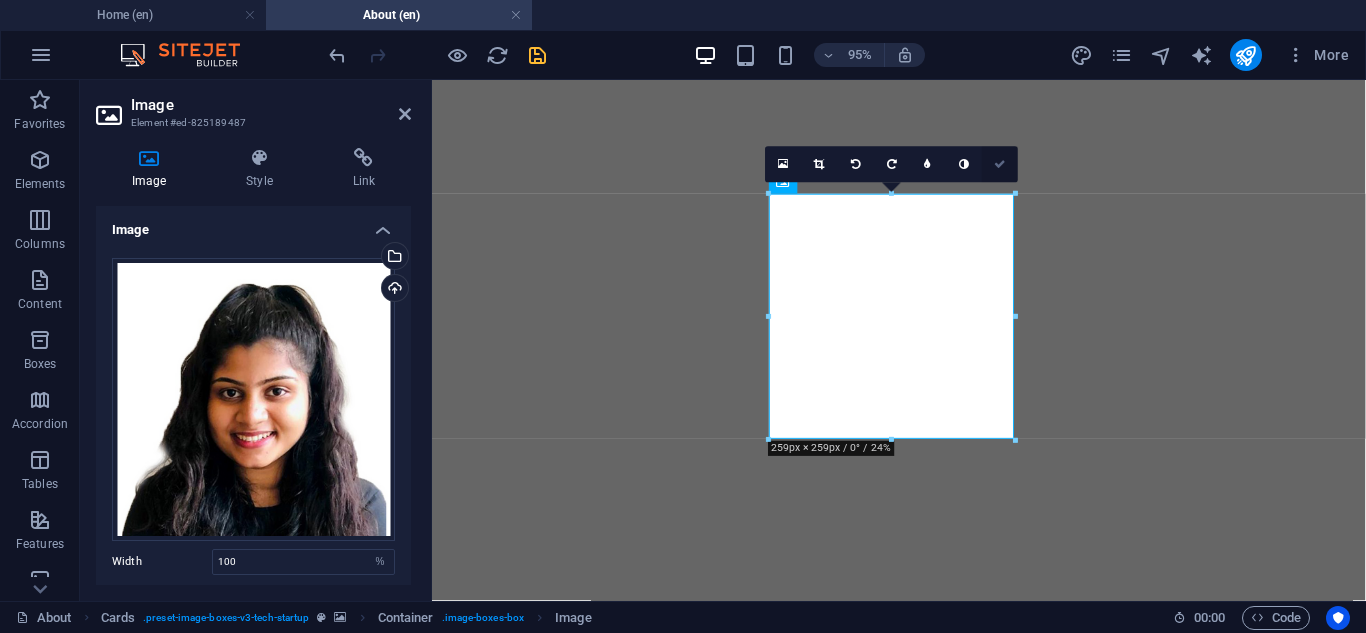 click at bounding box center [1000, 164] 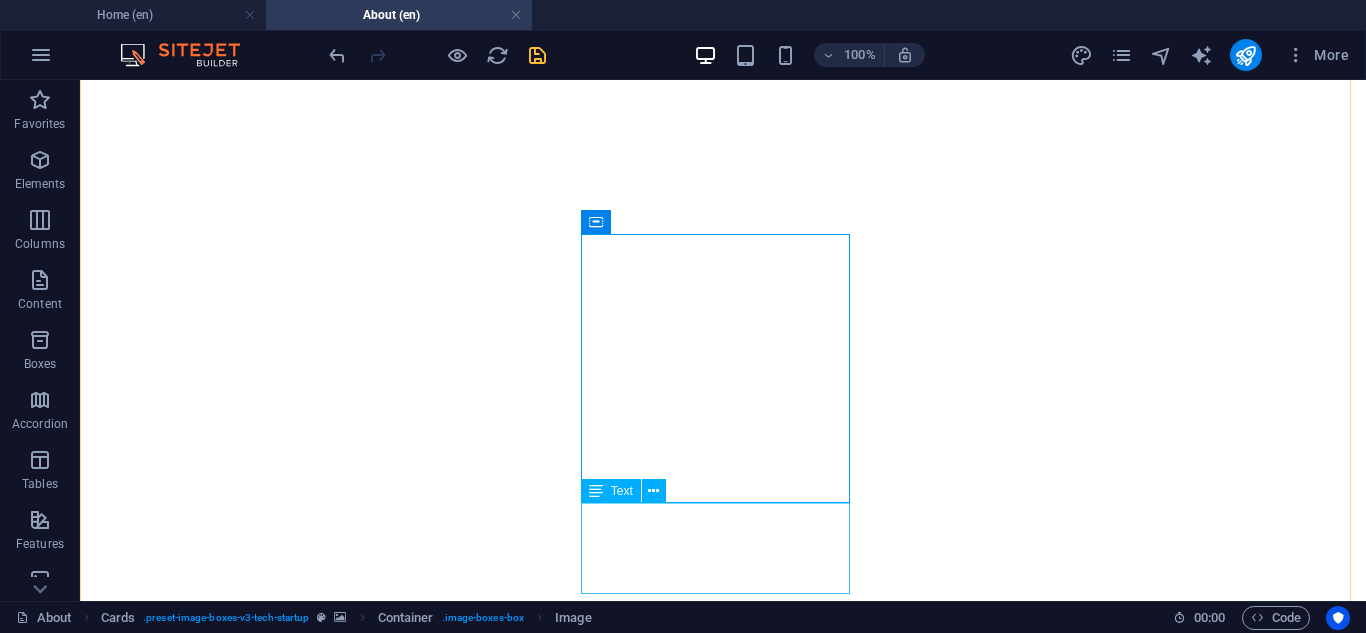 click on "[FIRST] [LAST] [TITLE]" at bounding box center (723, 12569) 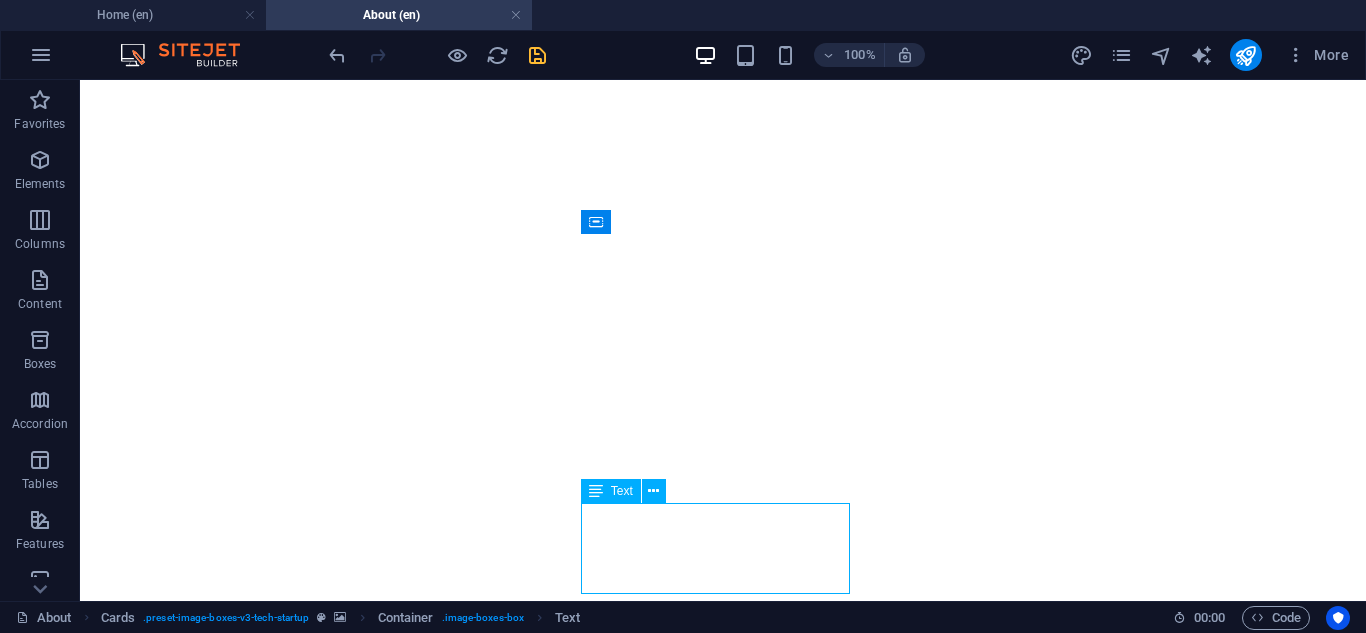 click on "[FIRST] [LAST] [TITLE]" at bounding box center [723, 12569] 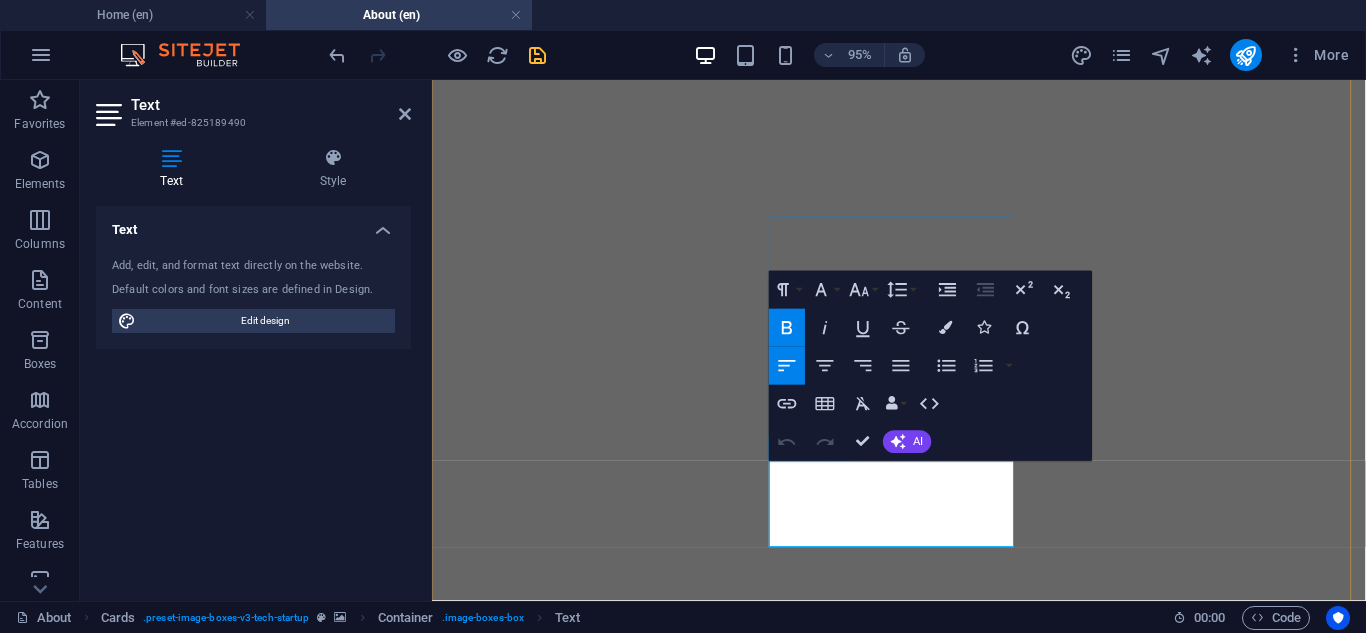 drag, startPoint x: 942, startPoint y: 507, endPoint x: 807, endPoint y: 513, distance: 135.13327 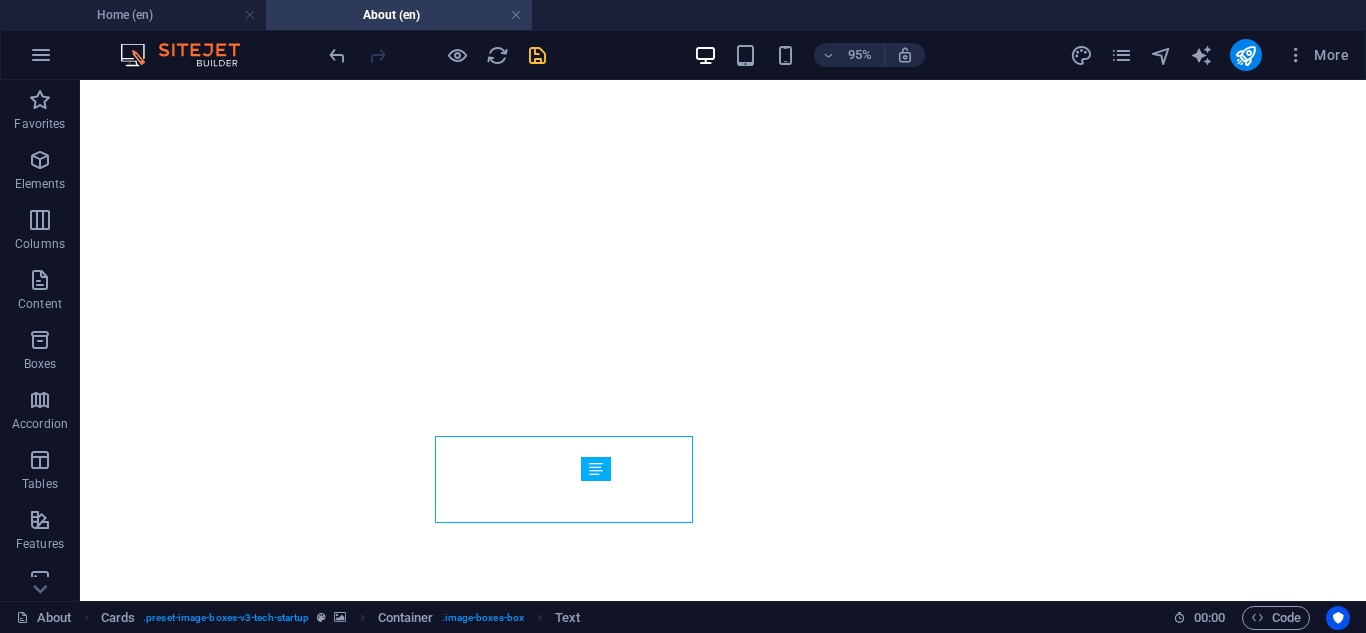 scroll, scrollTop: 2327, scrollLeft: 0, axis: vertical 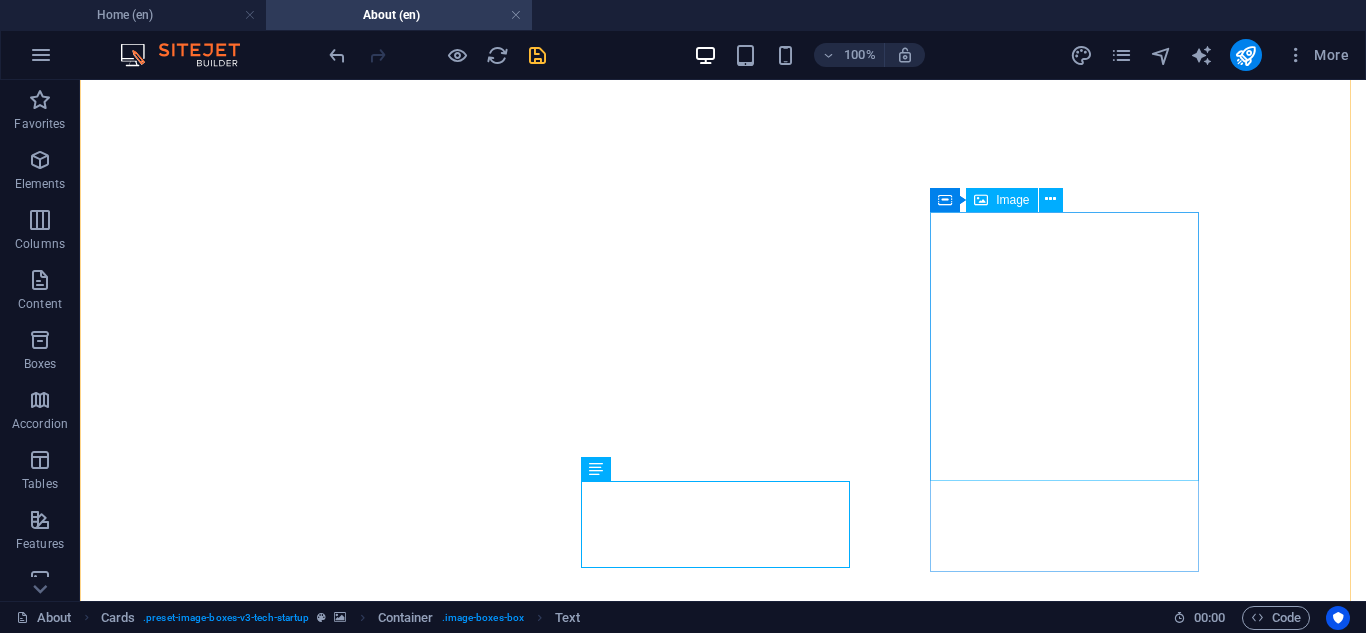 click at bounding box center (723, 13270) 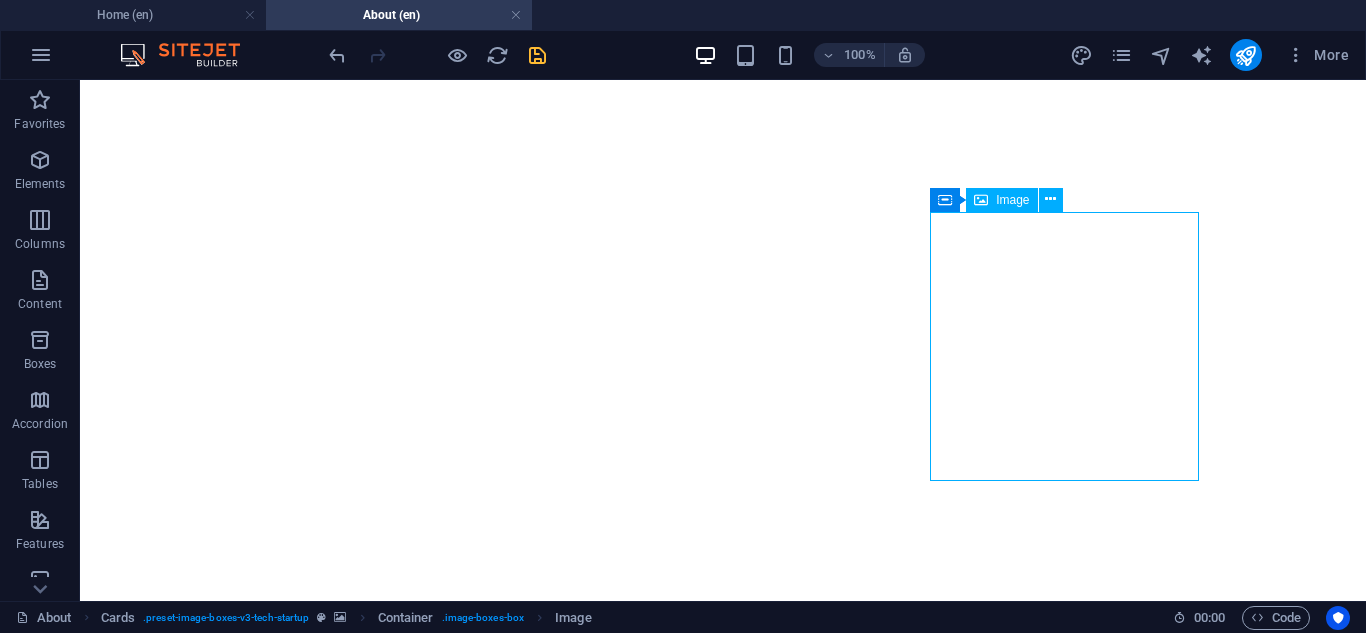 click at bounding box center (723, 13270) 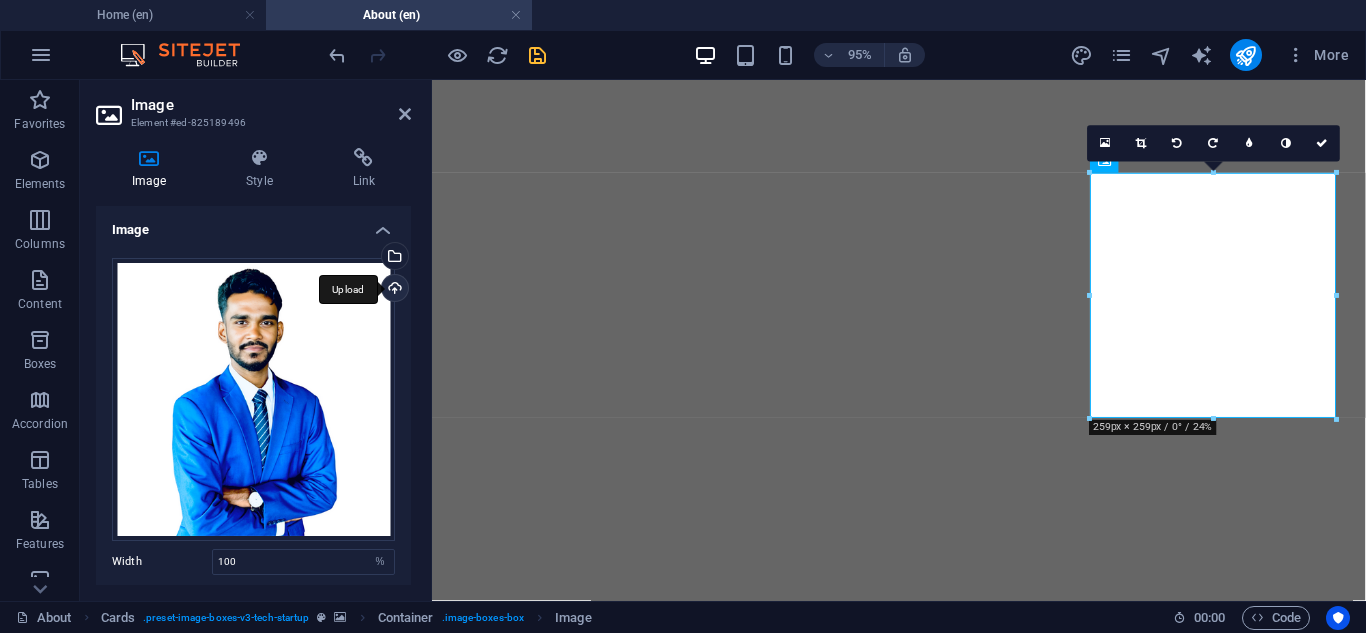 click on "Upload" at bounding box center [393, 290] 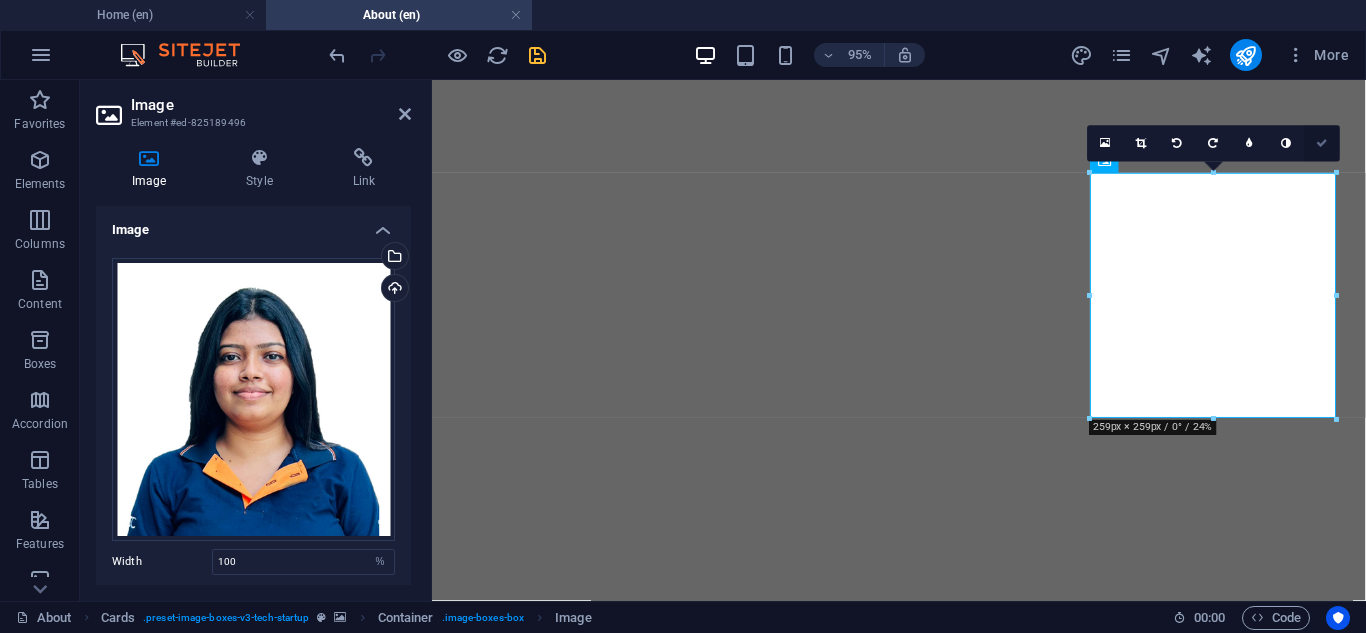 click at bounding box center (1322, 142) 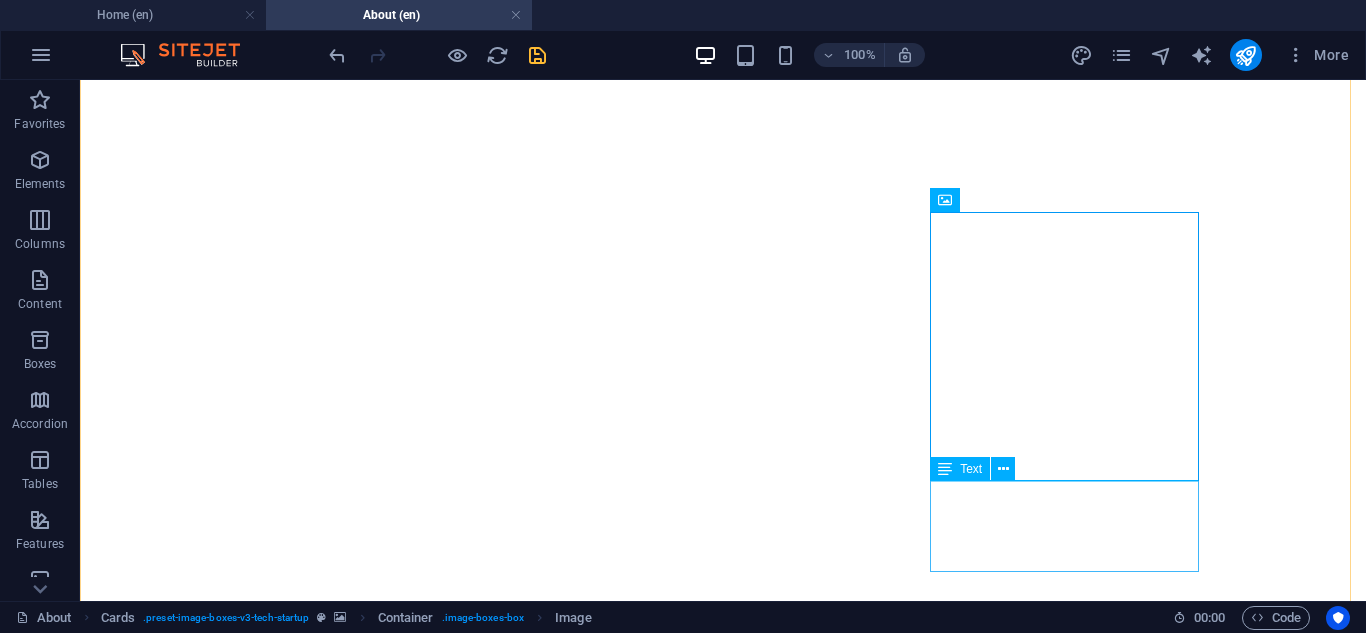 click on "[FIRST] [LAST] [TITLE]" at bounding box center [723, 13905] 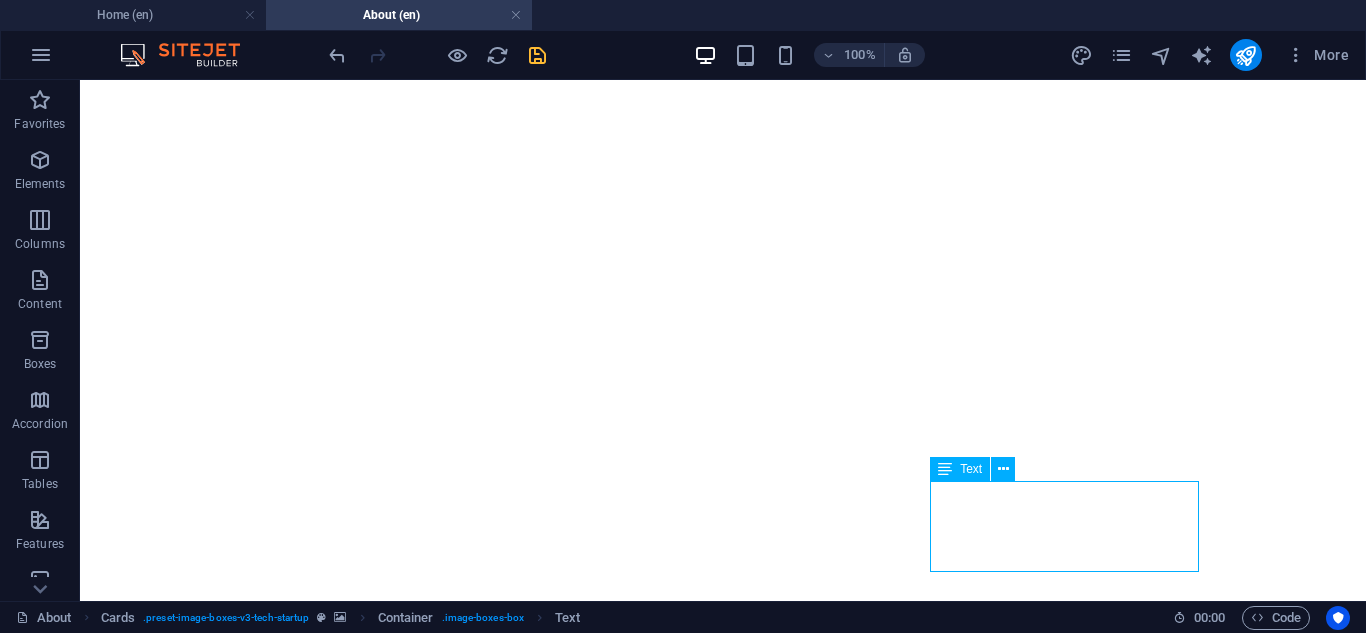 click on "[FIRST] [LAST] [TITLE]" at bounding box center [723, 13905] 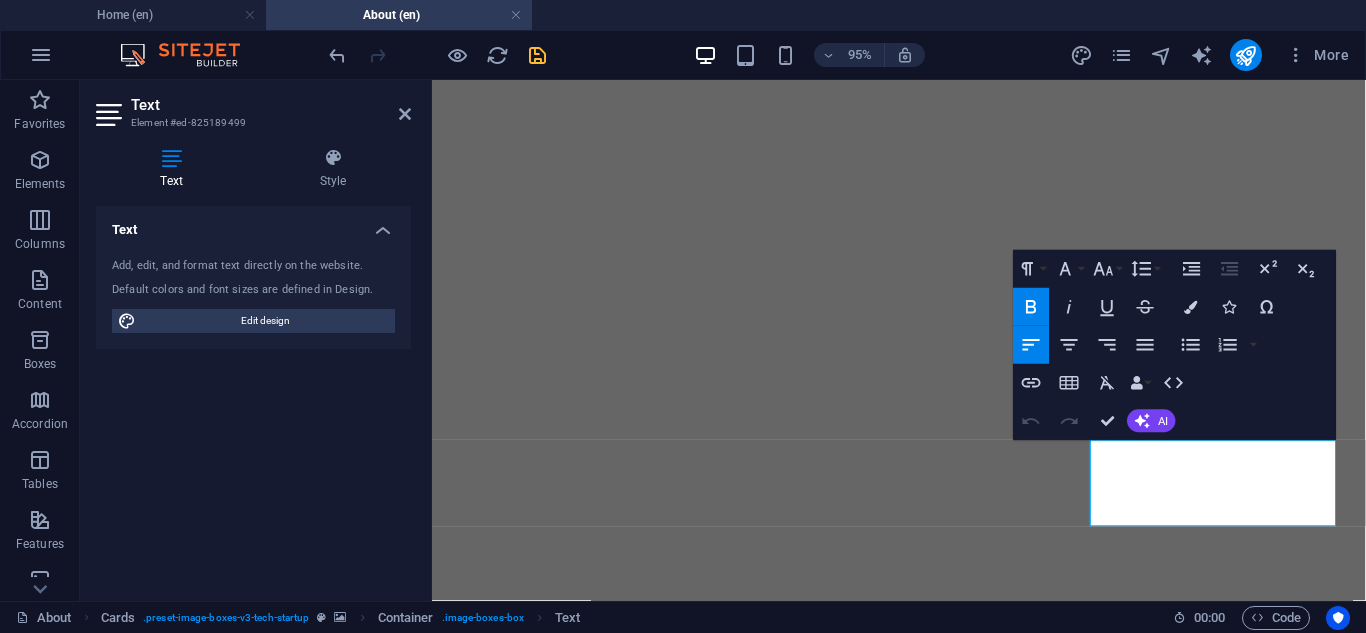 scroll, scrollTop: 2304, scrollLeft: 0, axis: vertical 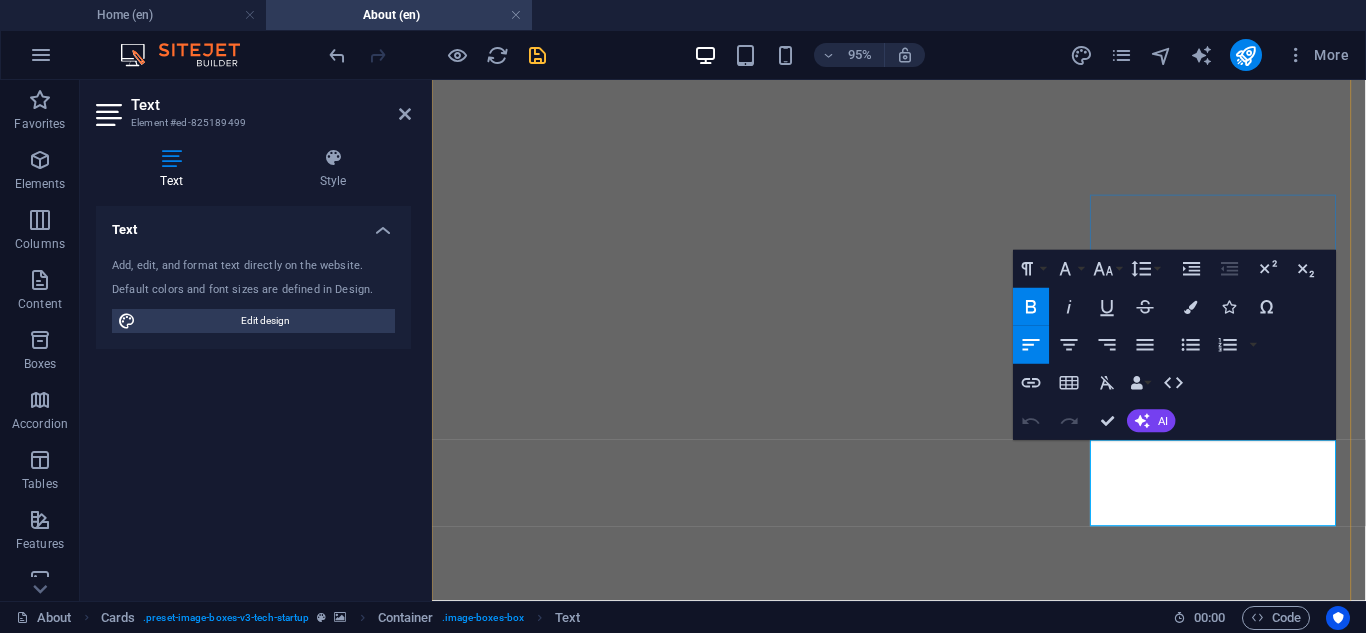 drag, startPoint x: 1282, startPoint y: 492, endPoint x: 1144, endPoint y: 496, distance: 138.05795 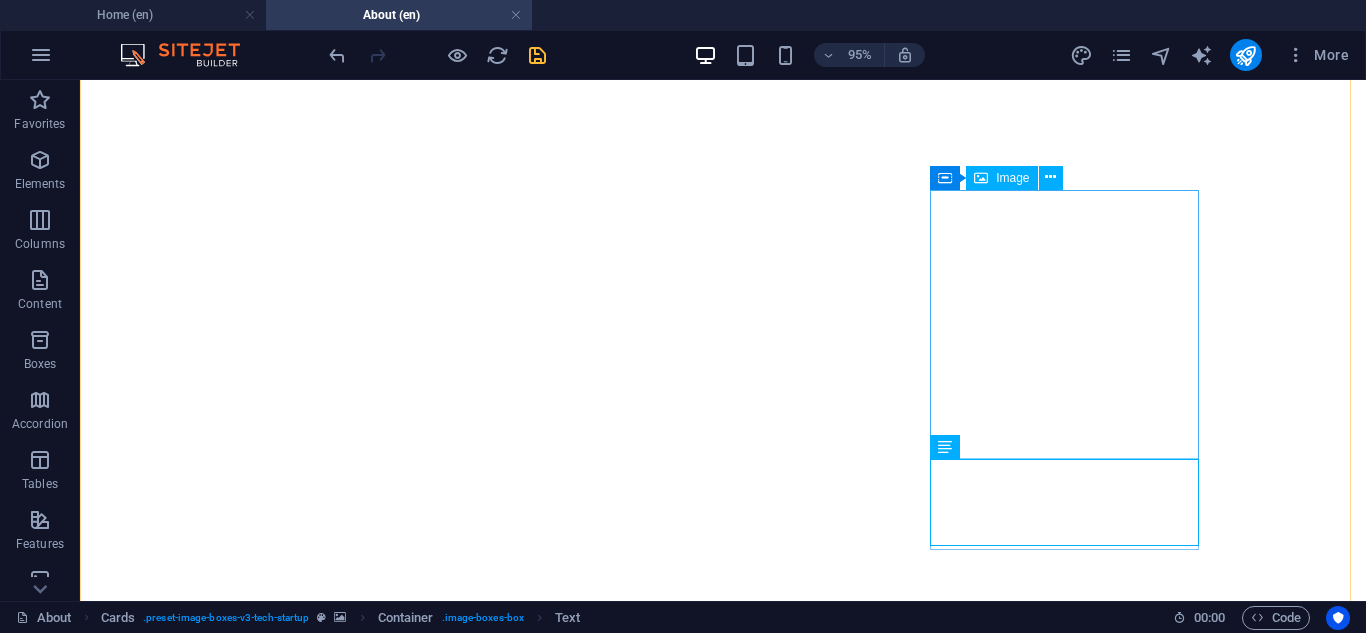 scroll, scrollTop: 2349, scrollLeft: 0, axis: vertical 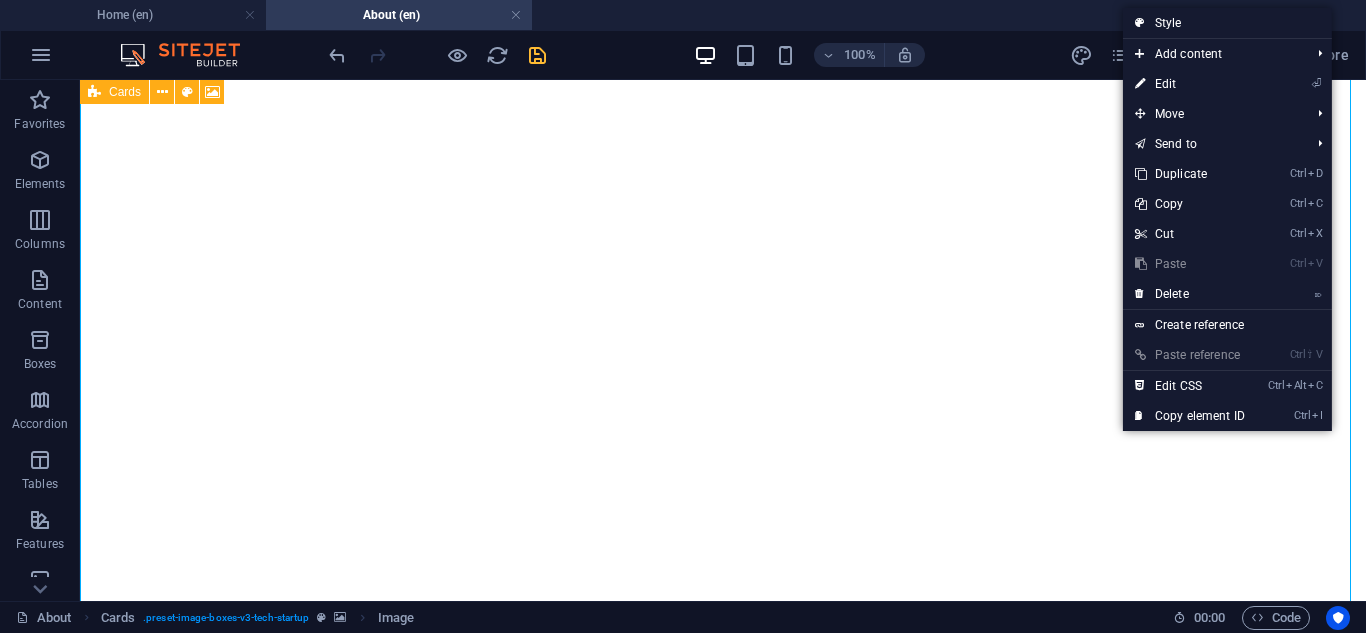 click at bounding box center (723, 5043) 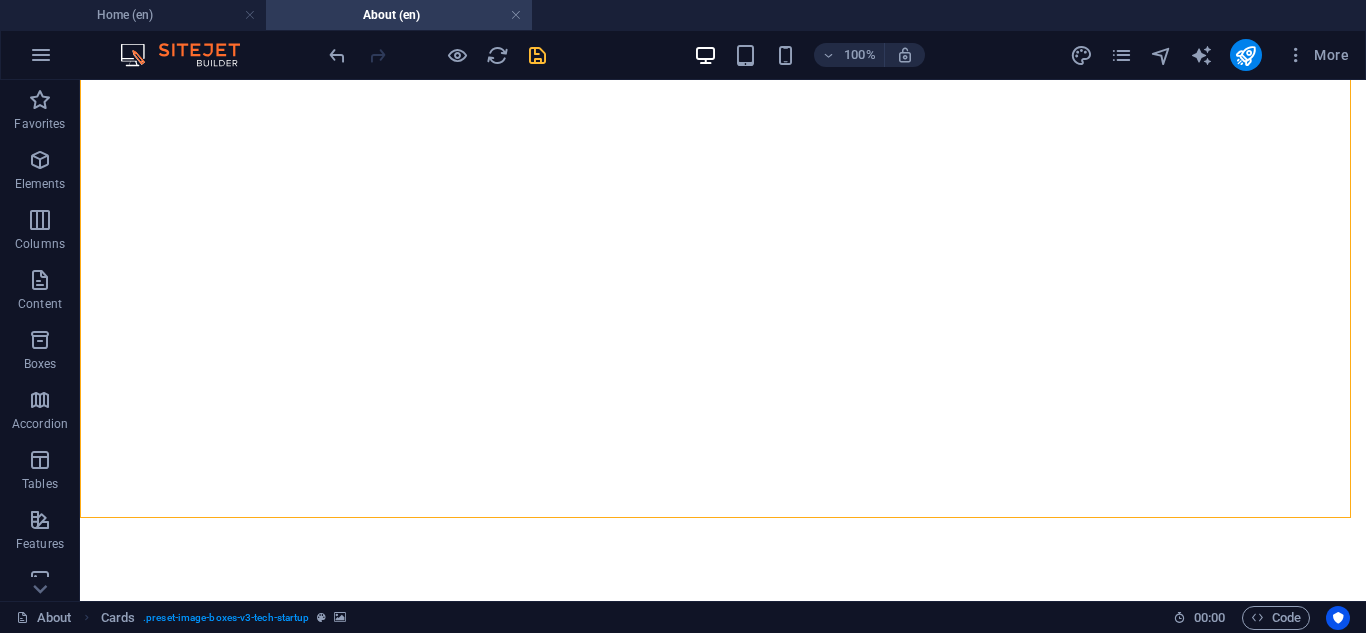 scroll, scrollTop: 2928, scrollLeft: 0, axis: vertical 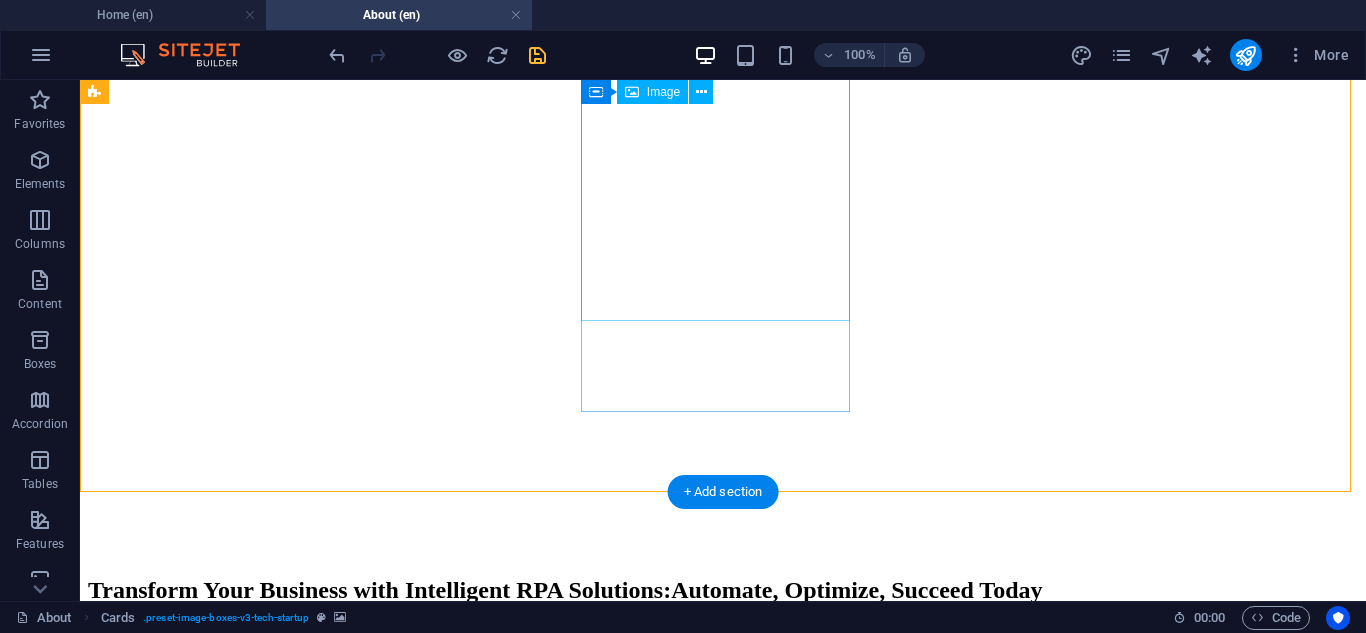 click at bounding box center [723, 15388] 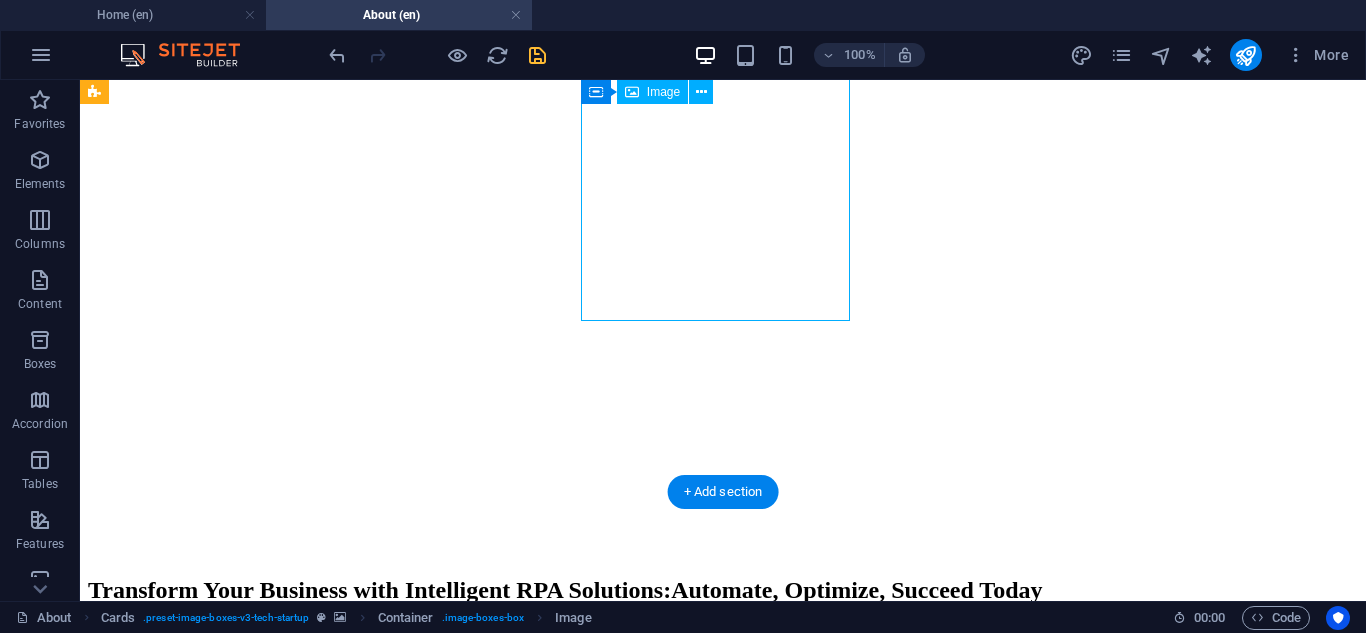 click at bounding box center [723, 15388] 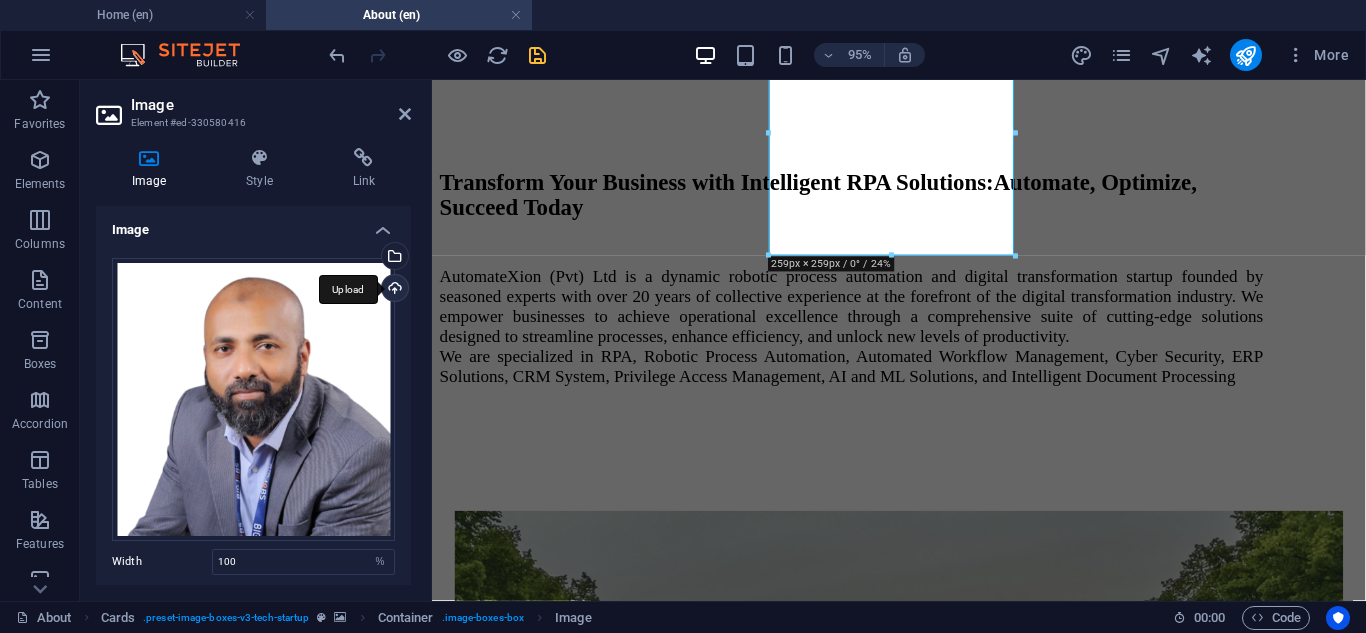 click on "Upload" at bounding box center (393, 290) 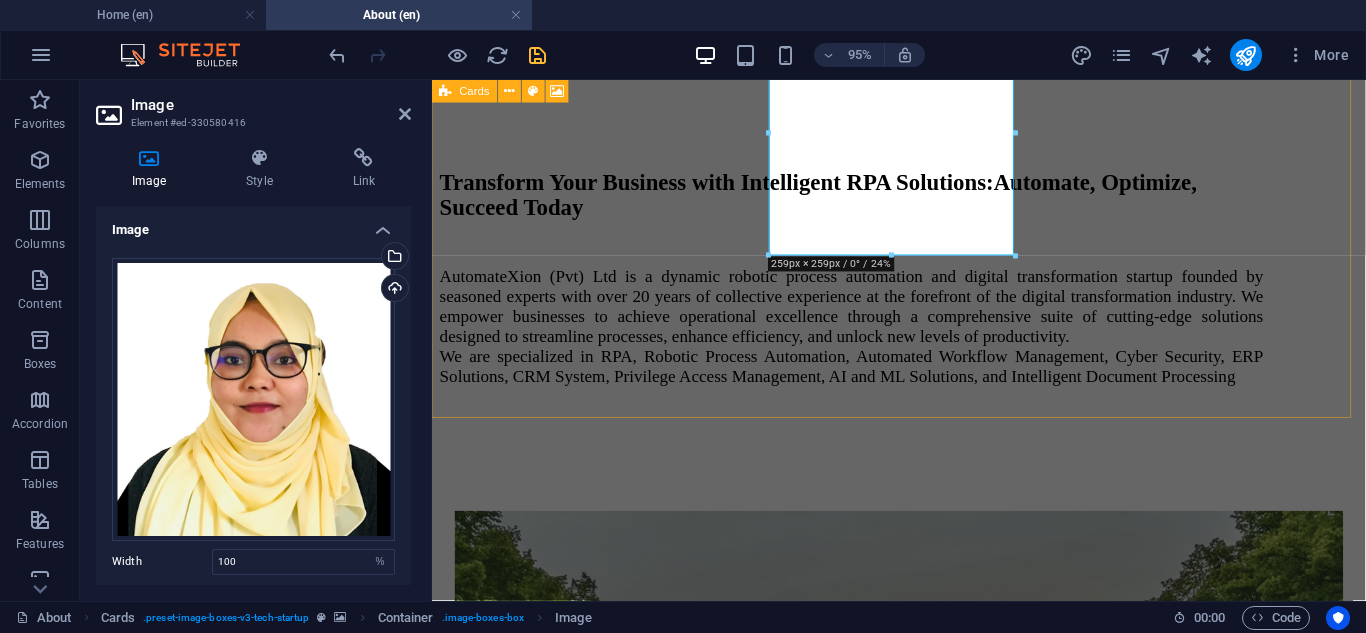 click at bounding box center [923, 3603] 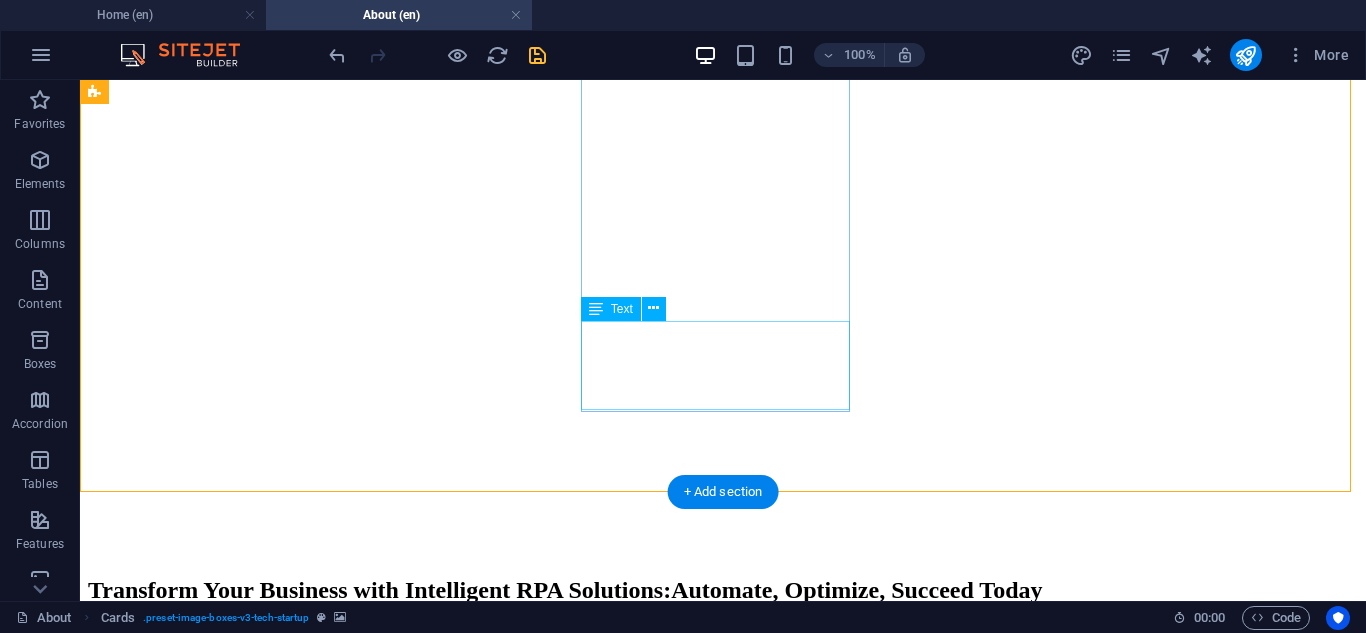 click on "[FIRST] [LAST]" at bounding box center [723, 16023] 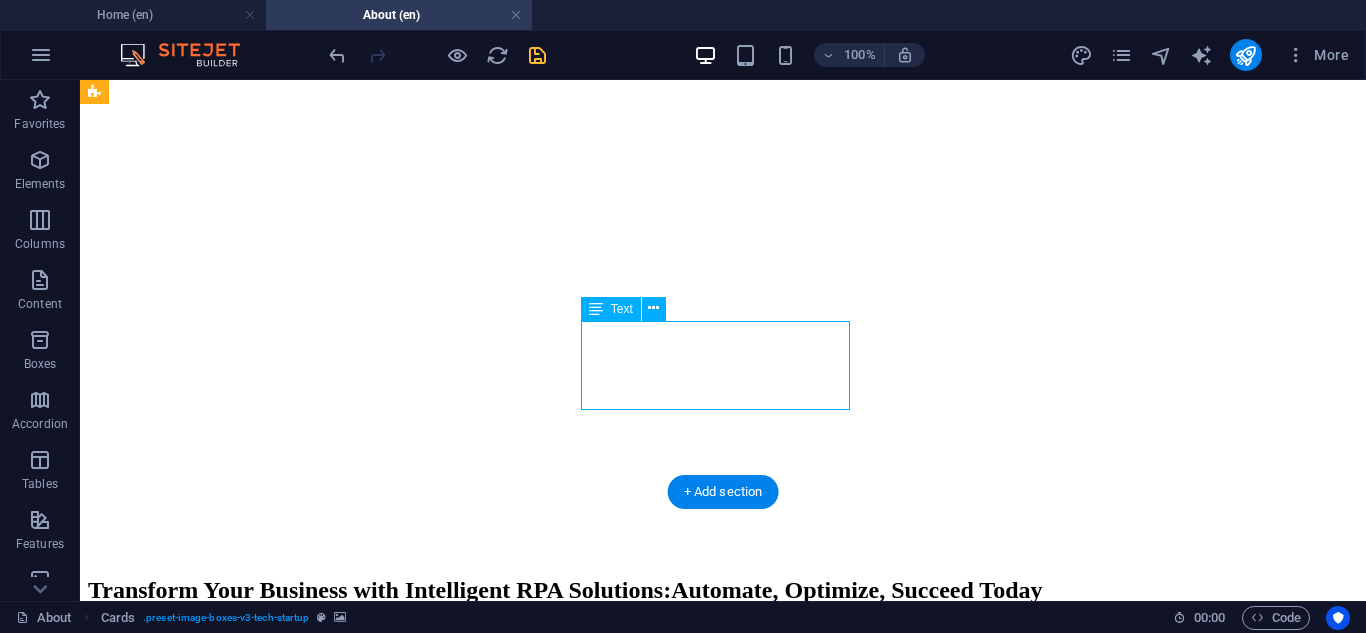 click on "[FIRST] [LAST]" at bounding box center (723, 16023) 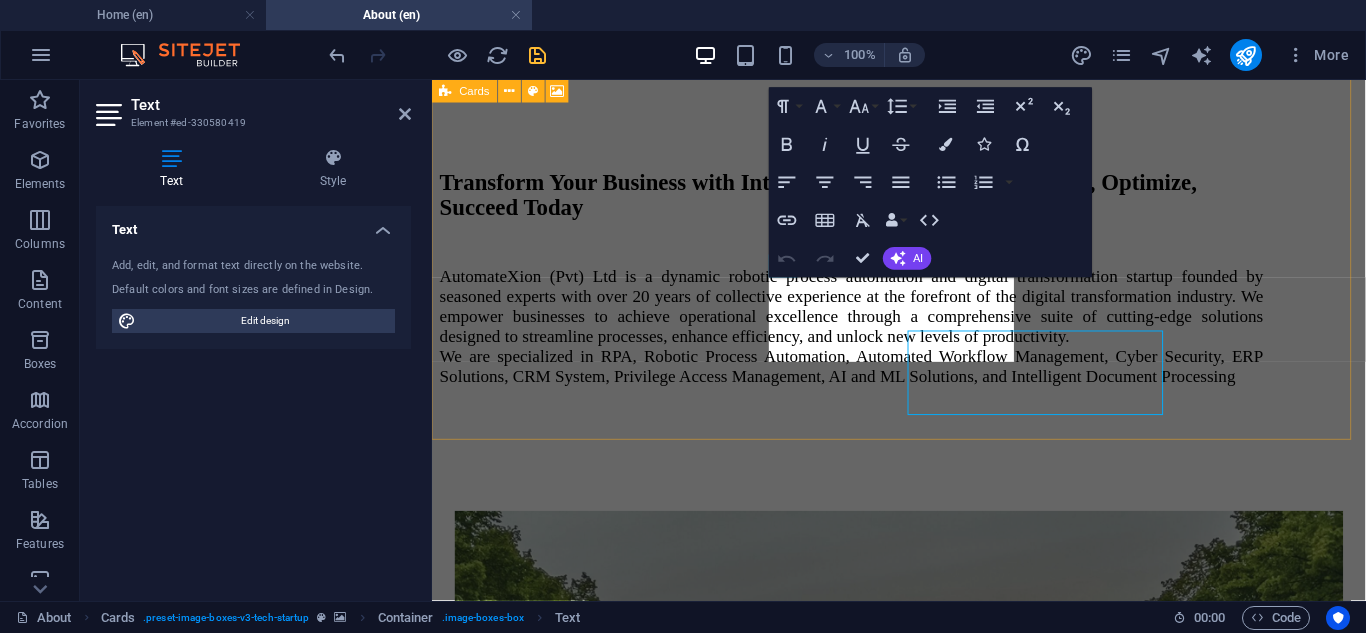 scroll, scrollTop: 2905, scrollLeft: 0, axis: vertical 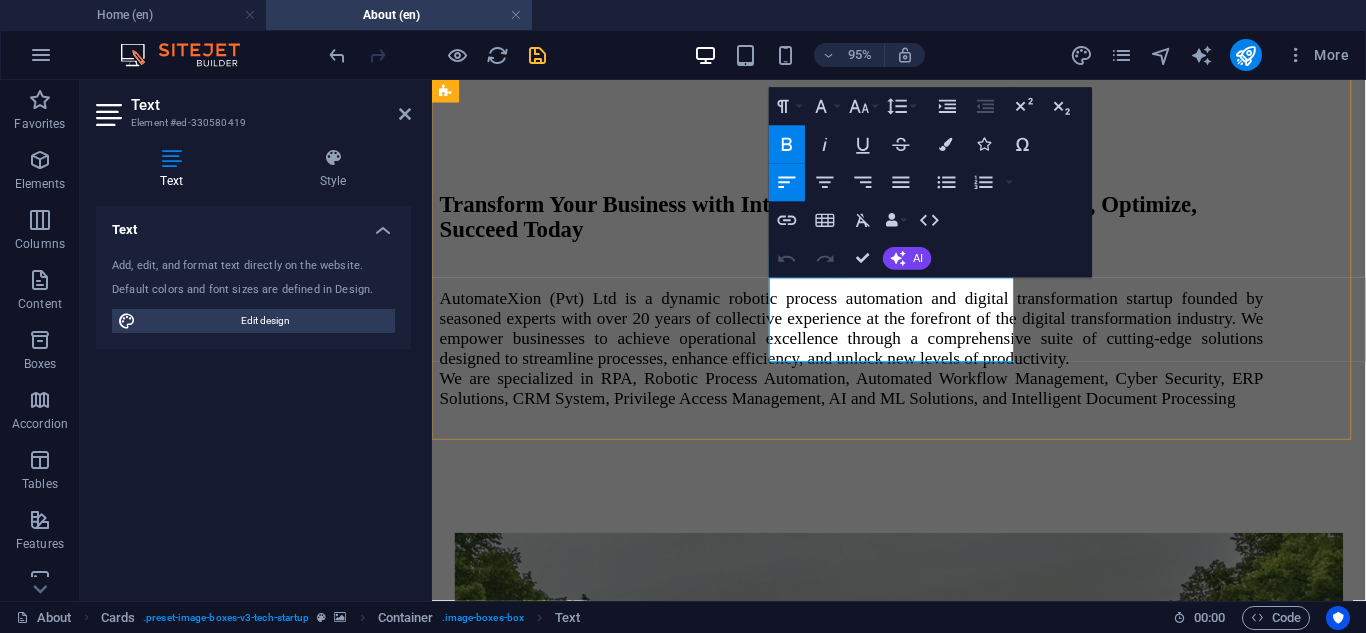 drag, startPoint x: 944, startPoint y: 314, endPoint x: 810, endPoint y: 316, distance: 134.01492 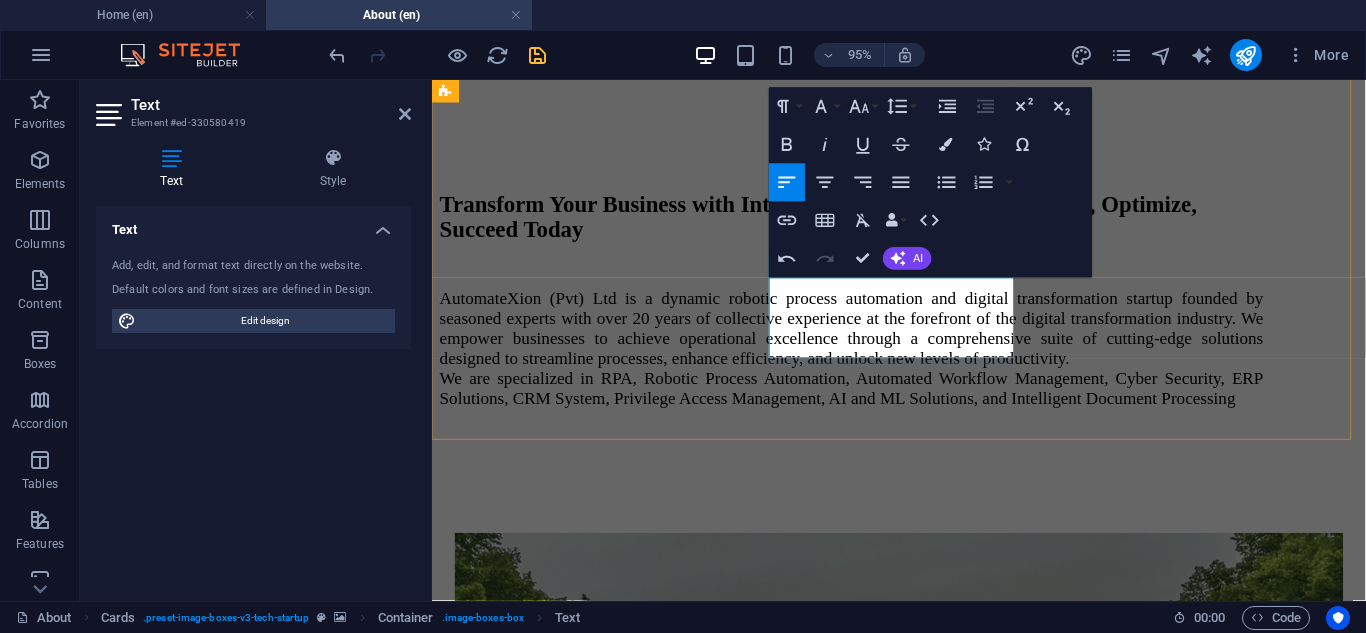 click on "Director" at bounding box center (923, 13060) 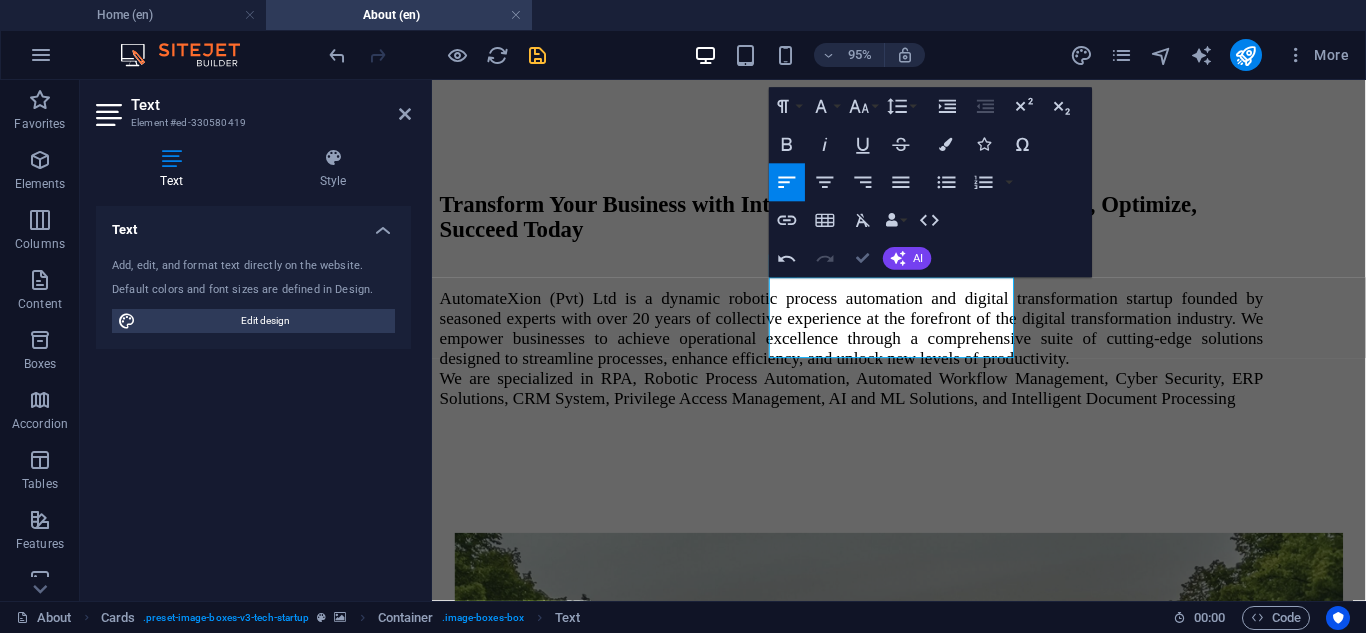scroll, scrollTop: 2961, scrollLeft: 0, axis: vertical 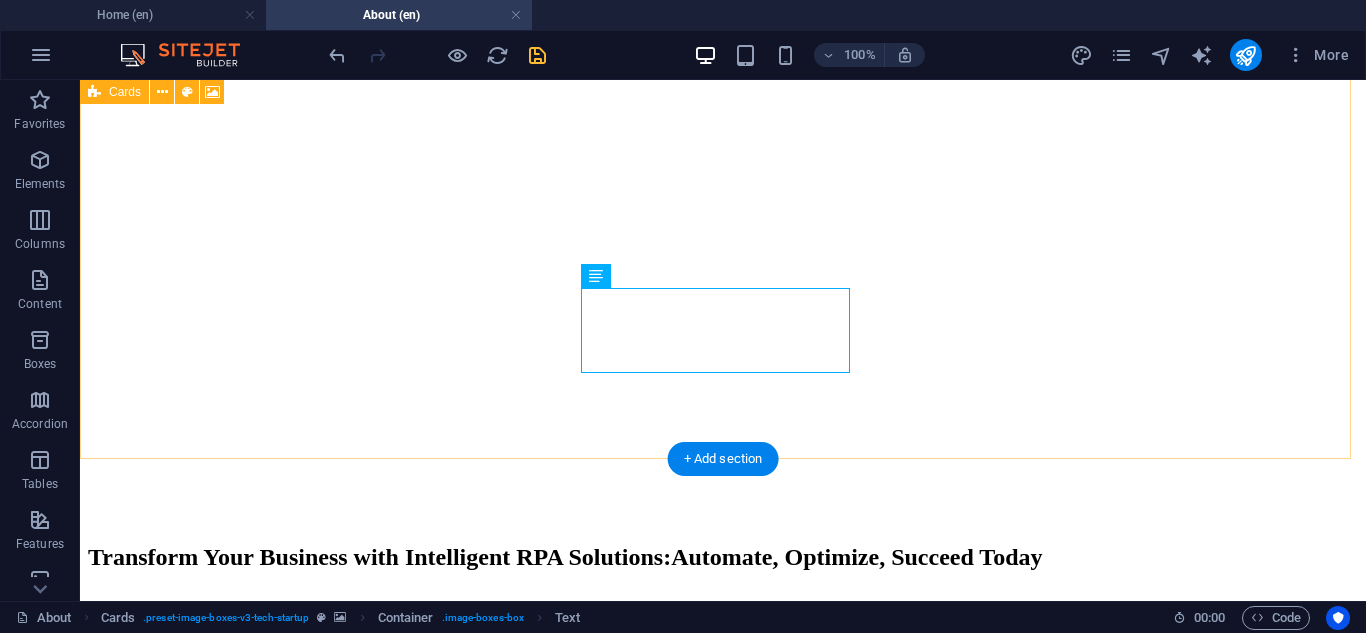 click at bounding box center (723, 4431) 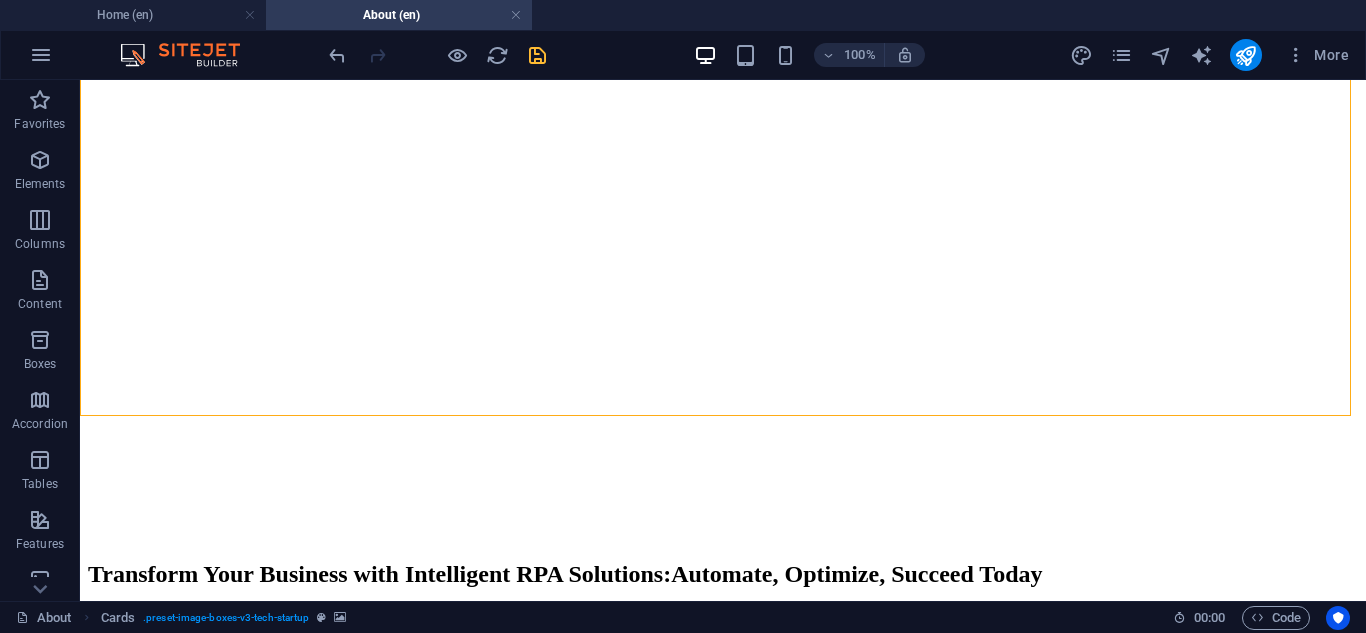 scroll, scrollTop: 3039, scrollLeft: 0, axis: vertical 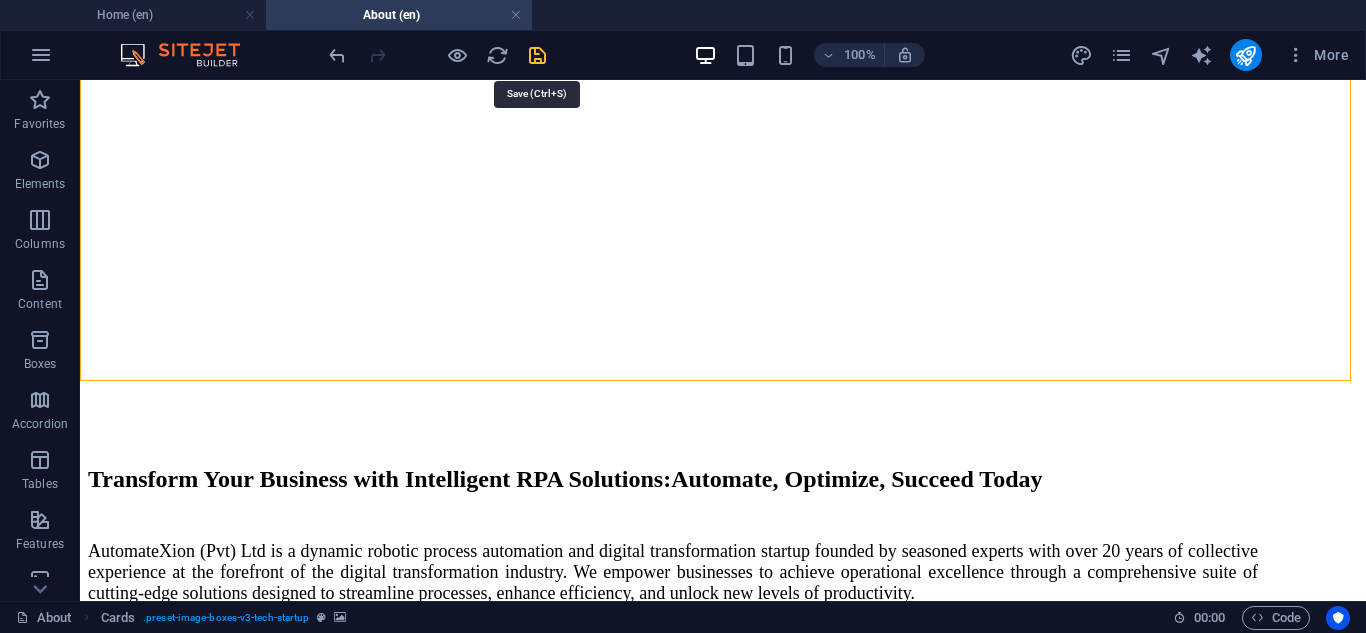 click at bounding box center (537, 55) 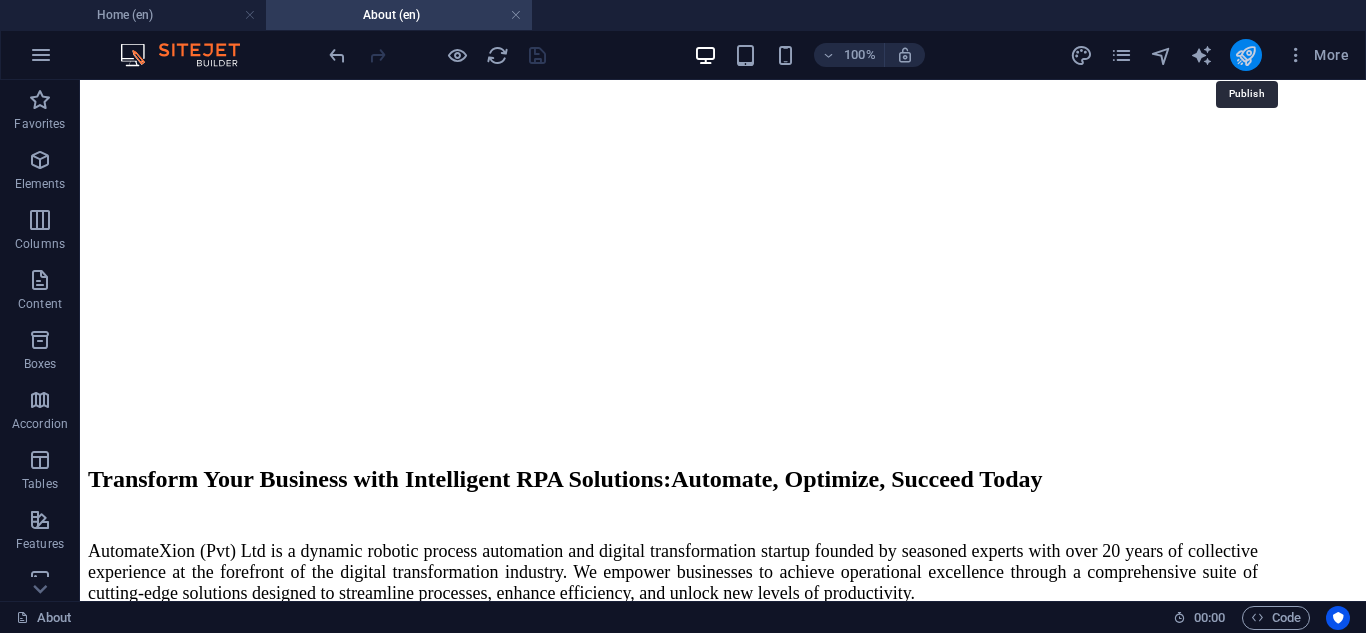click at bounding box center (1245, 55) 